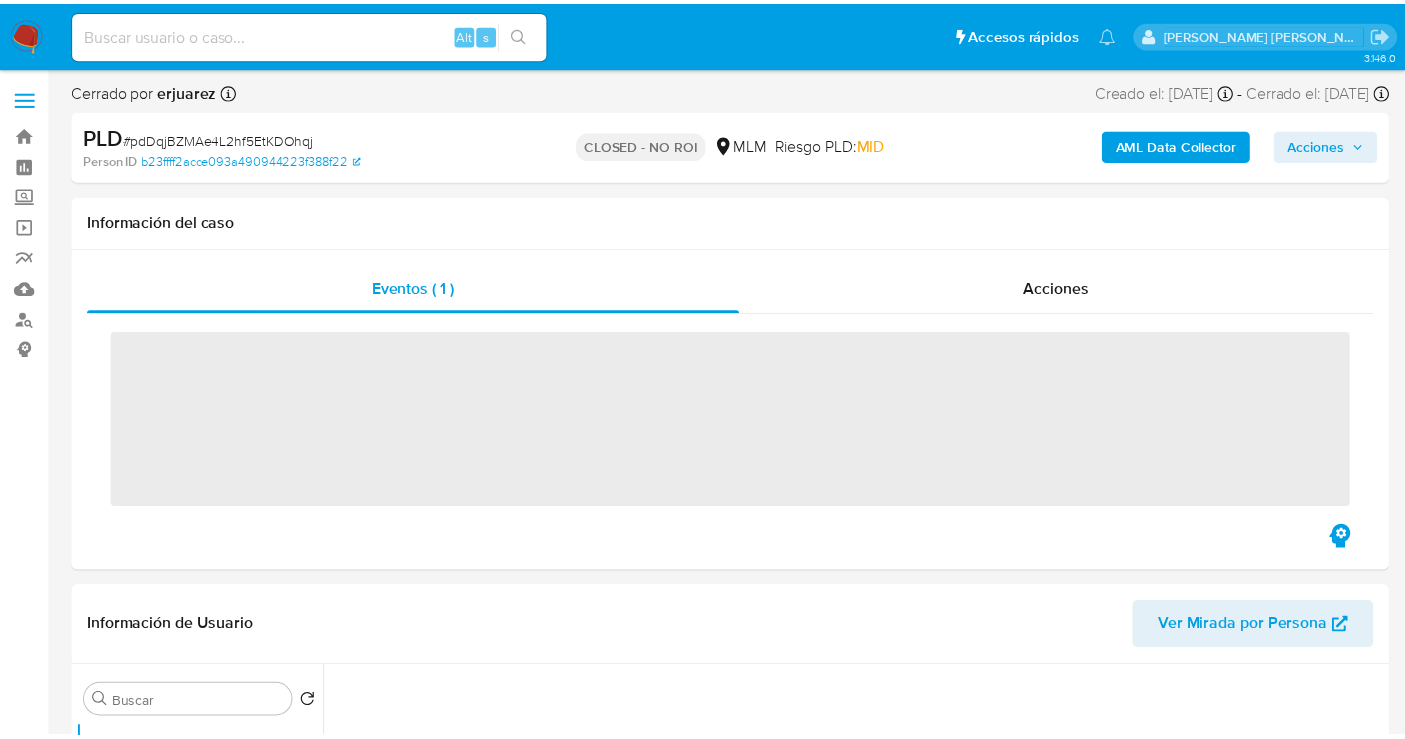 scroll, scrollTop: 0, scrollLeft: 0, axis: both 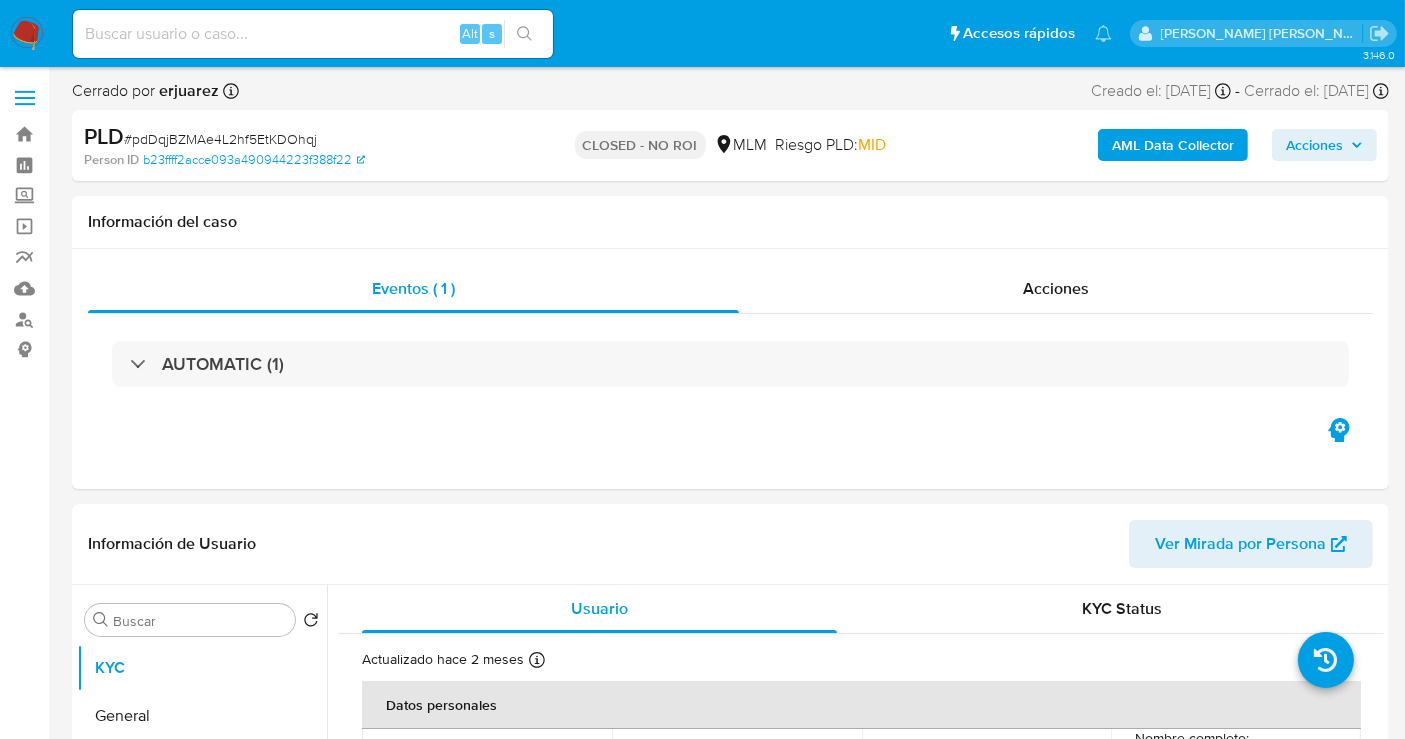 select on "10" 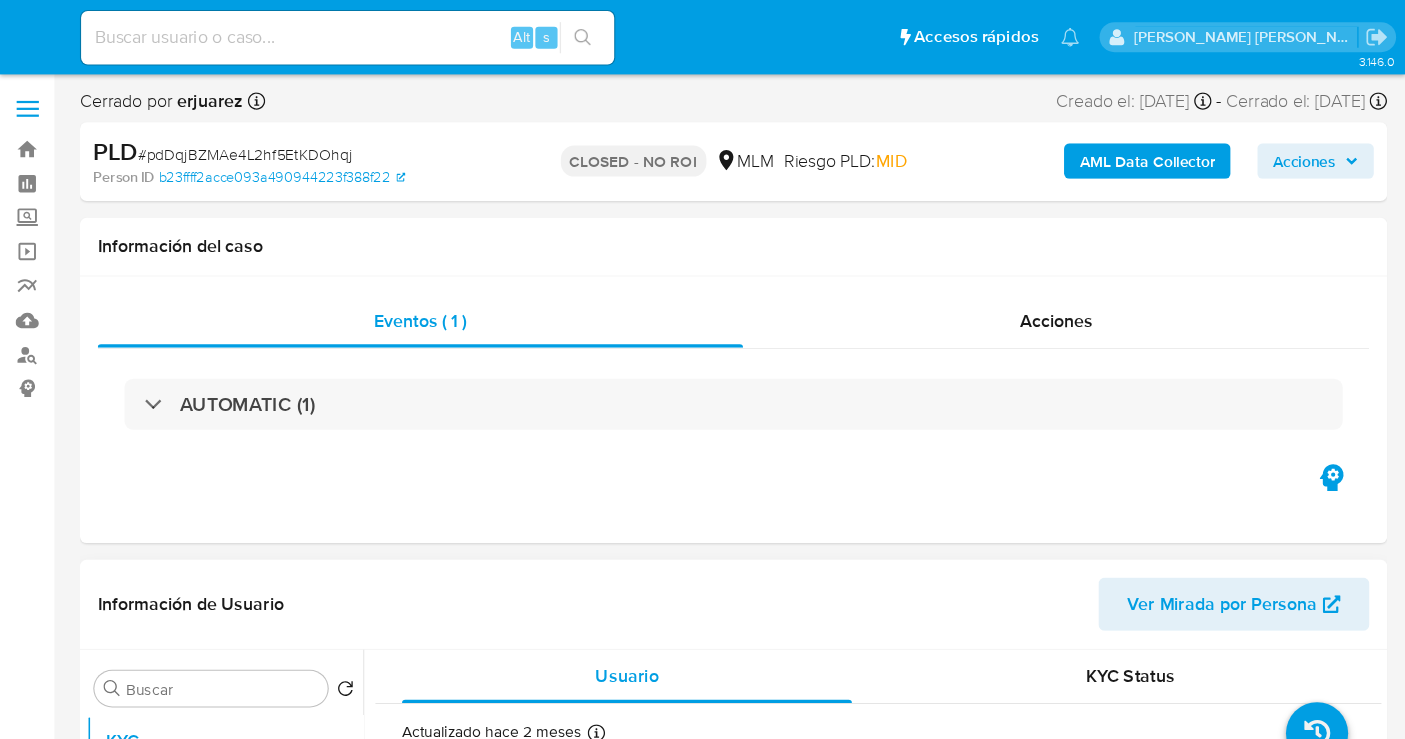 scroll, scrollTop: 0, scrollLeft: 0, axis: both 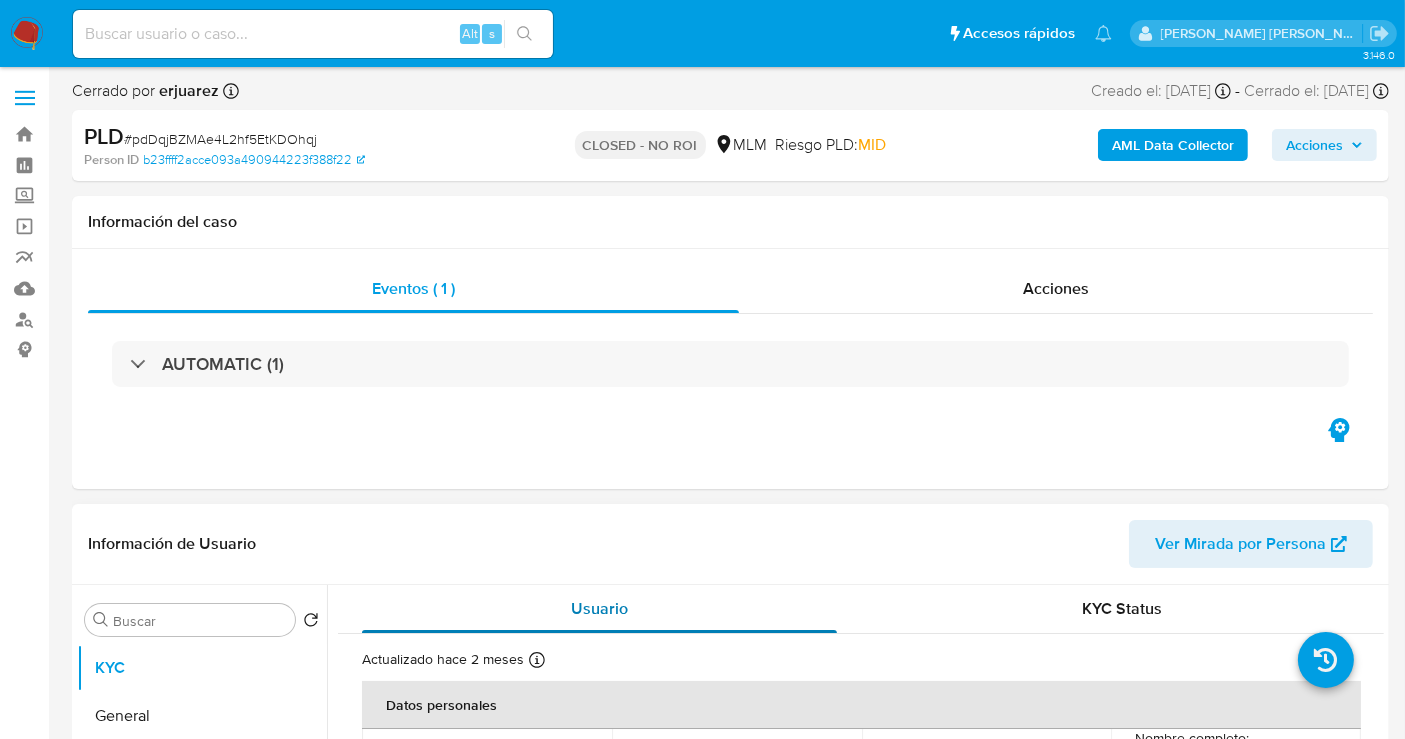 select on "10" 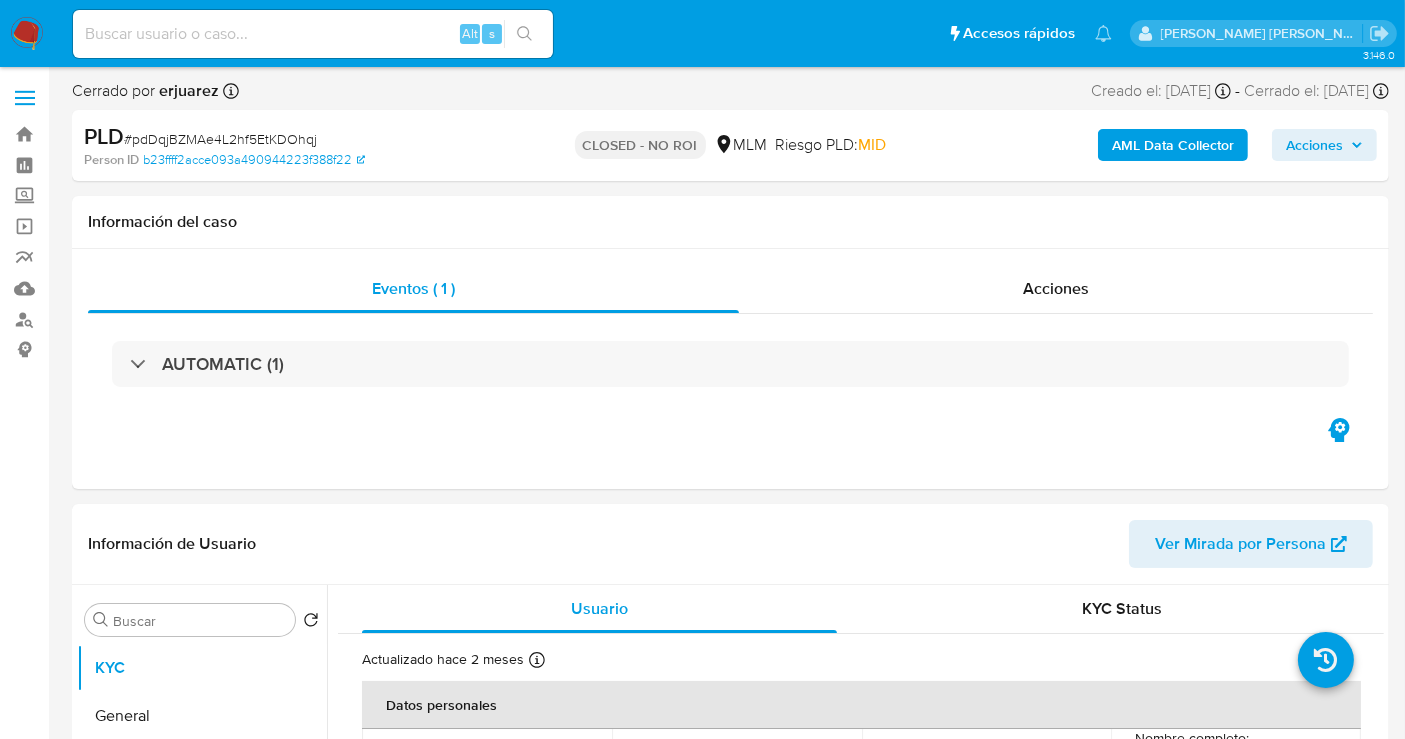 click at bounding box center (313, 34) 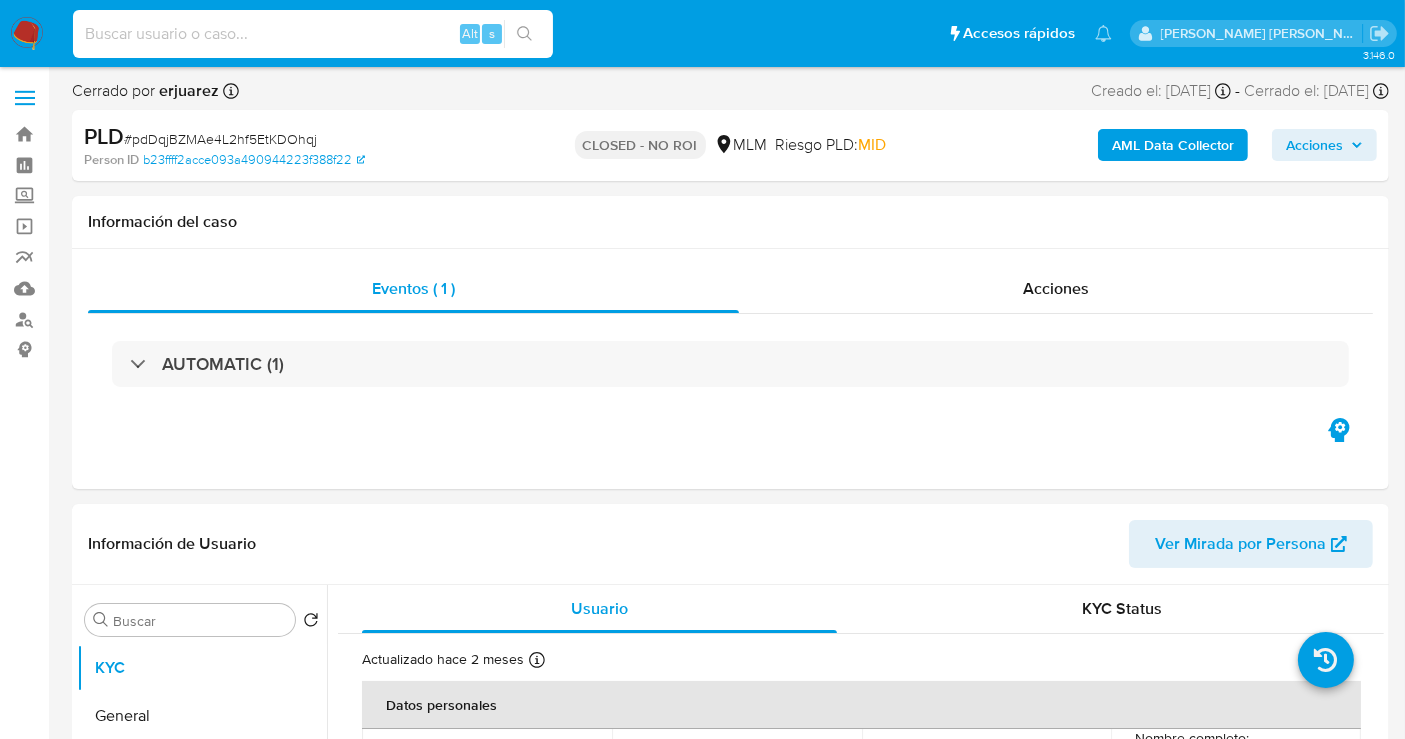 paste on "LmQ4LvA6WarUn8DIggYT6lBN" 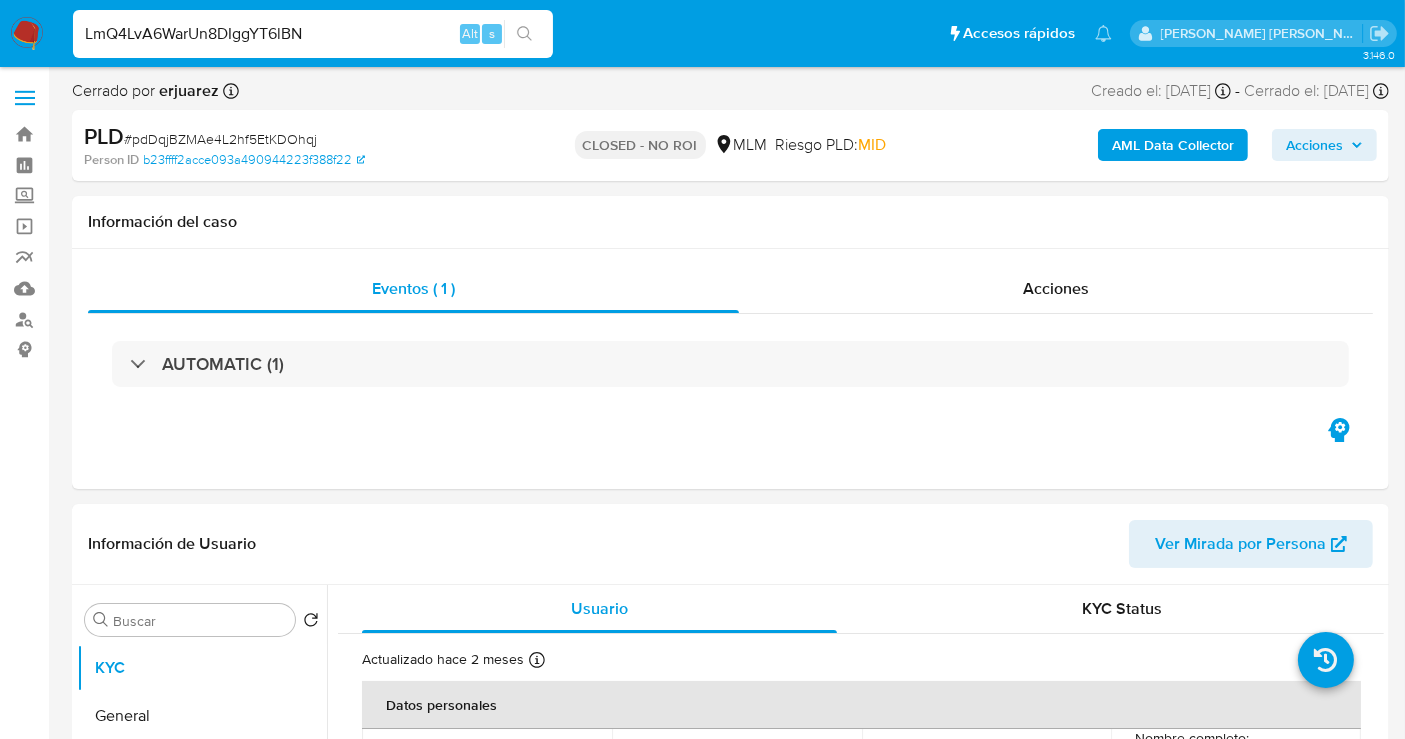 type on "LmQ4LvA6WarUn8DIggYT6lBN" 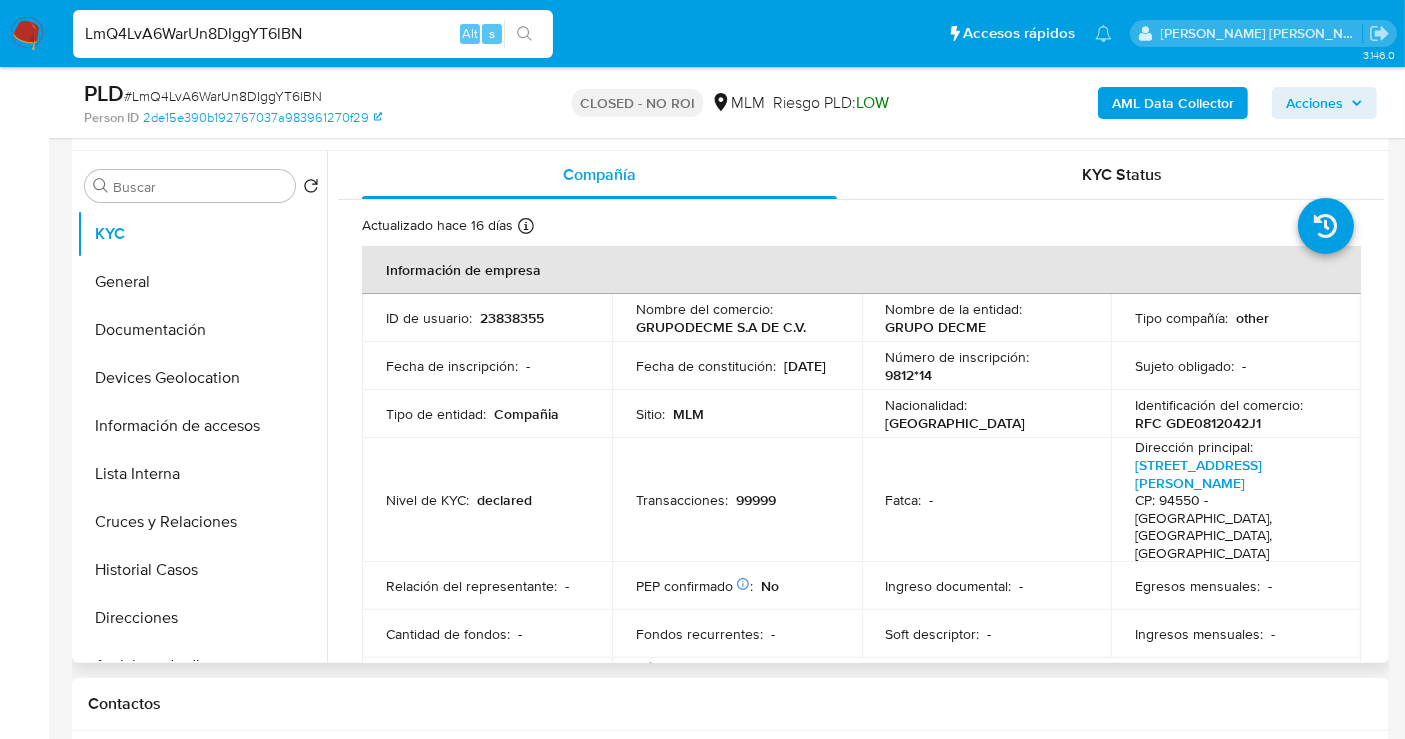 scroll, scrollTop: 444, scrollLeft: 0, axis: vertical 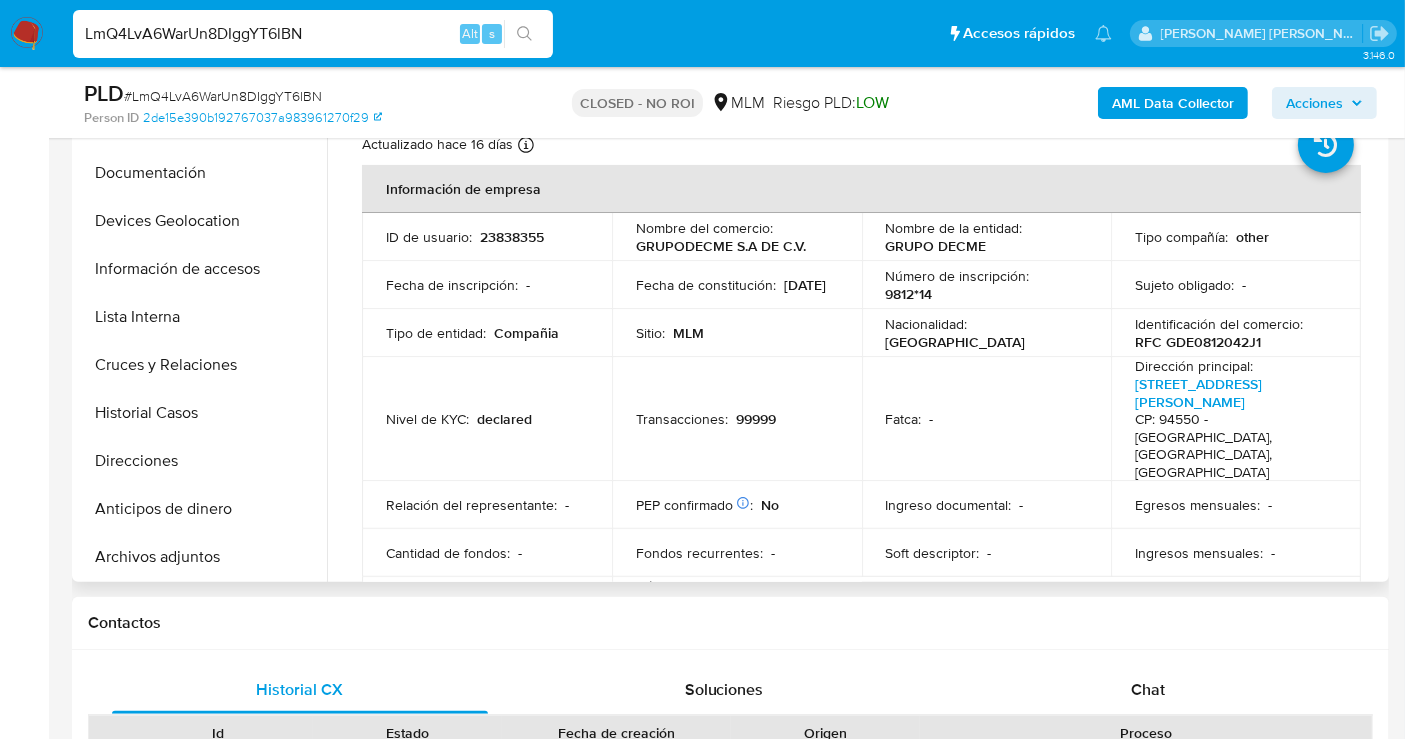 select on "10" 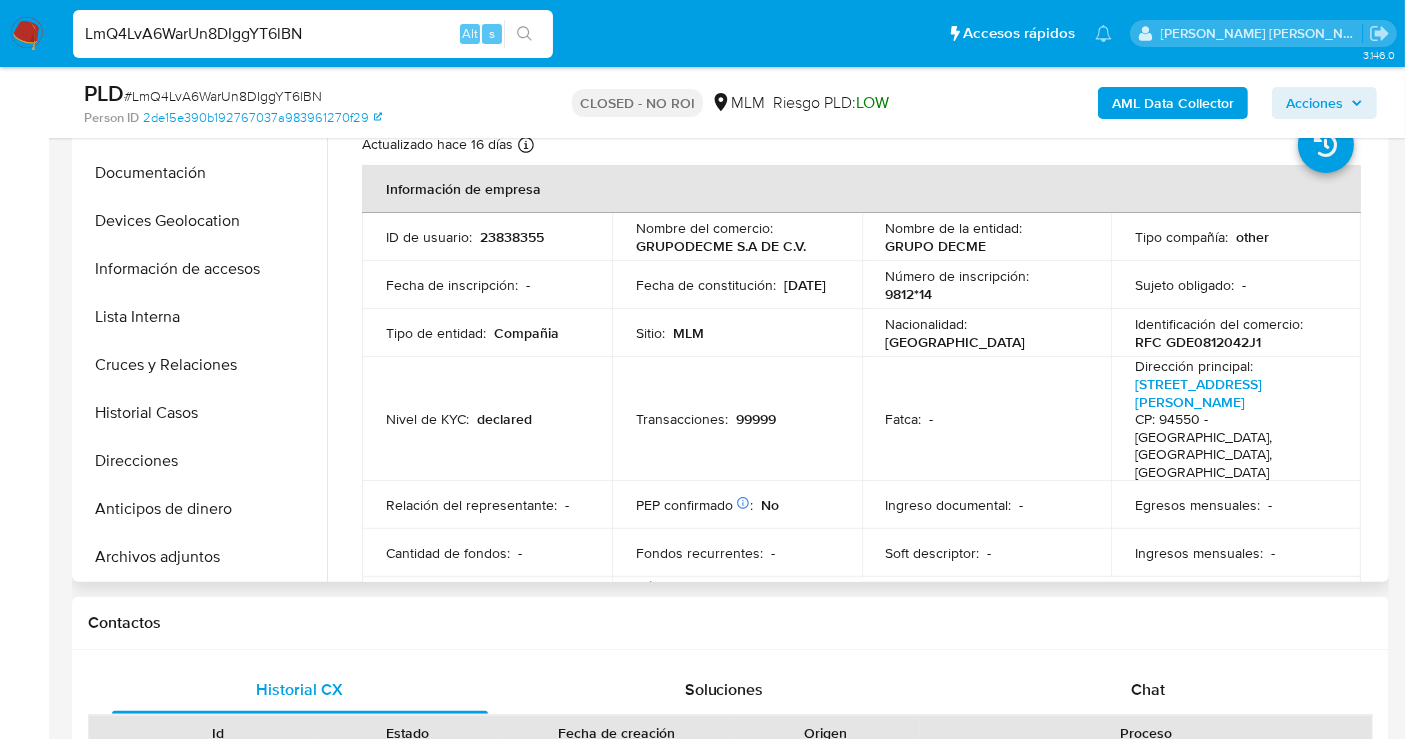 scroll, scrollTop: 111, scrollLeft: 0, axis: vertical 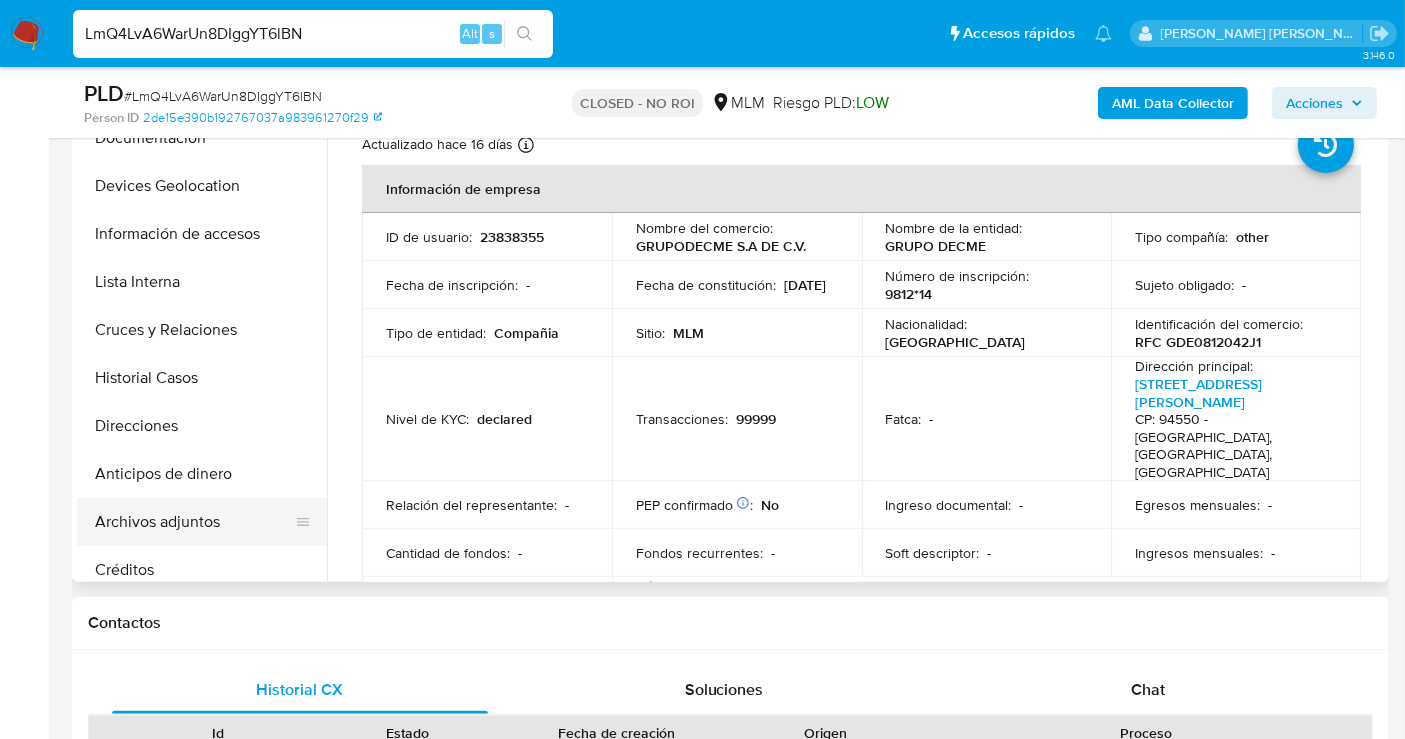 click on "Archivos adjuntos" at bounding box center [194, 522] 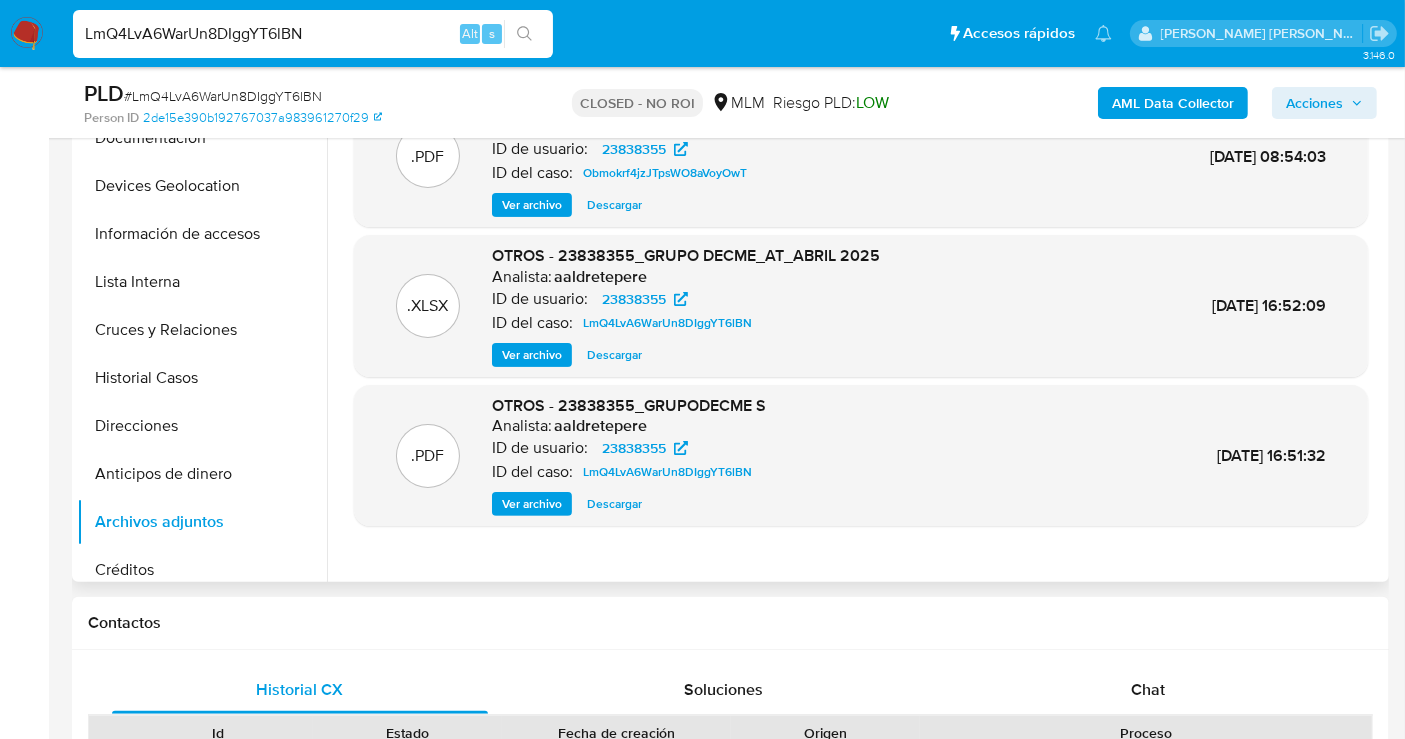 type 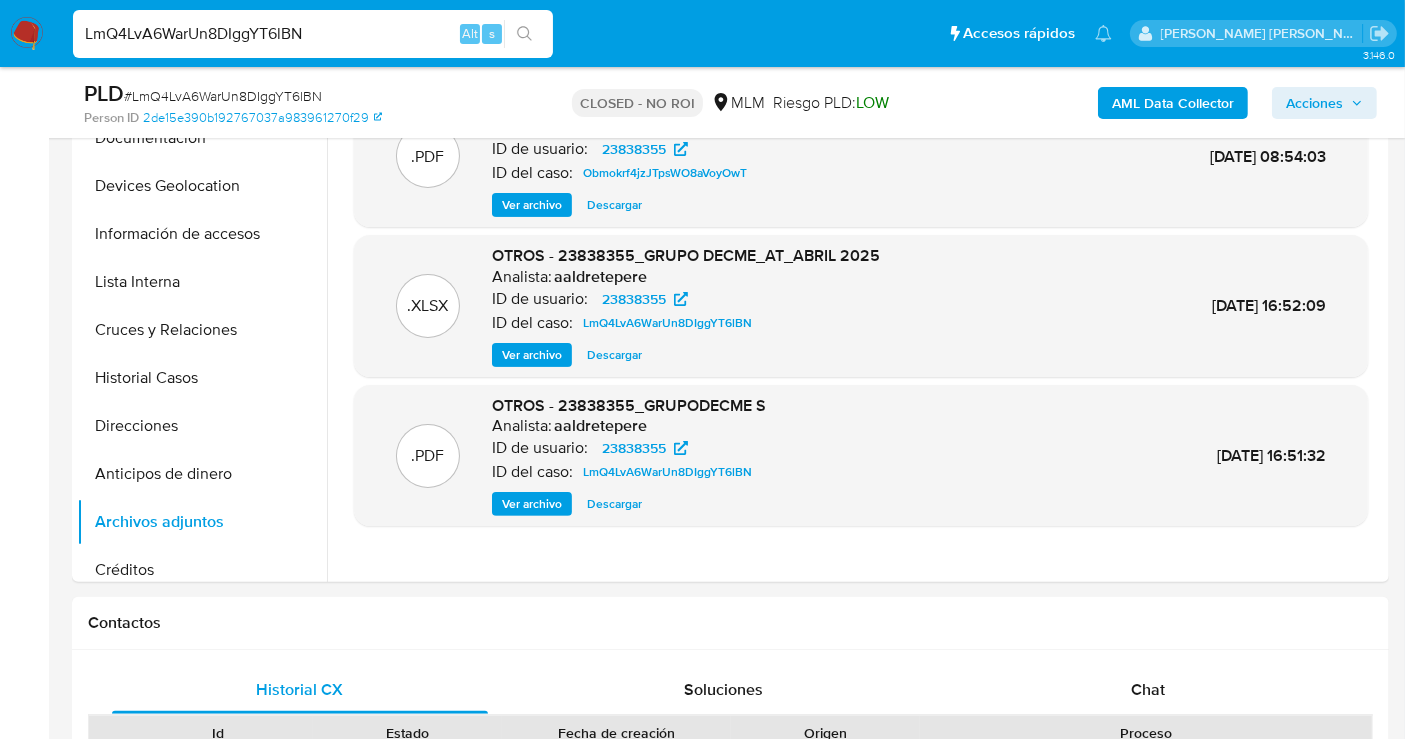 click on "LmQ4LvA6WarUn8DIggYT6lBN" at bounding box center (313, 34) 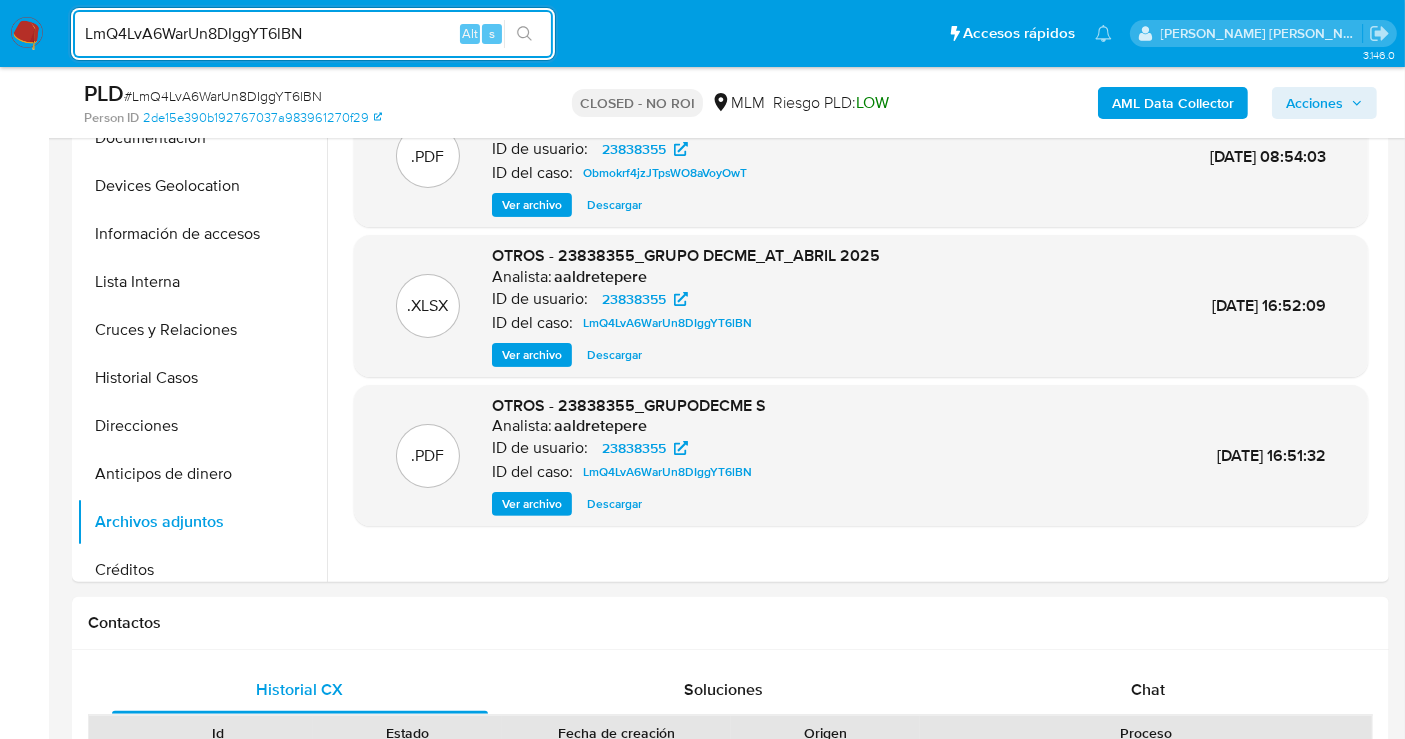 click on "LmQ4LvA6WarUn8DIggYT6lBN" at bounding box center [313, 34] 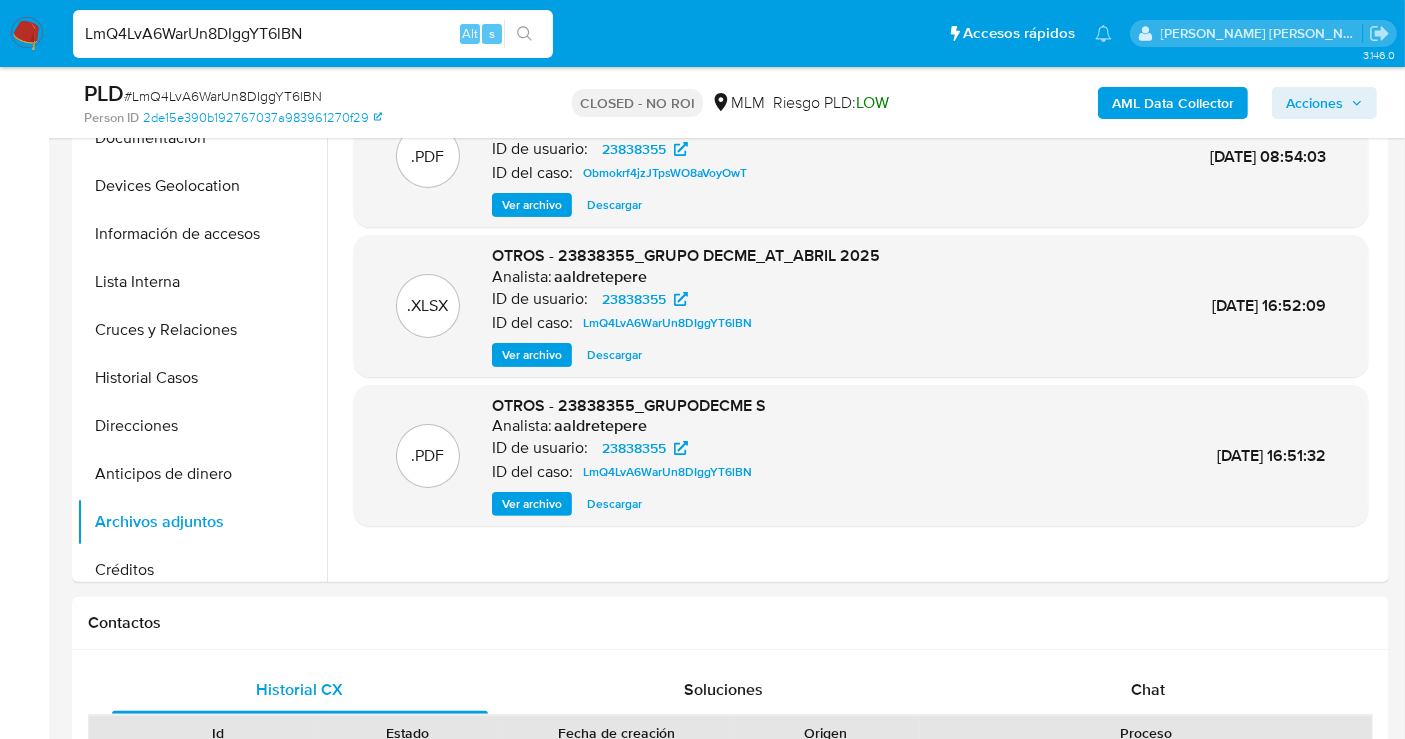 click on "LmQ4LvA6WarUn8DIggYT6lBN" at bounding box center [313, 34] 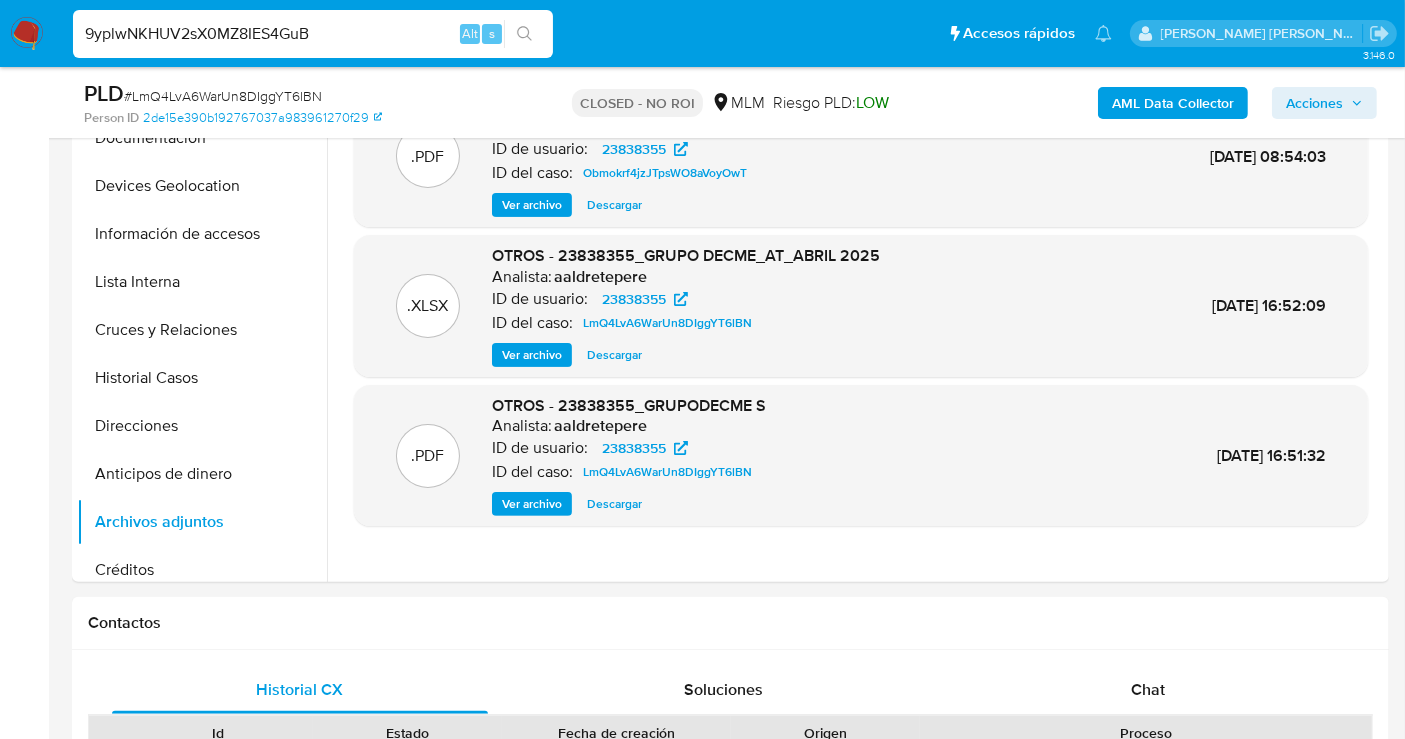 type on "9yplwNKHUV2sX0MZ8IES4GuB" 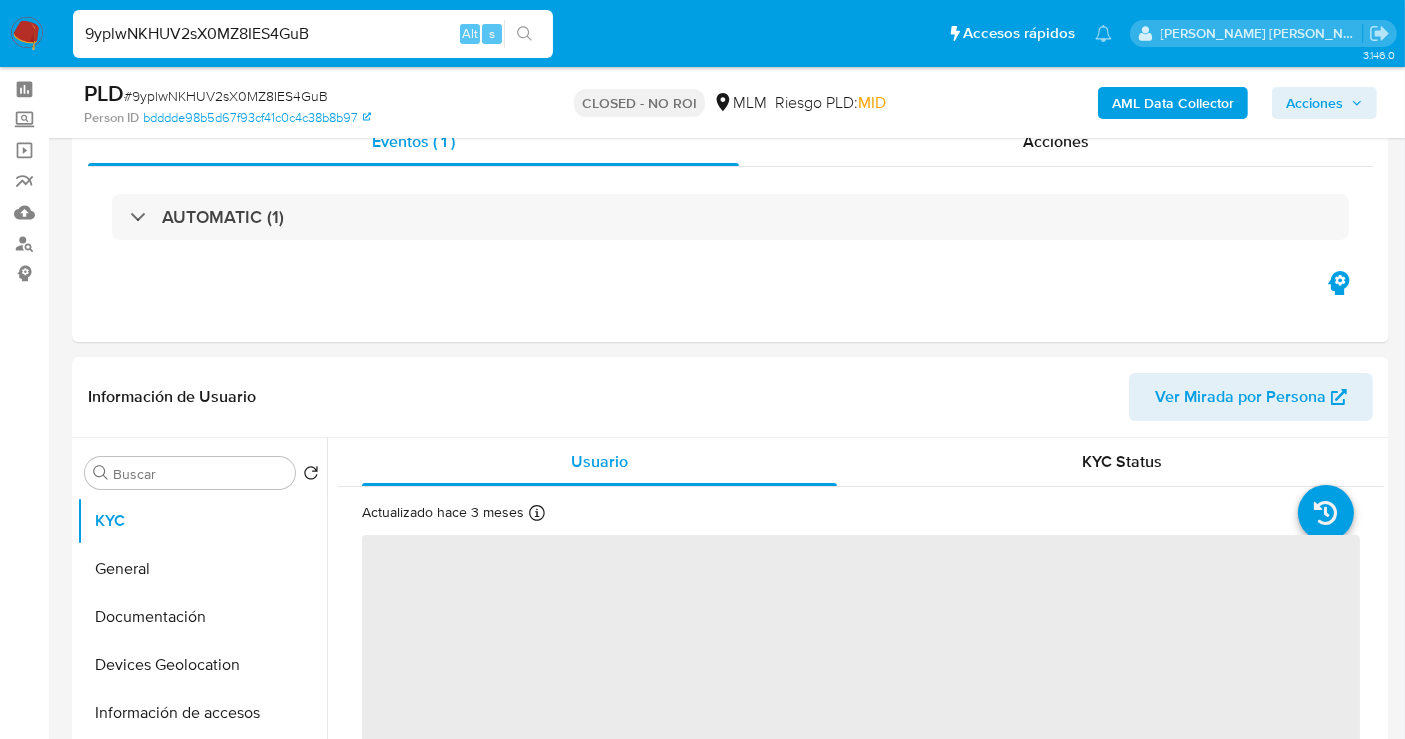 scroll, scrollTop: 333, scrollLeft: 0, axis: vertical 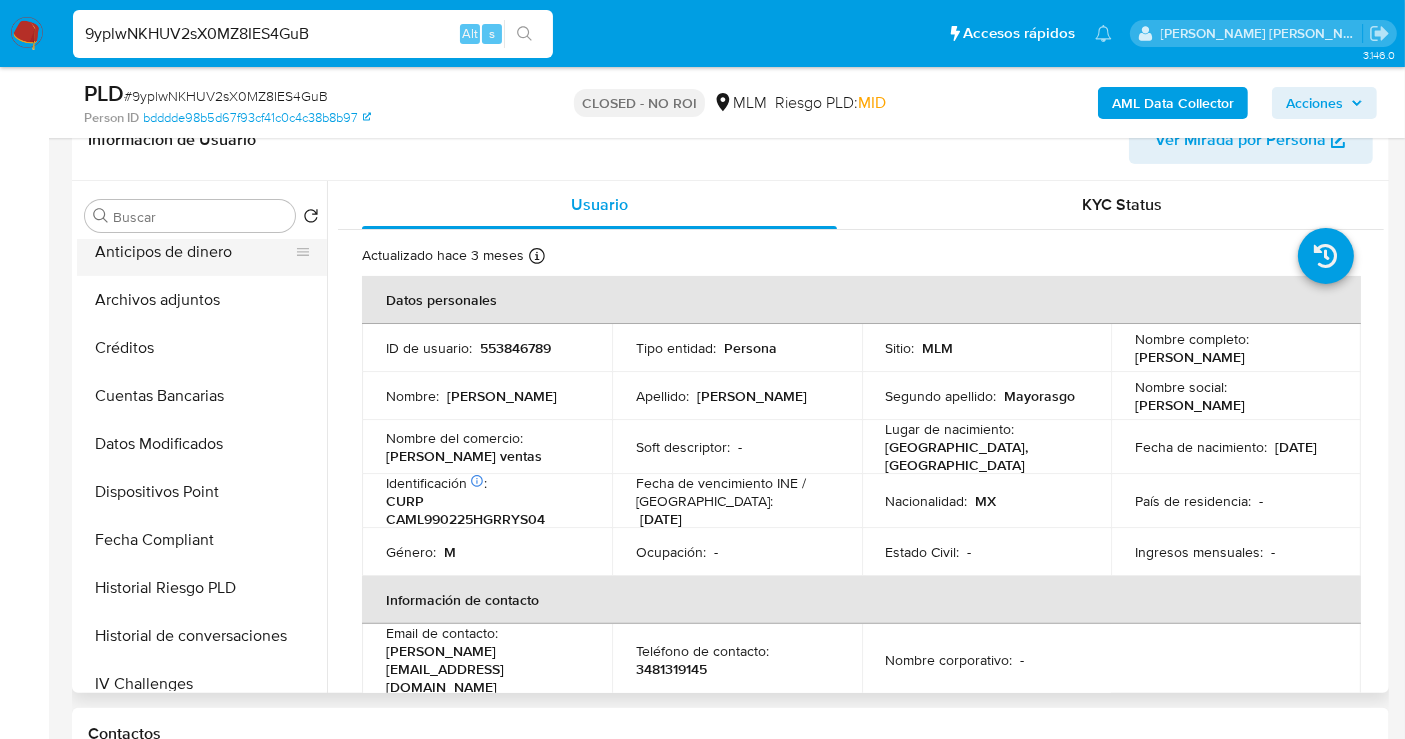 select on "10" 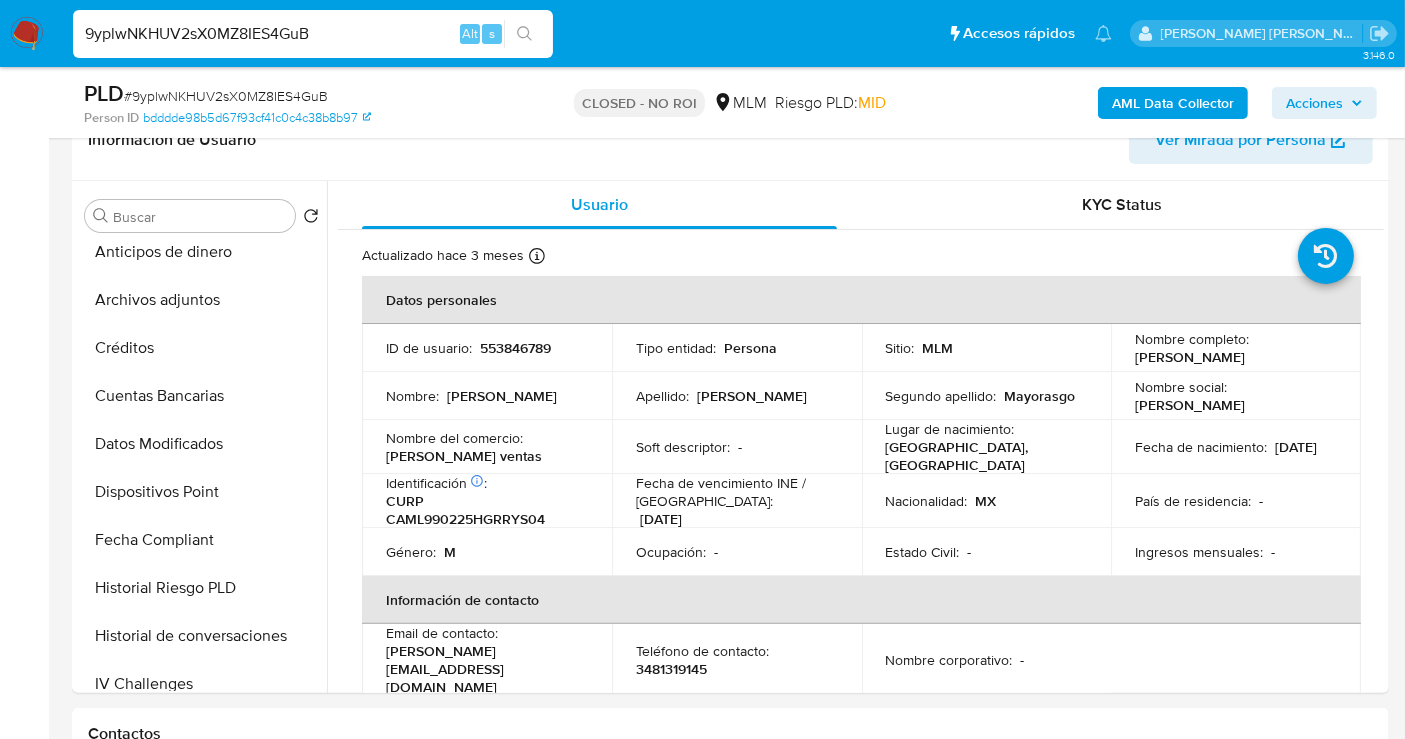 click on "9yplwNKHUV2sX0MZ8IES4GuB" at bounding box center [313, 34] 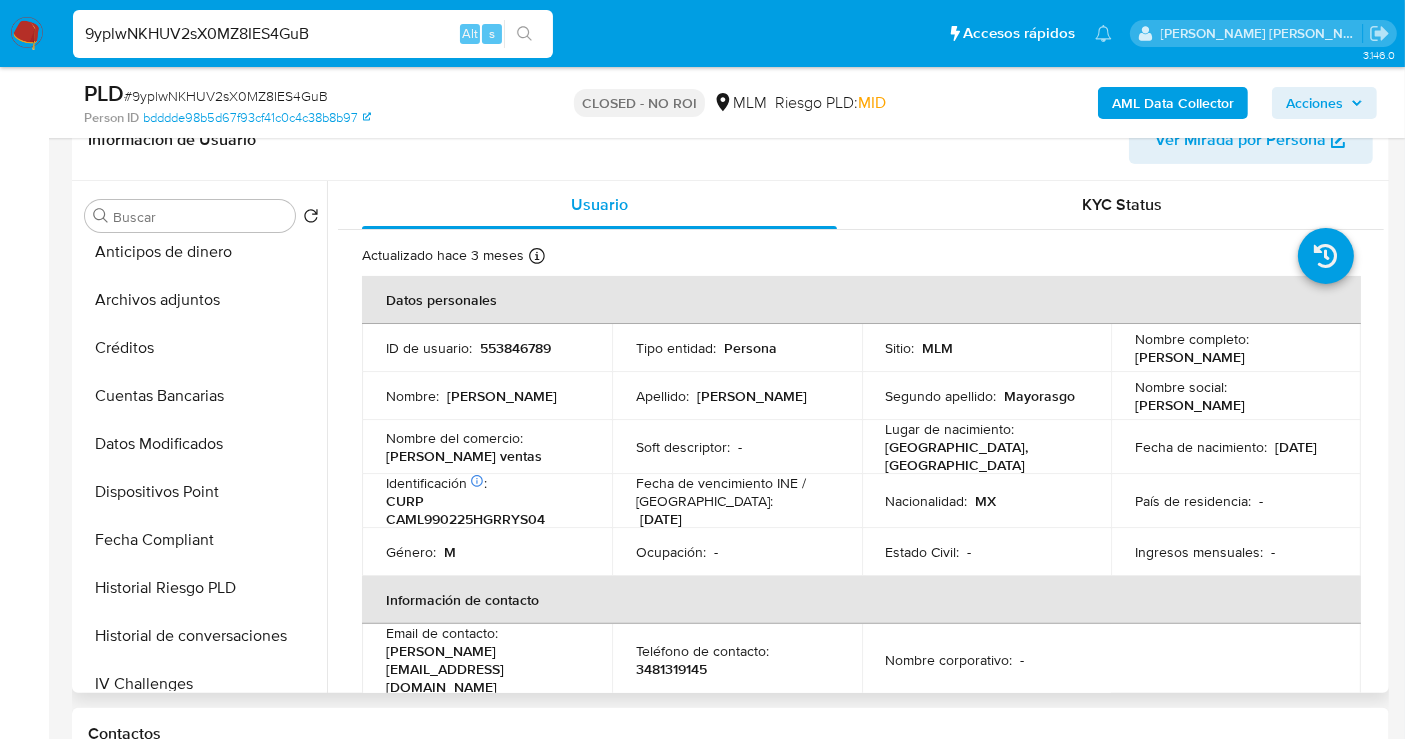 scroll, scrollTop: 222, scrollLeft: 0, axis: vertical 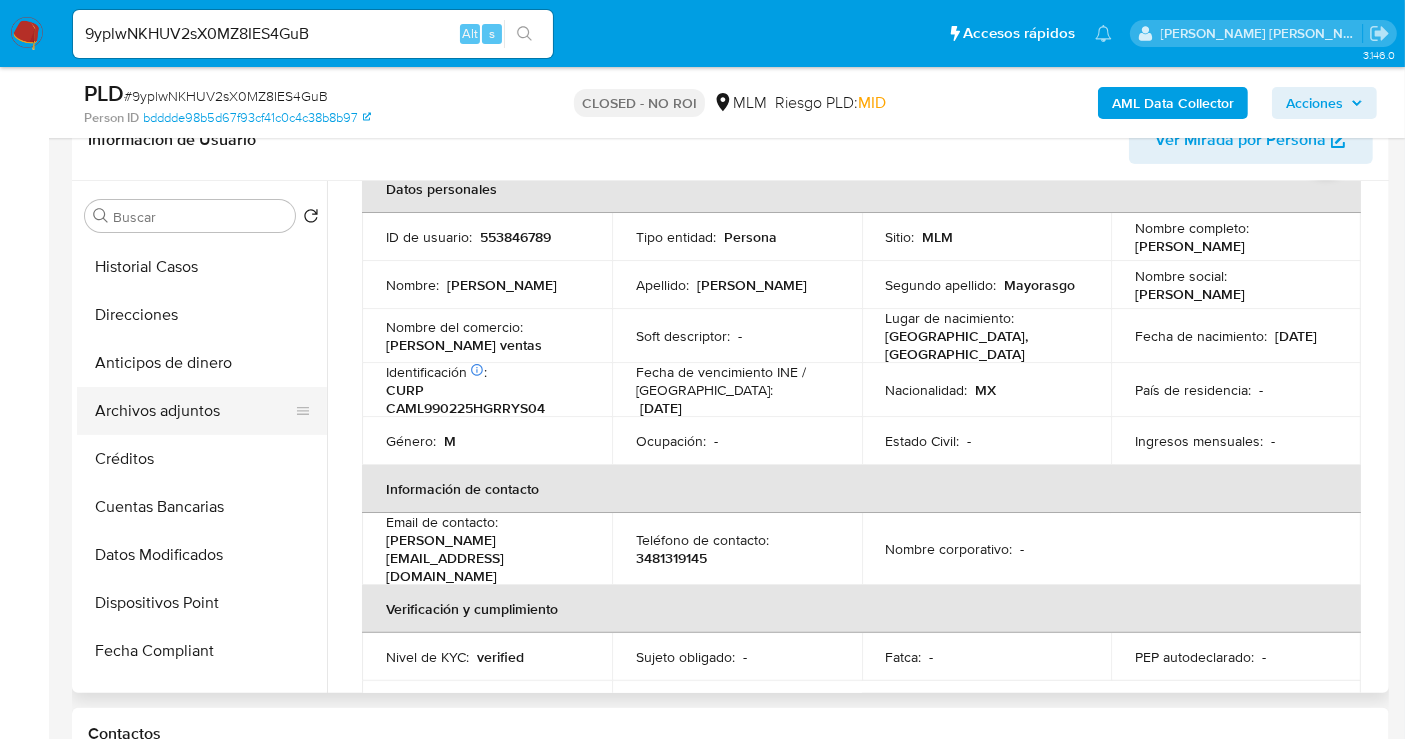 click on "Archivos adjuntos" at bounding box center [194, 411] 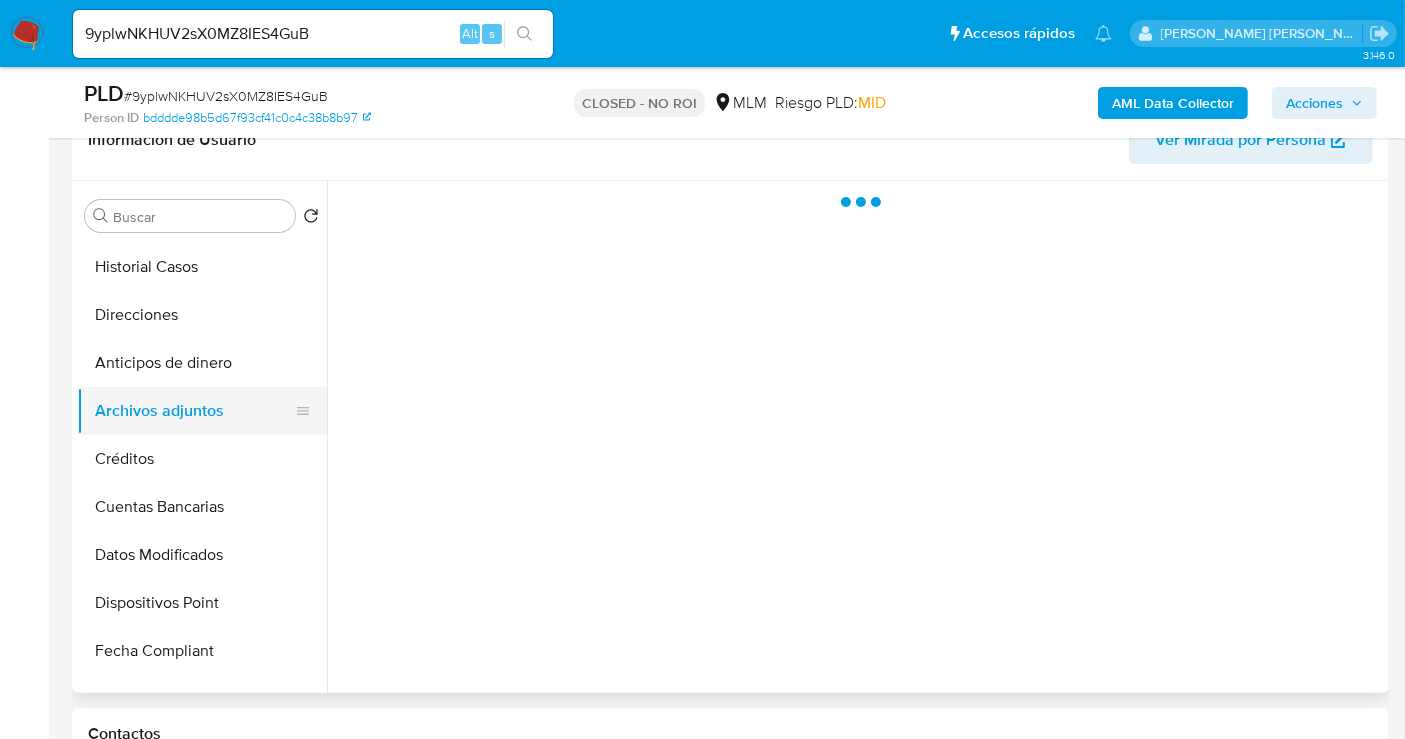 scroll, scrollTop: 0, scrollLeft: 0, axis: both 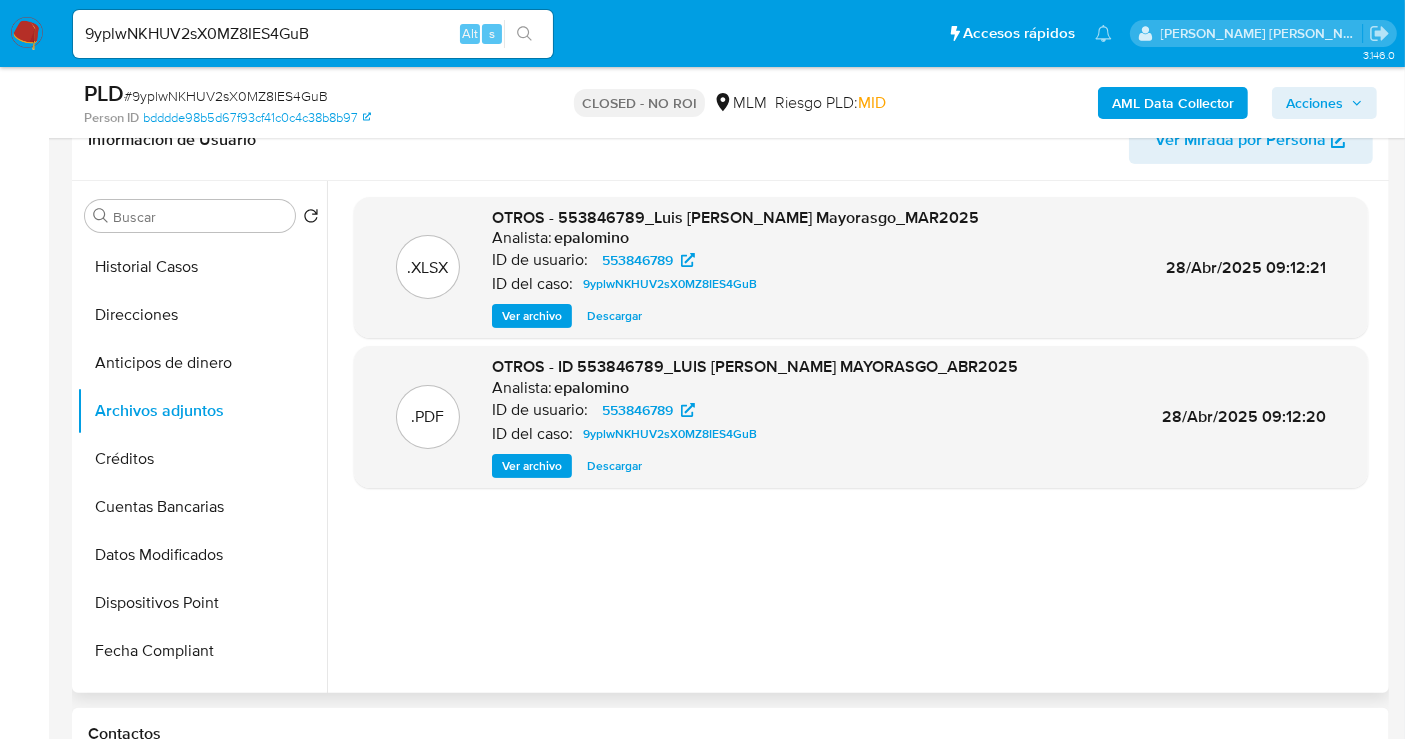 click on "Descargar" at bounding box center (614, 466) 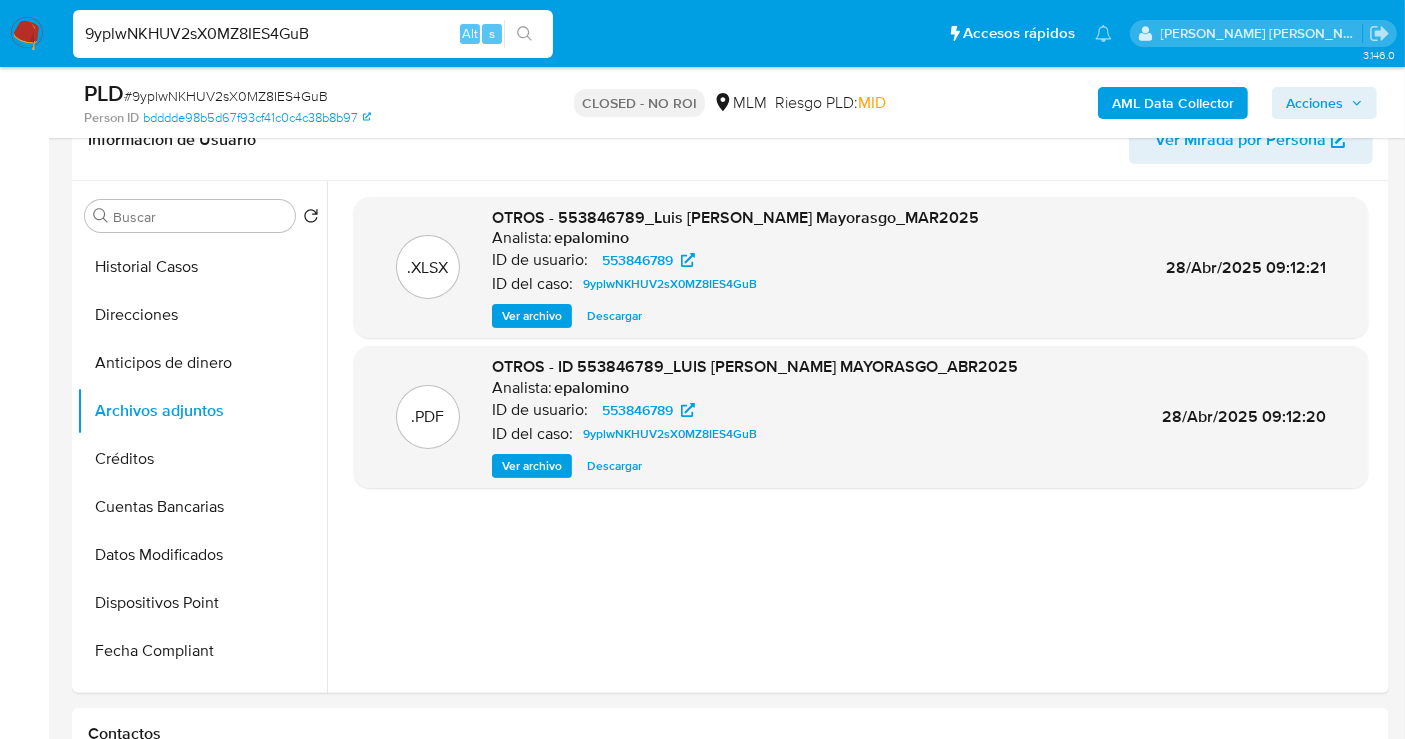 click on "9yplwNKHUV2sX0MZ8IES4GuB" at bounding box center [313, 34] 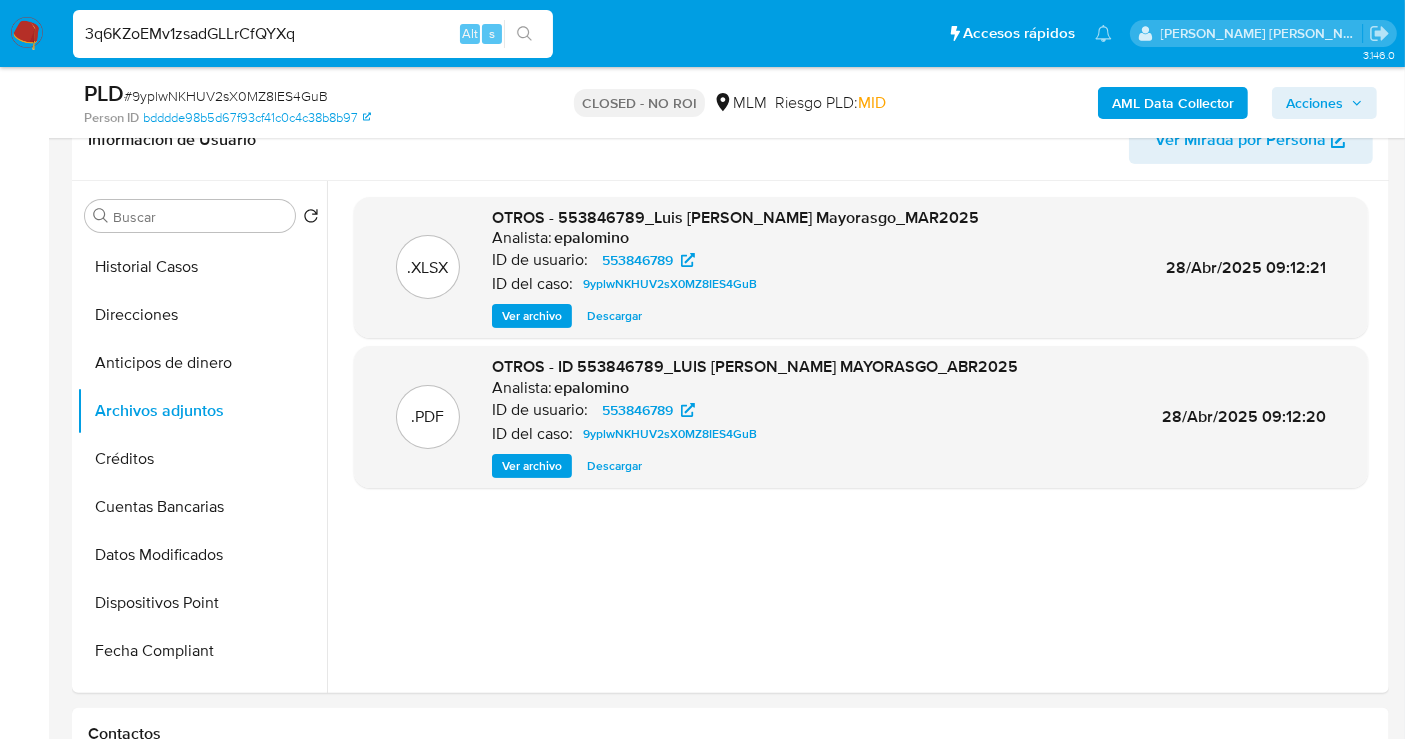 type on "3q6KZoEMv1zsadGLLrCfQYXq" 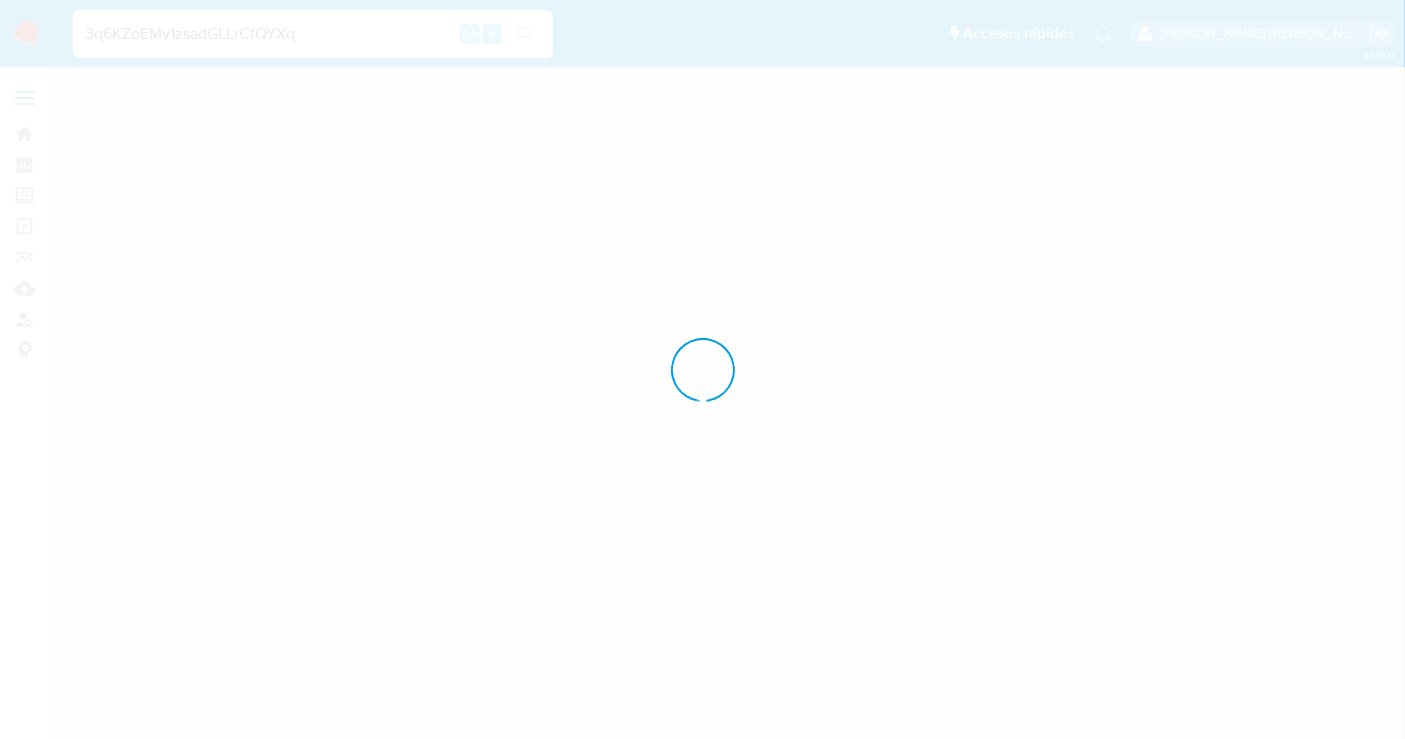 scroll, scrollTop: 0, scrollLeft: 0, axis: both 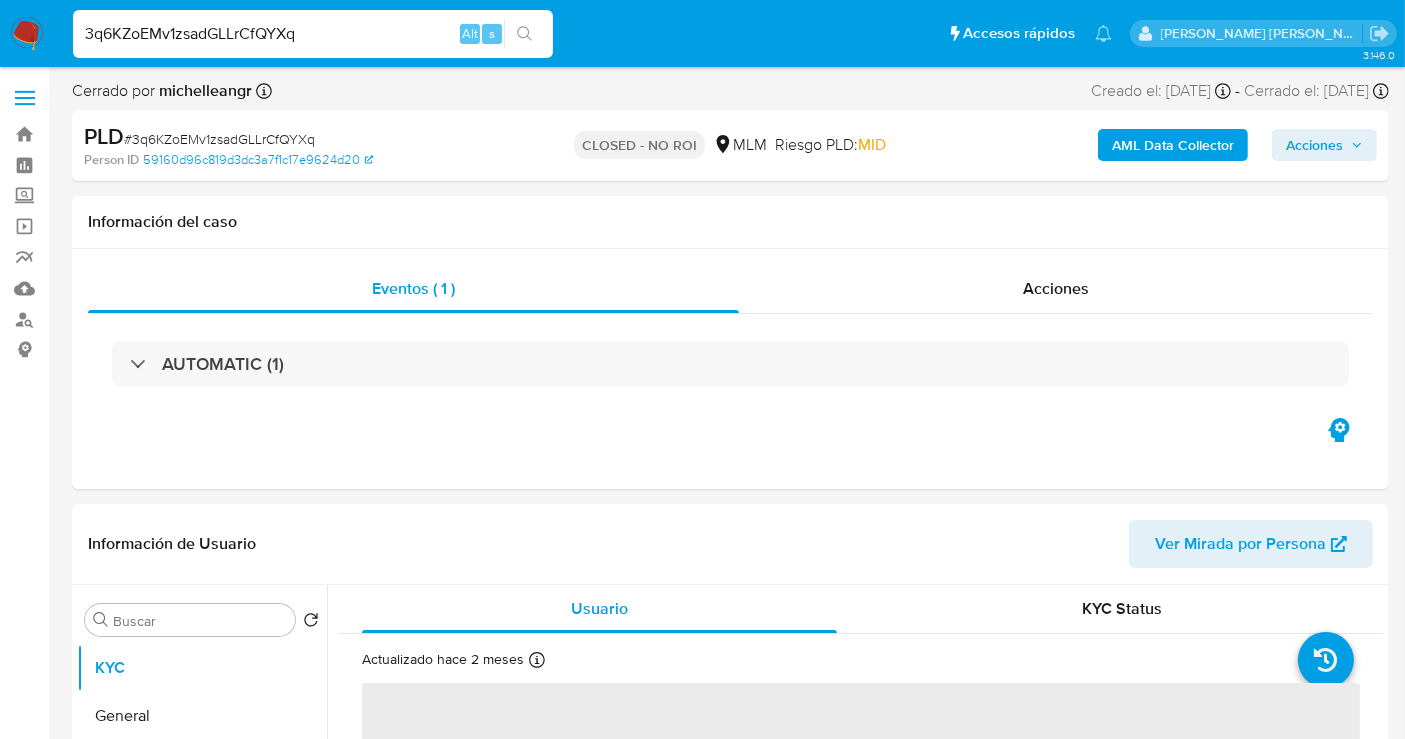 select on "10" 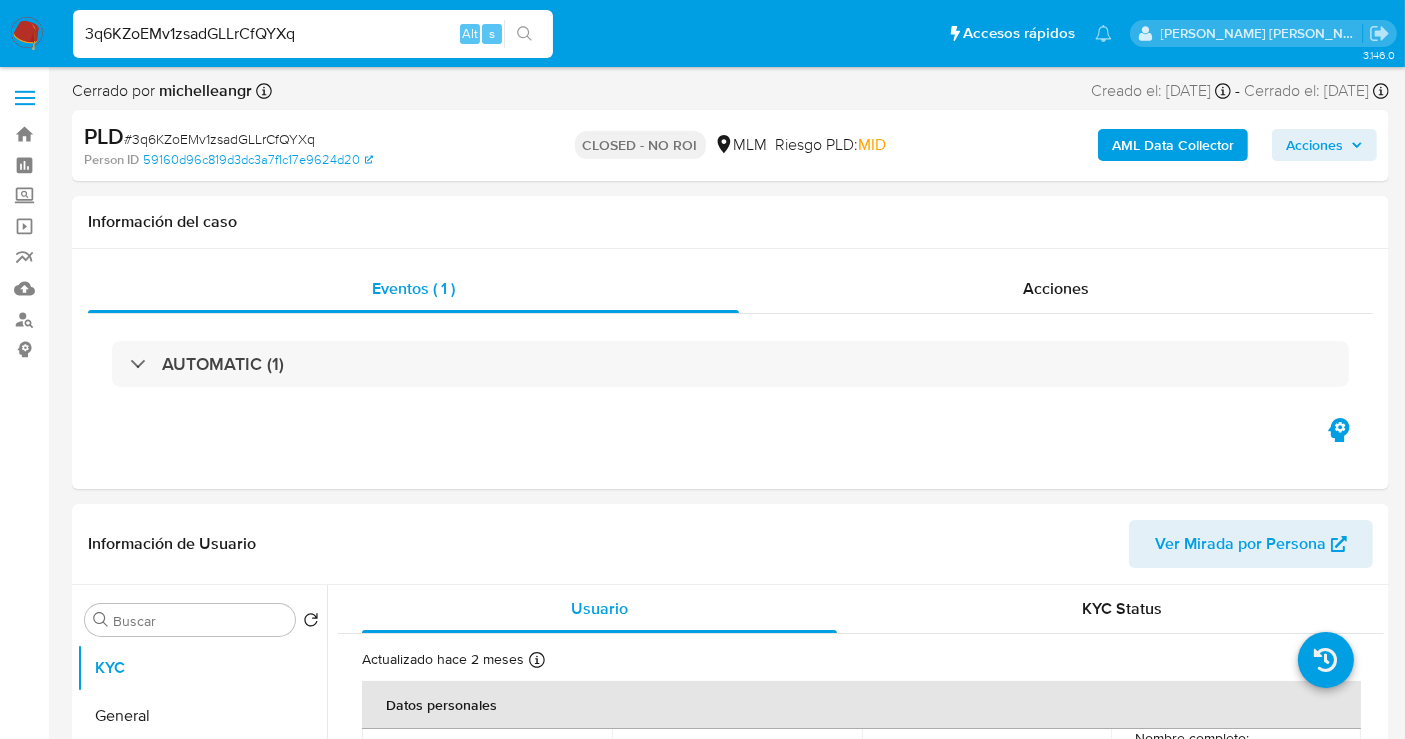 click on "3q6KZoEMv1zsadGLLrCfQYXq" at bounding box center (313, 34) 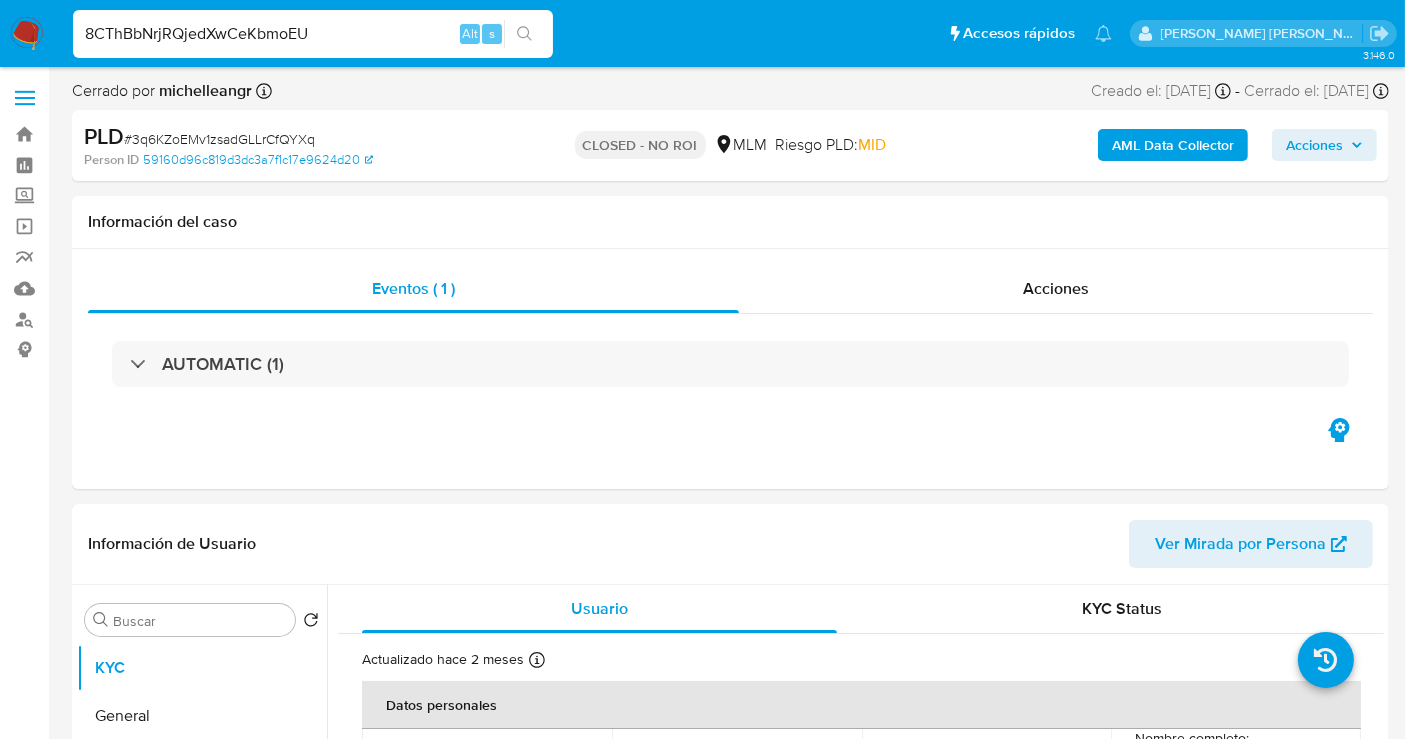 type on "8CThBbNrjRQjedXwCeKbmoEU" 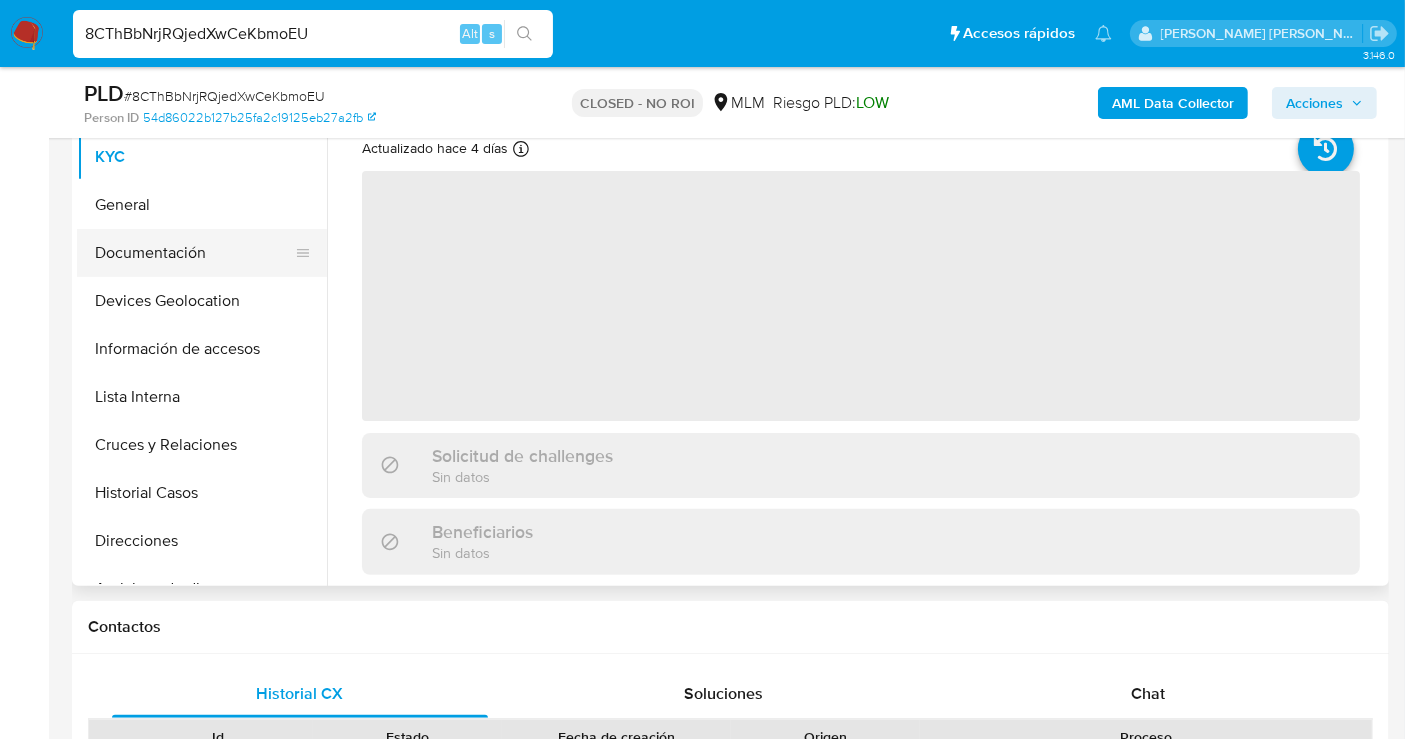 scroll, scrollTop: 444, scrollLeft: 0, axis: vertical 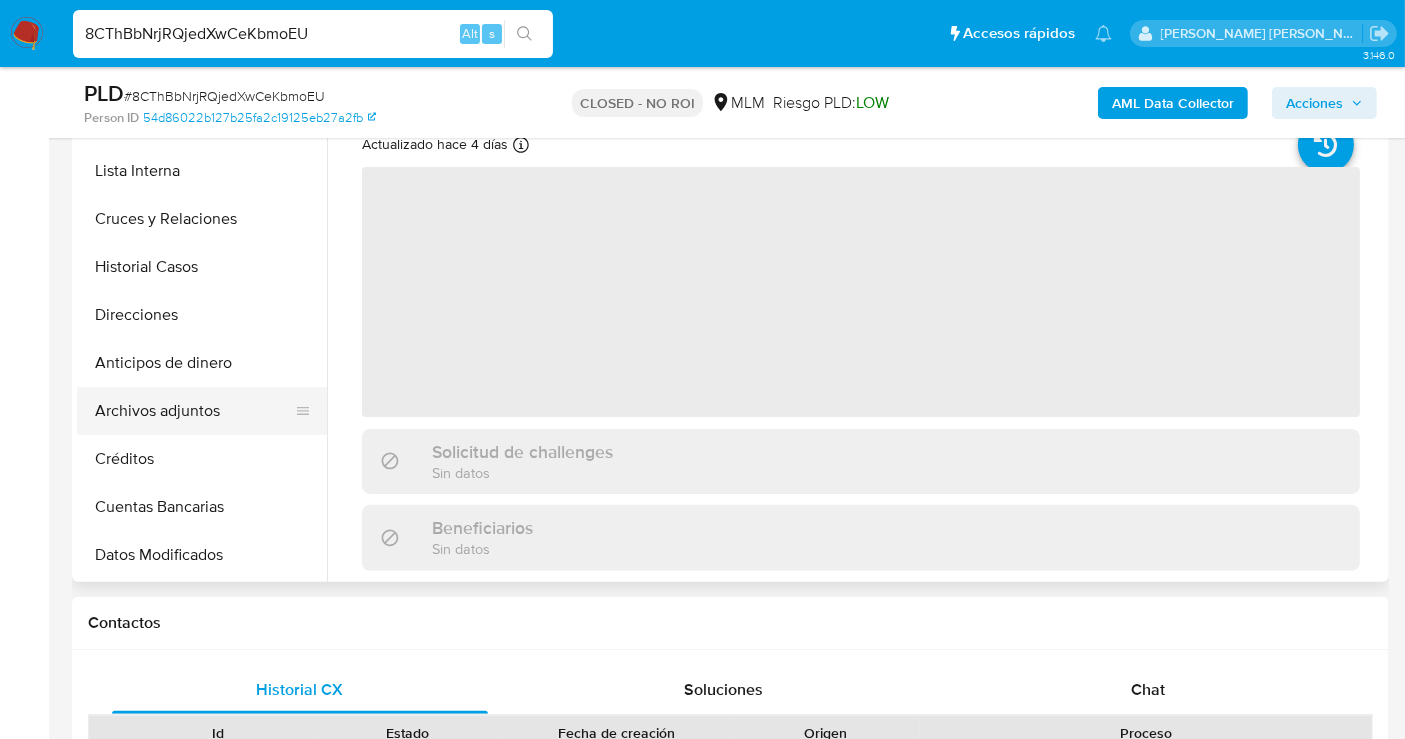 select on "10" 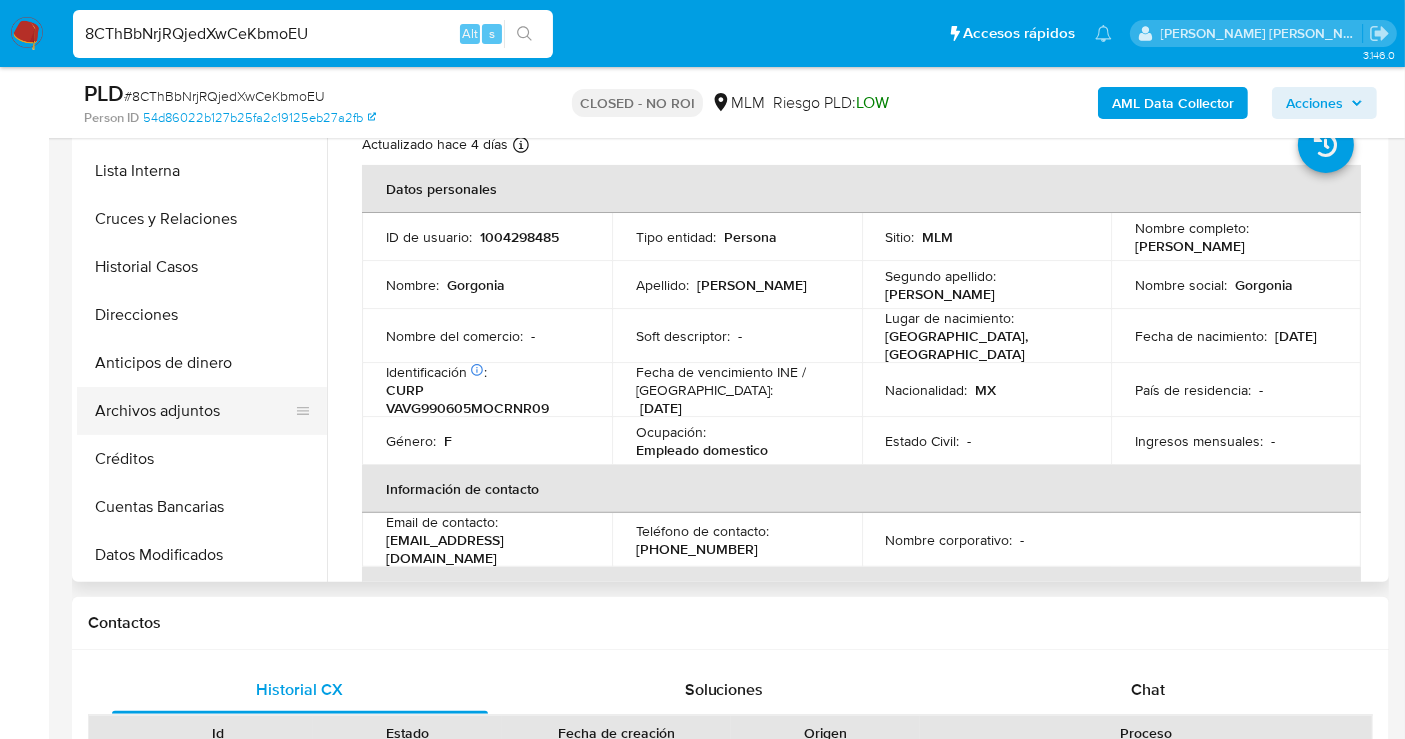 click on "Archivos adjuntos" at bounding box center (194, 411) 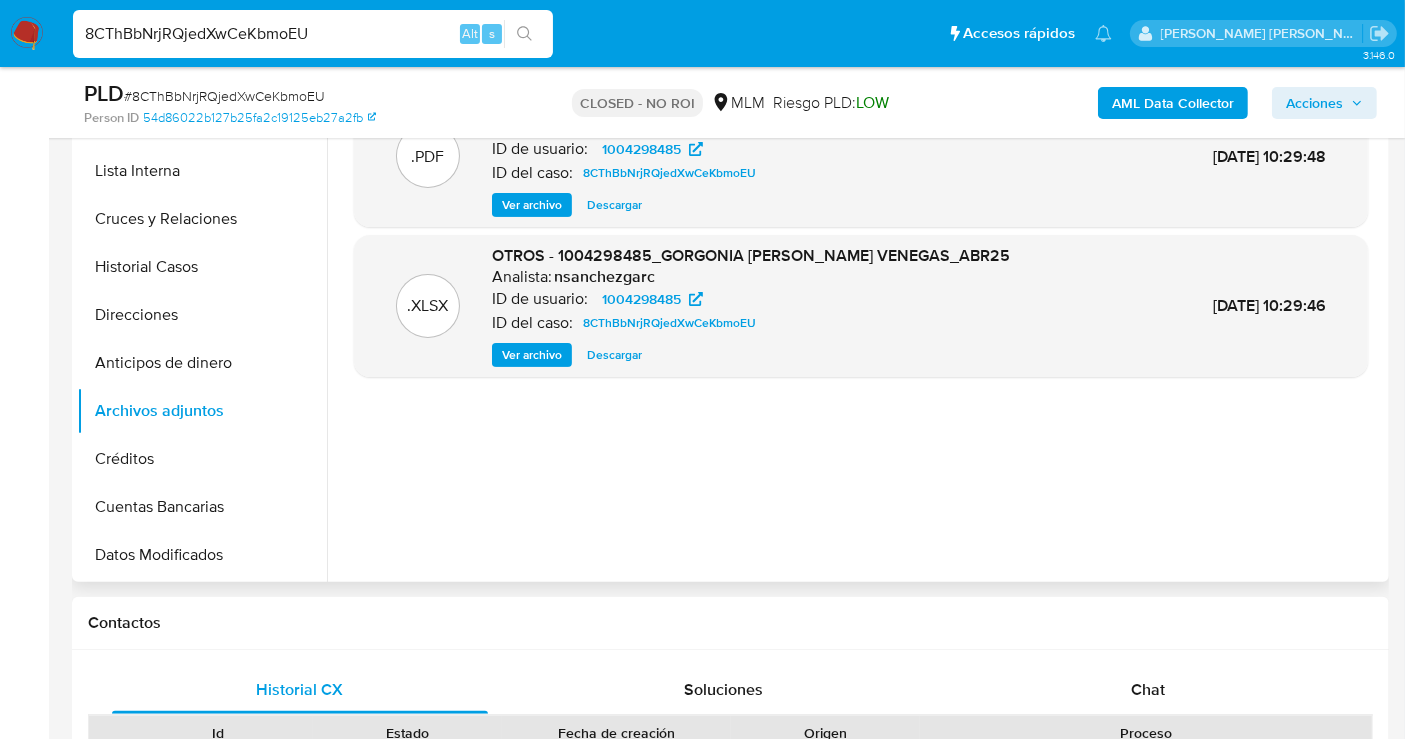 scroll, scrollTop: 333, scrollLeft: 0, axis: vertical 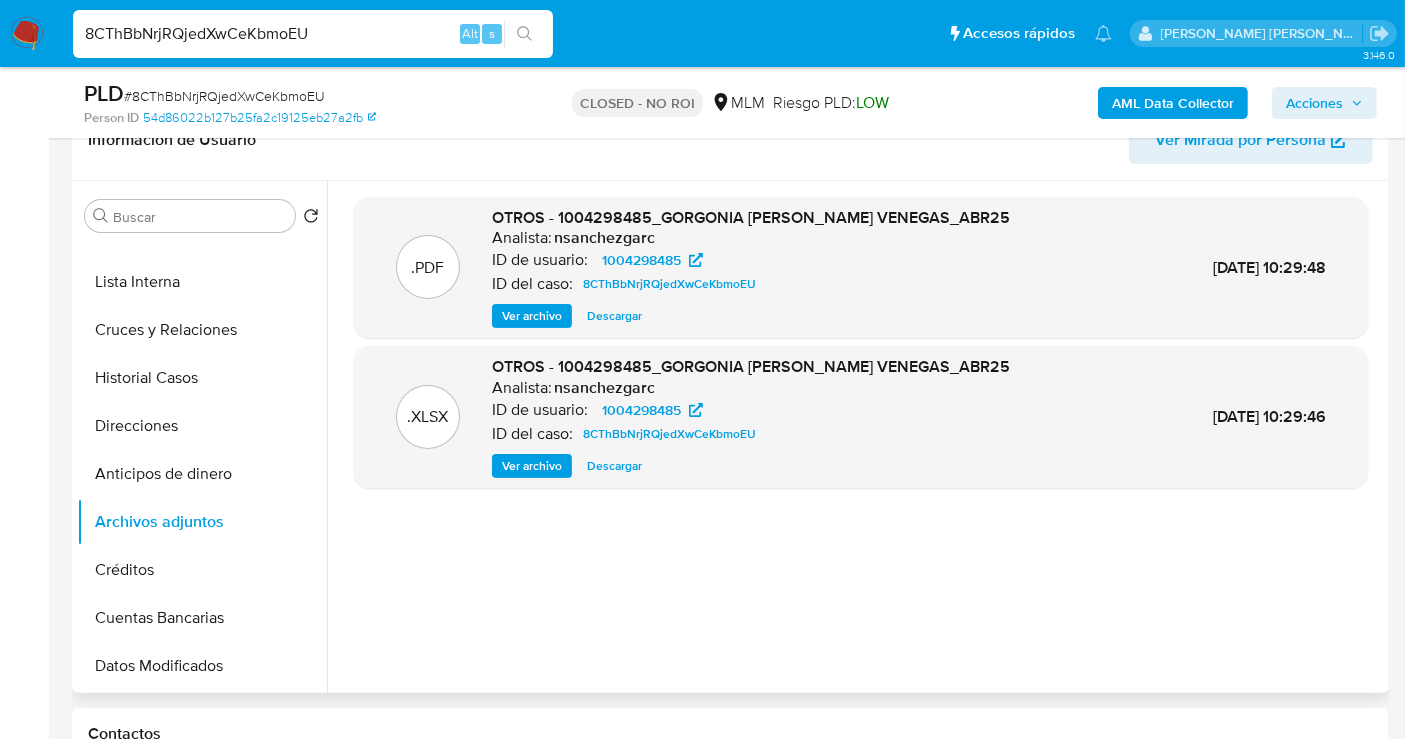 click on "Descargar" at bounding box center [614, 316] 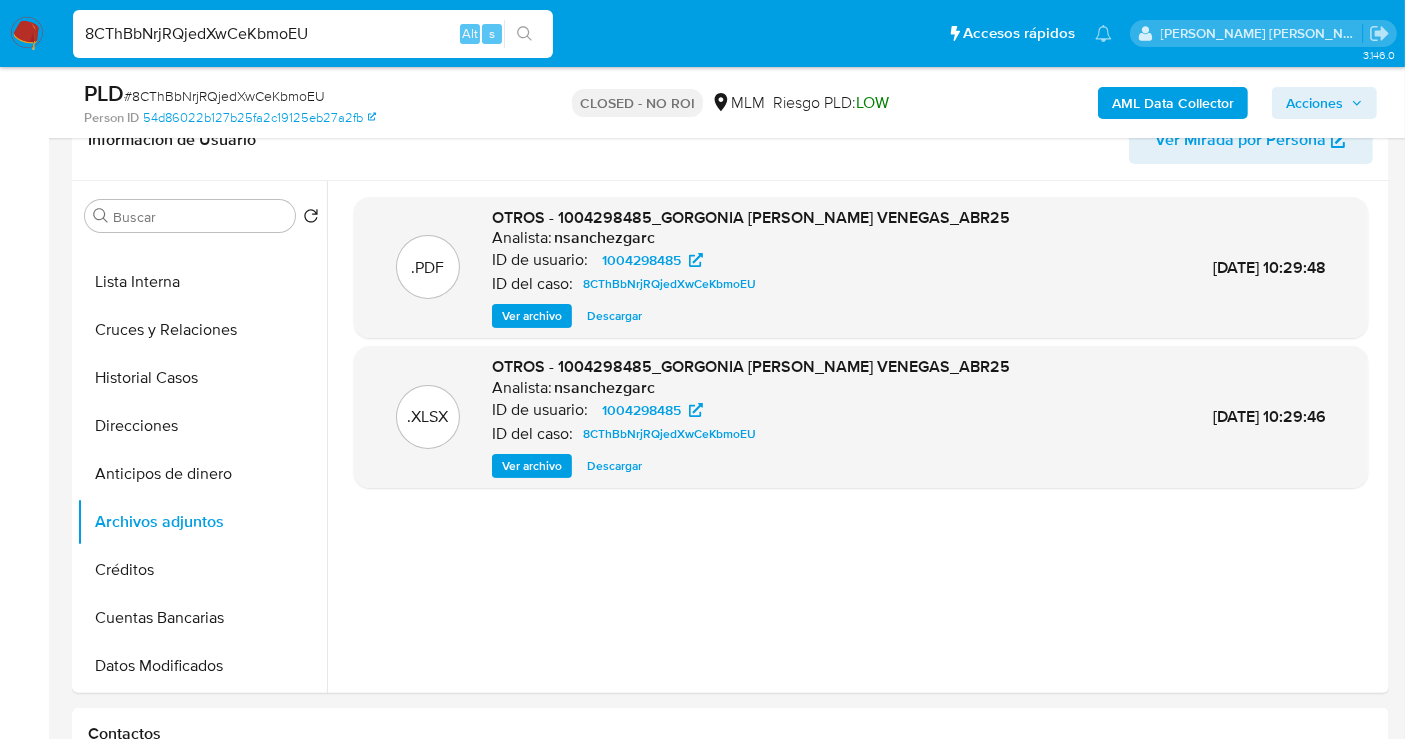 click on "8CThBbNrjRQjedXwCeKbmoEU" at bounding box center (313, 34) 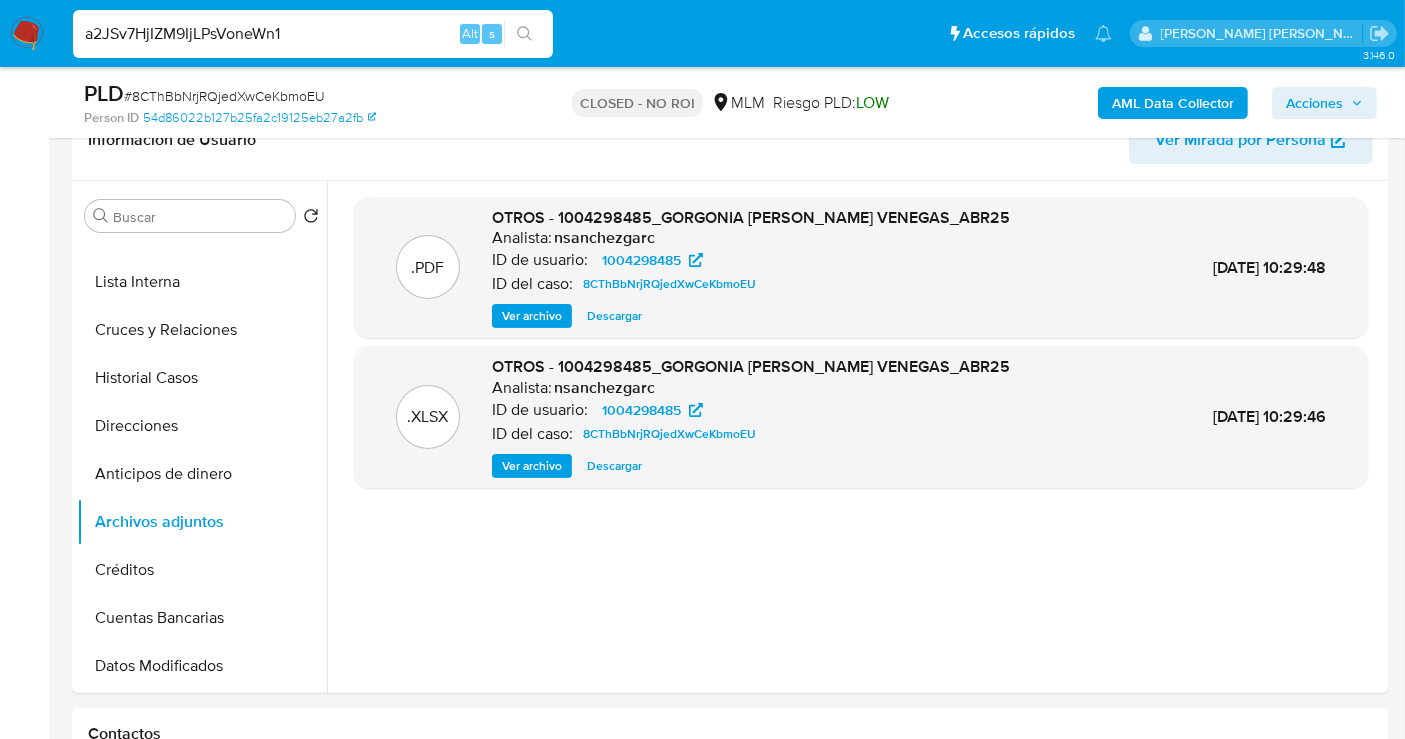 type on "a2JSv7HjIZM9IjLPsVoneWn1" 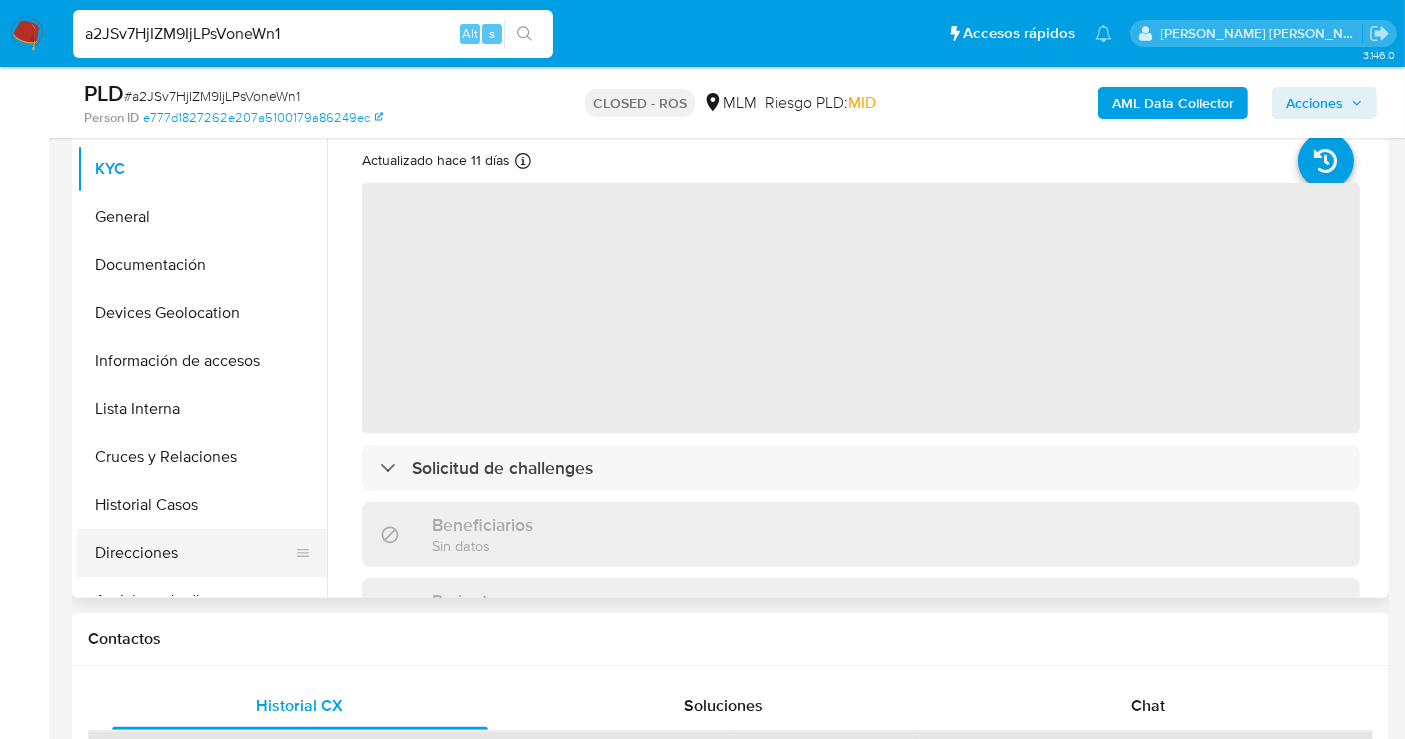 scroll, scrollTop: 555, scrollLeft: 0, axis: vertical 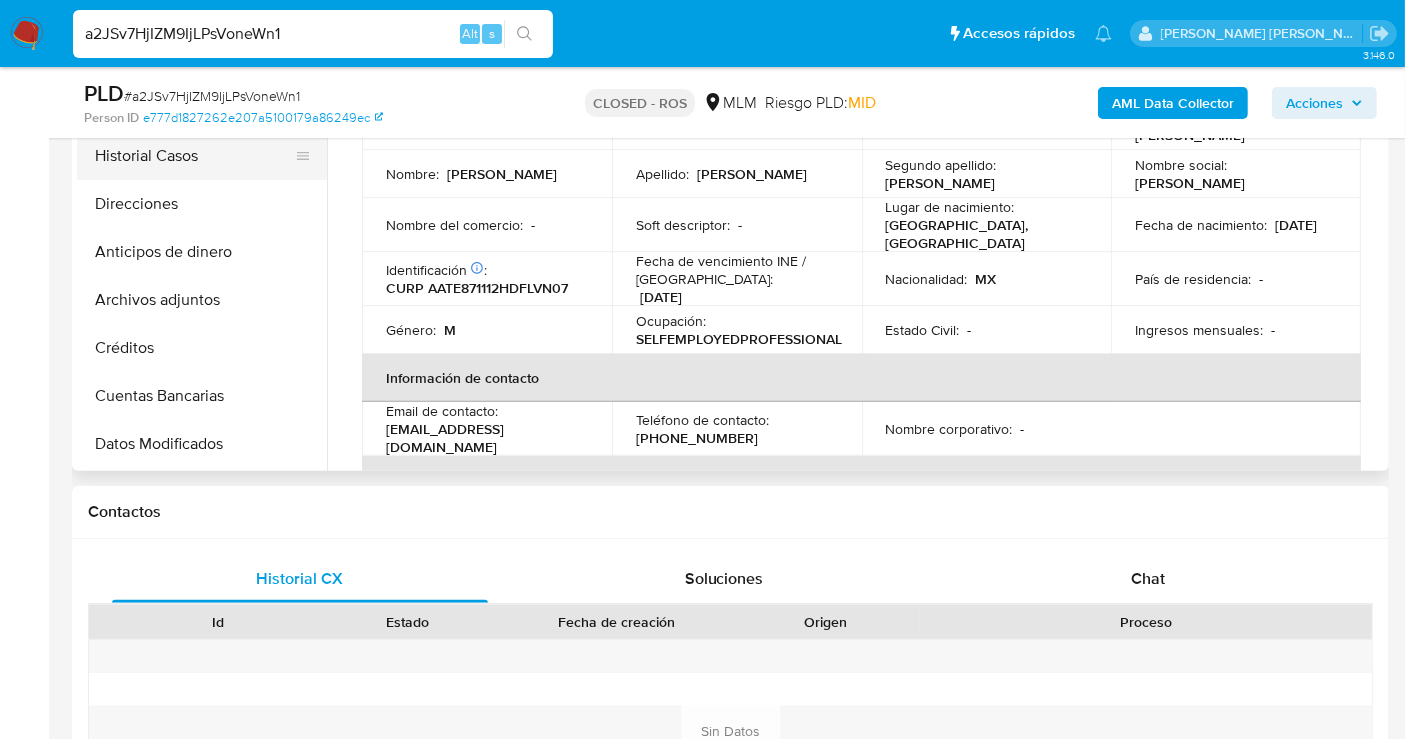 select on "10" 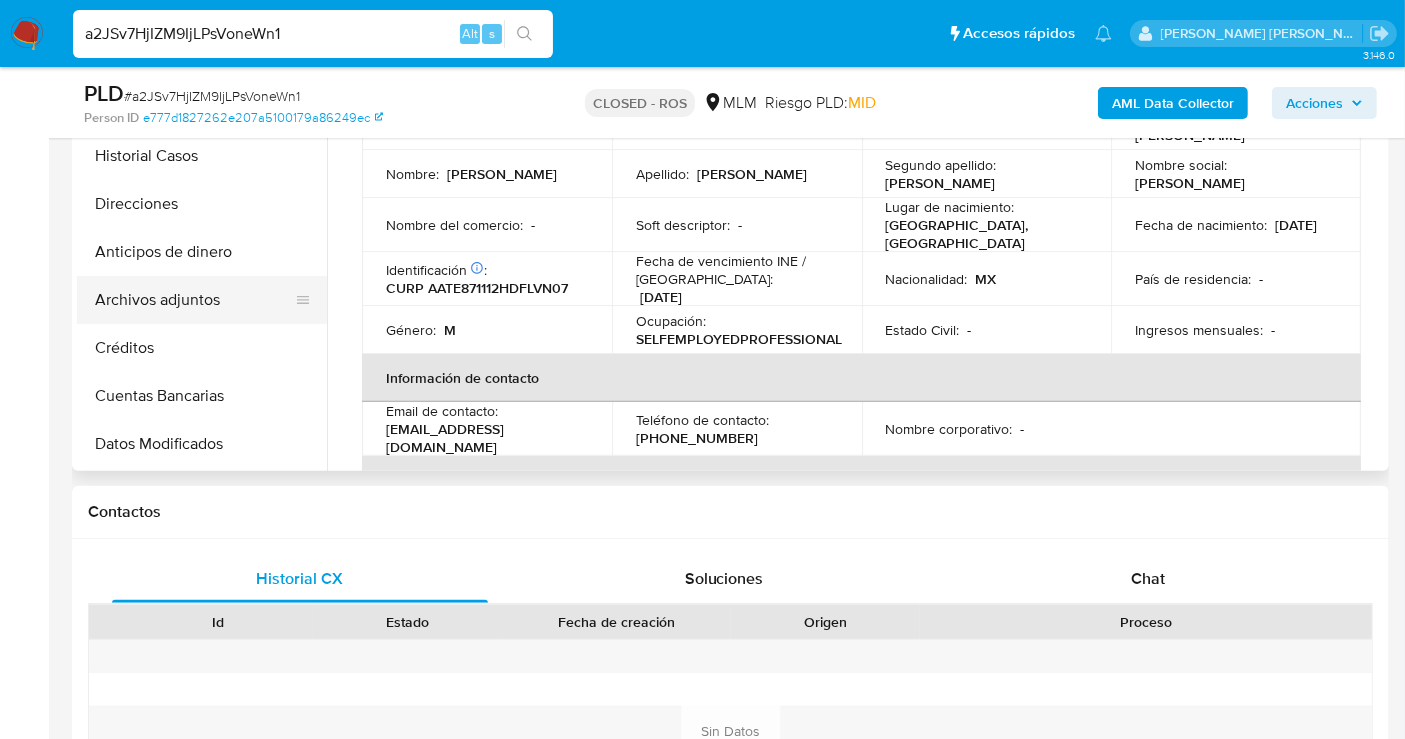 click on "Archivos adjuntos" at bounding box center (194, 300) 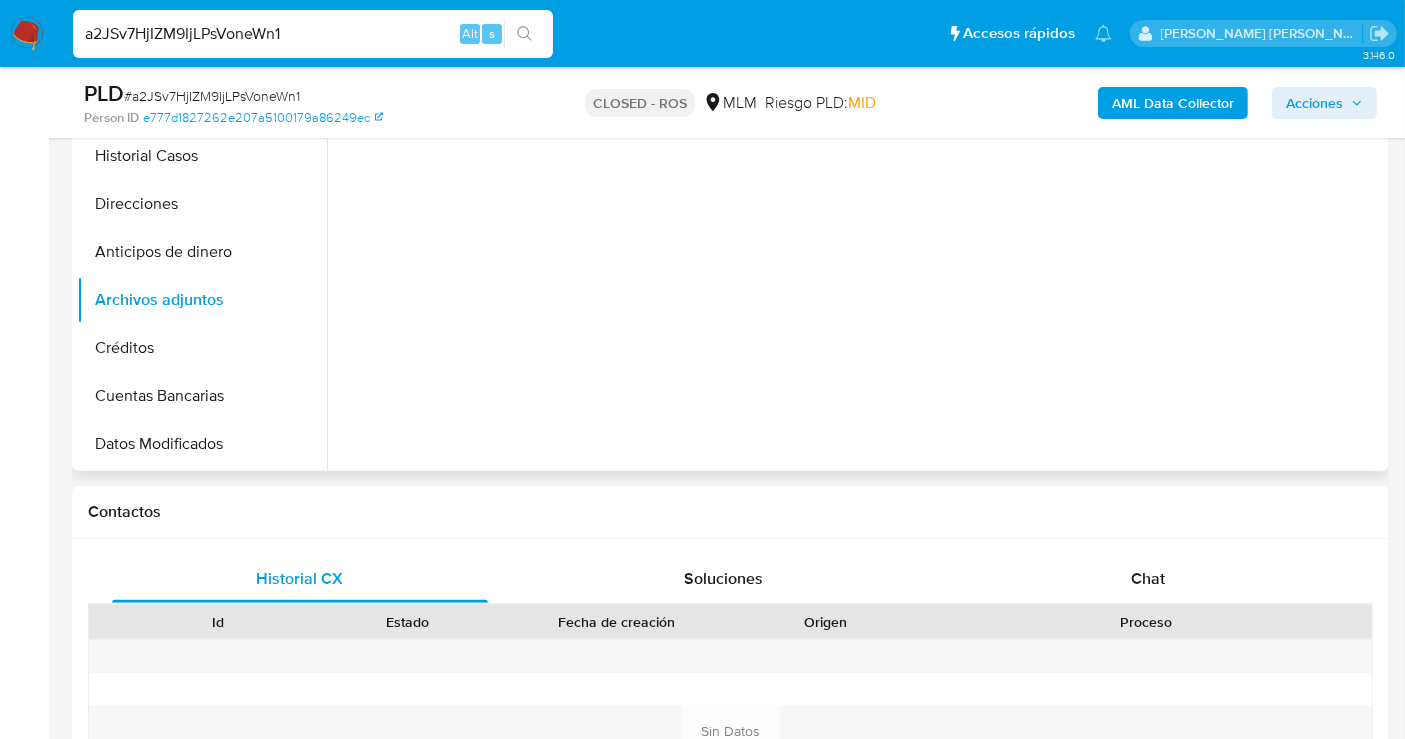 scroll, scrollTop: 222, scrollLeft: 0, axis: vertical 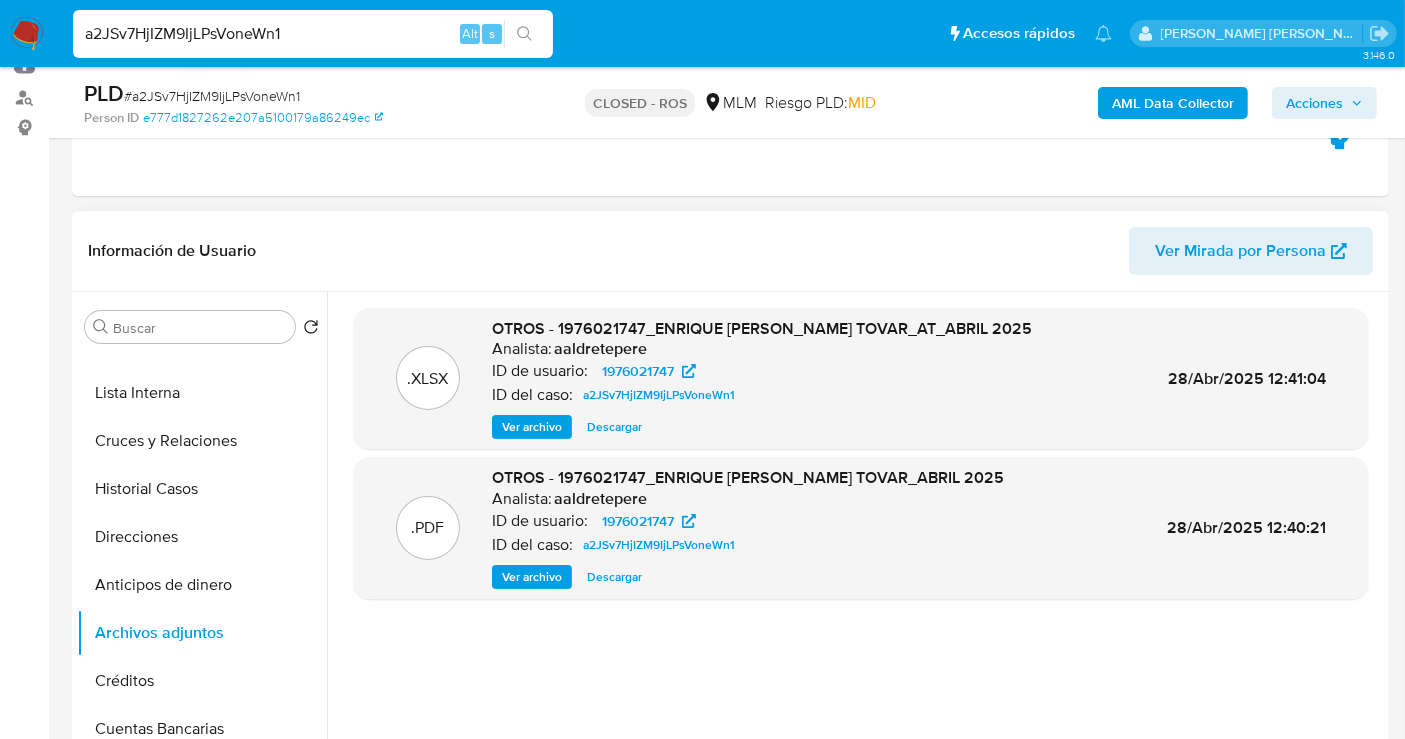 click on "Descargar" at bounding box center [614, 577] 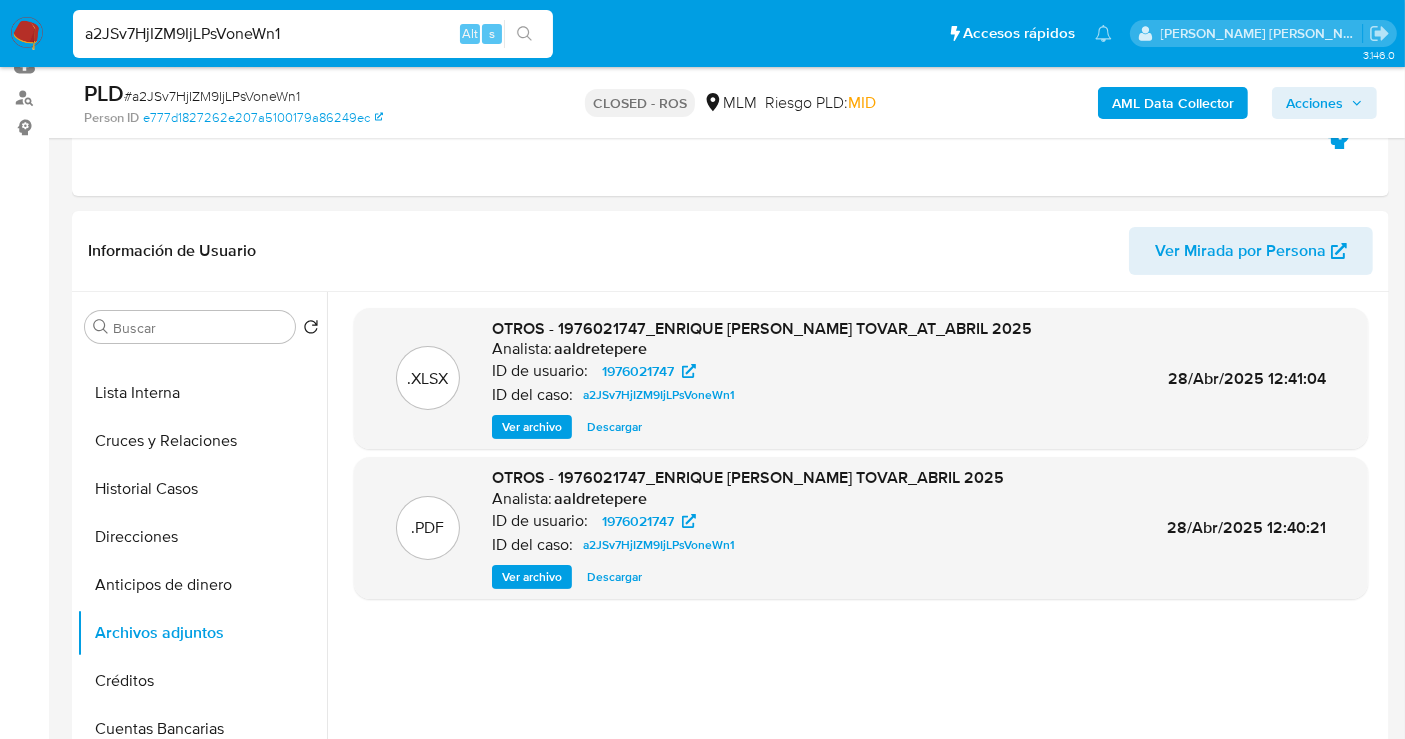 click on "a2JSv7HjIZM9IjLPsVoneWn1" at bounding box center (313, 34) 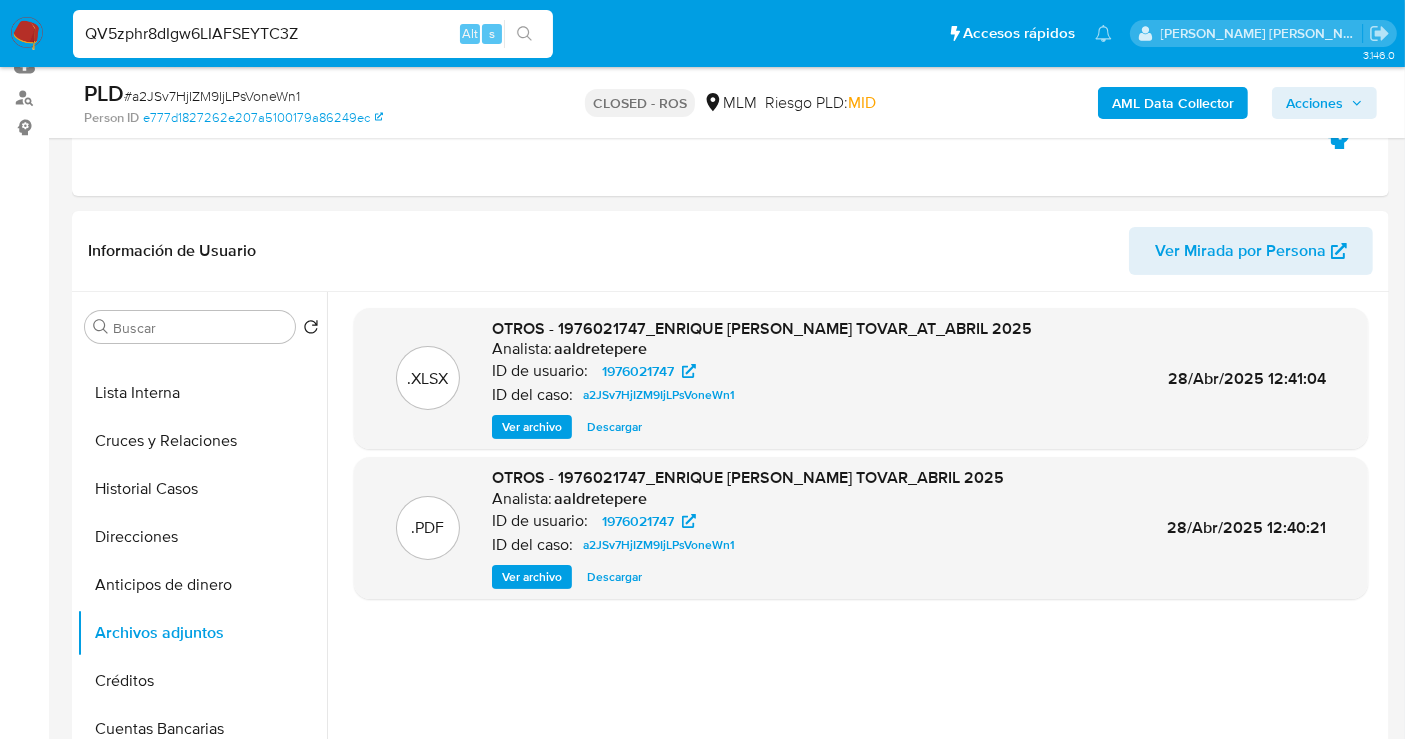 type on "QV5zphr8dIgw6LIAFSEYTC3Z" 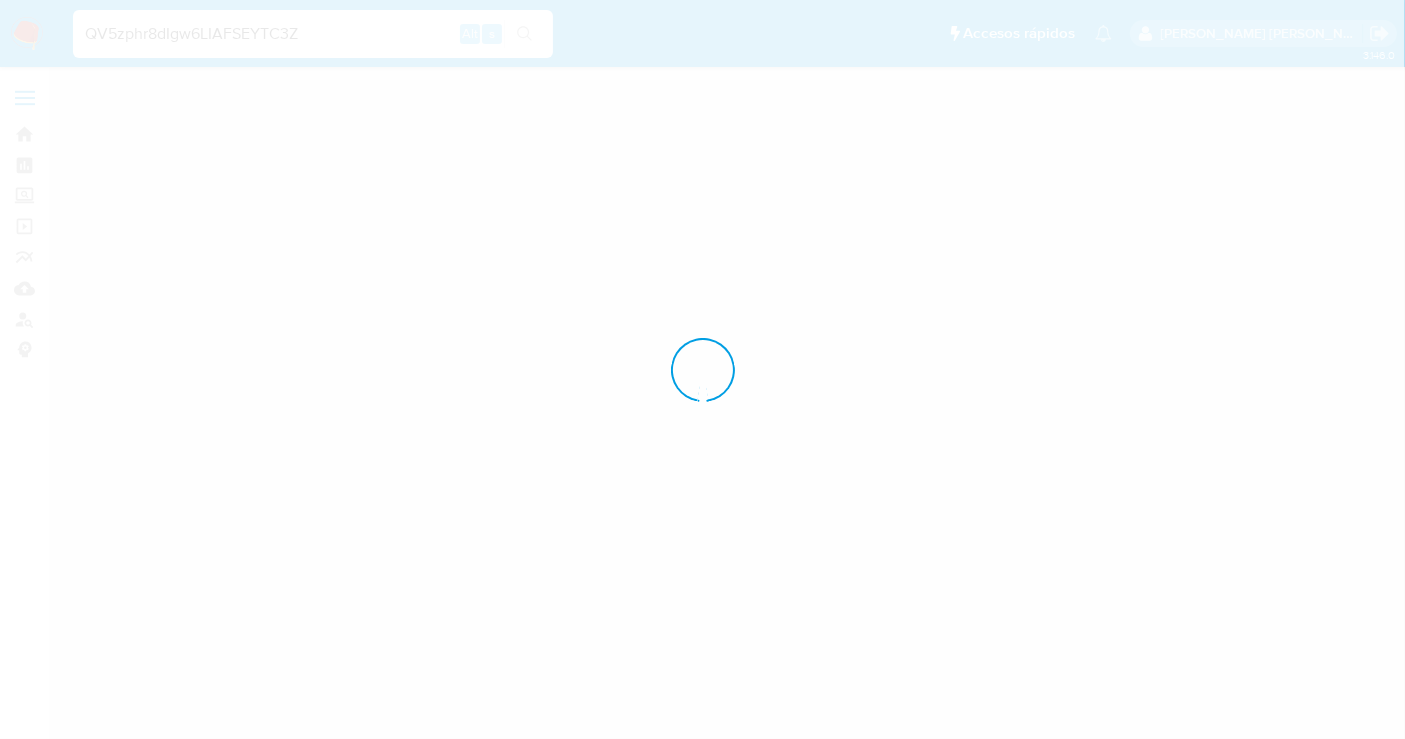 scroll, scrollTop: 0, scrollLeft: 0, axis: both 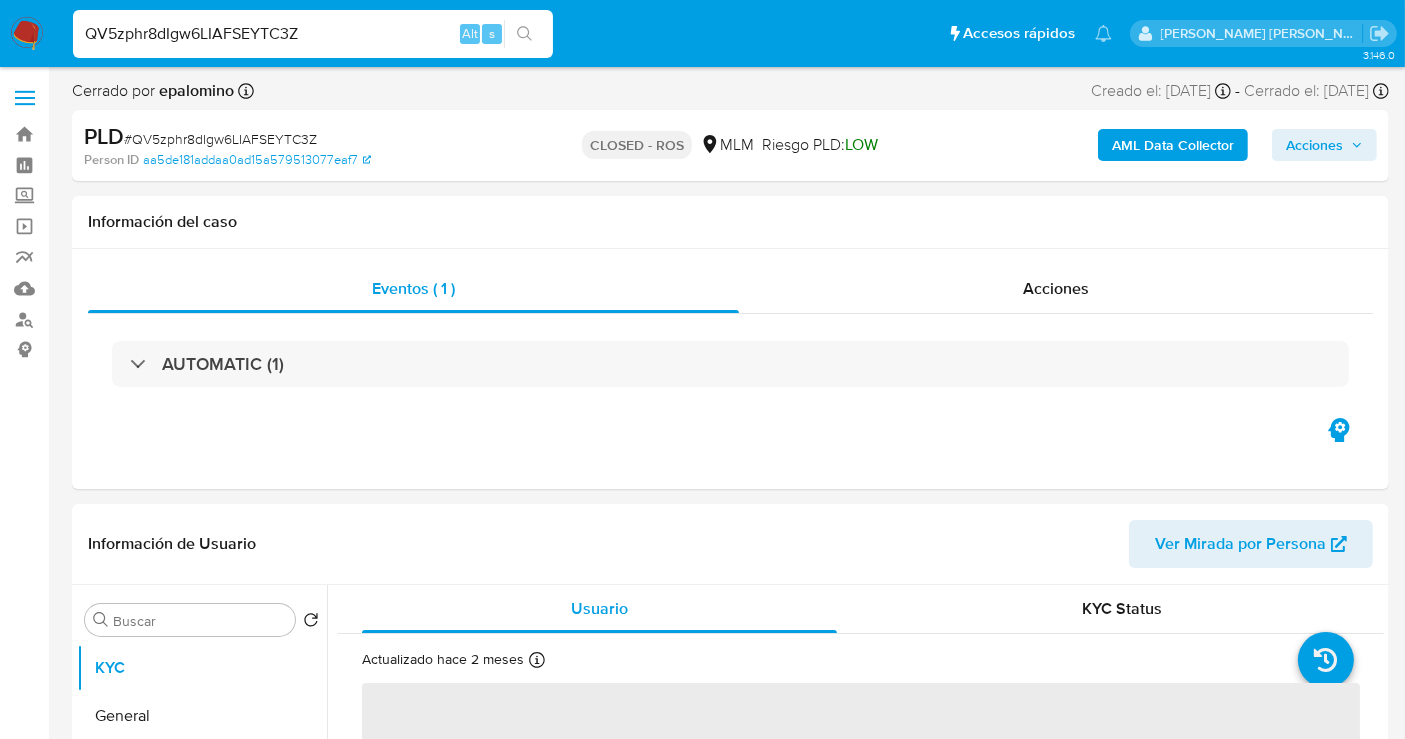 select on "10" 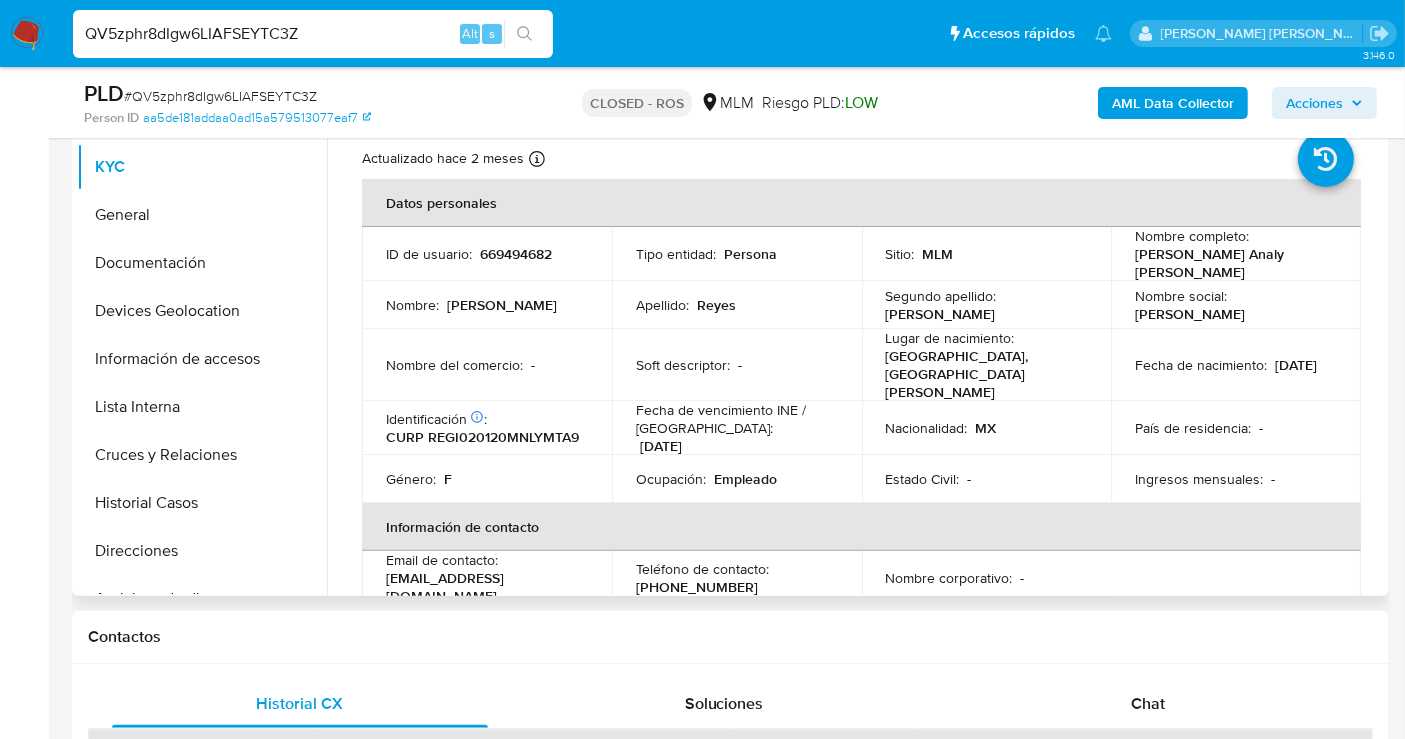scroll, scrollTop: 444, scrollLeft: 0, axis: vertical 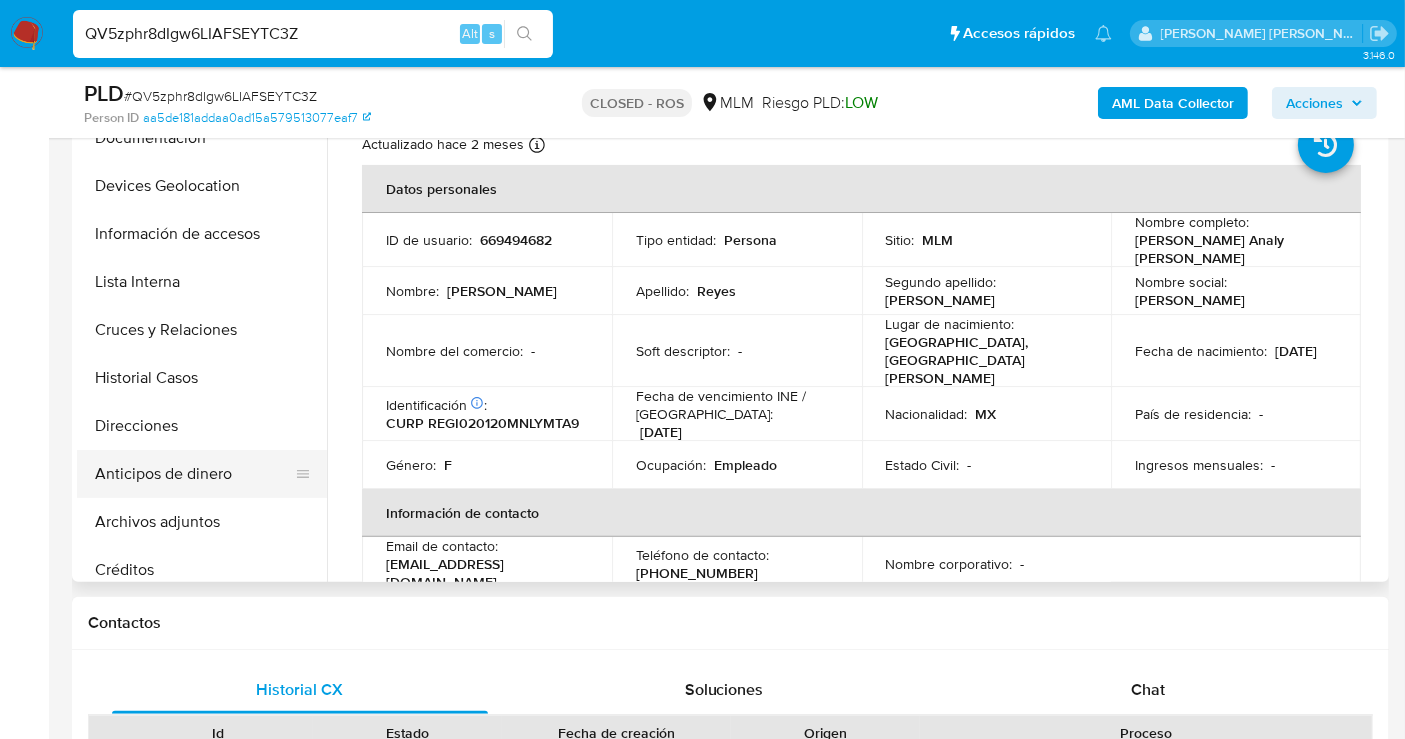 click on "Anticipos de dinero" at bounding box center (194, 474) 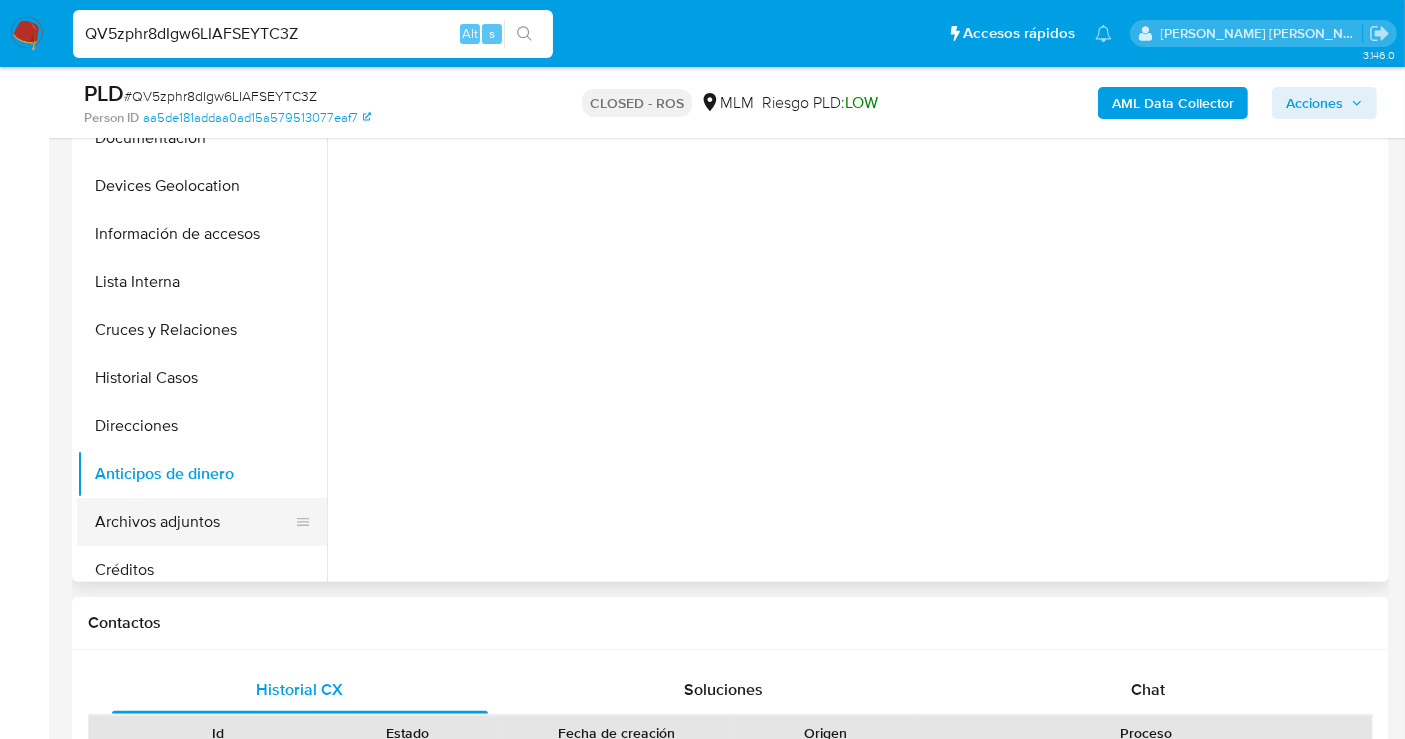 click on "Archivos adjuntos" at bounding box center [194, 522] 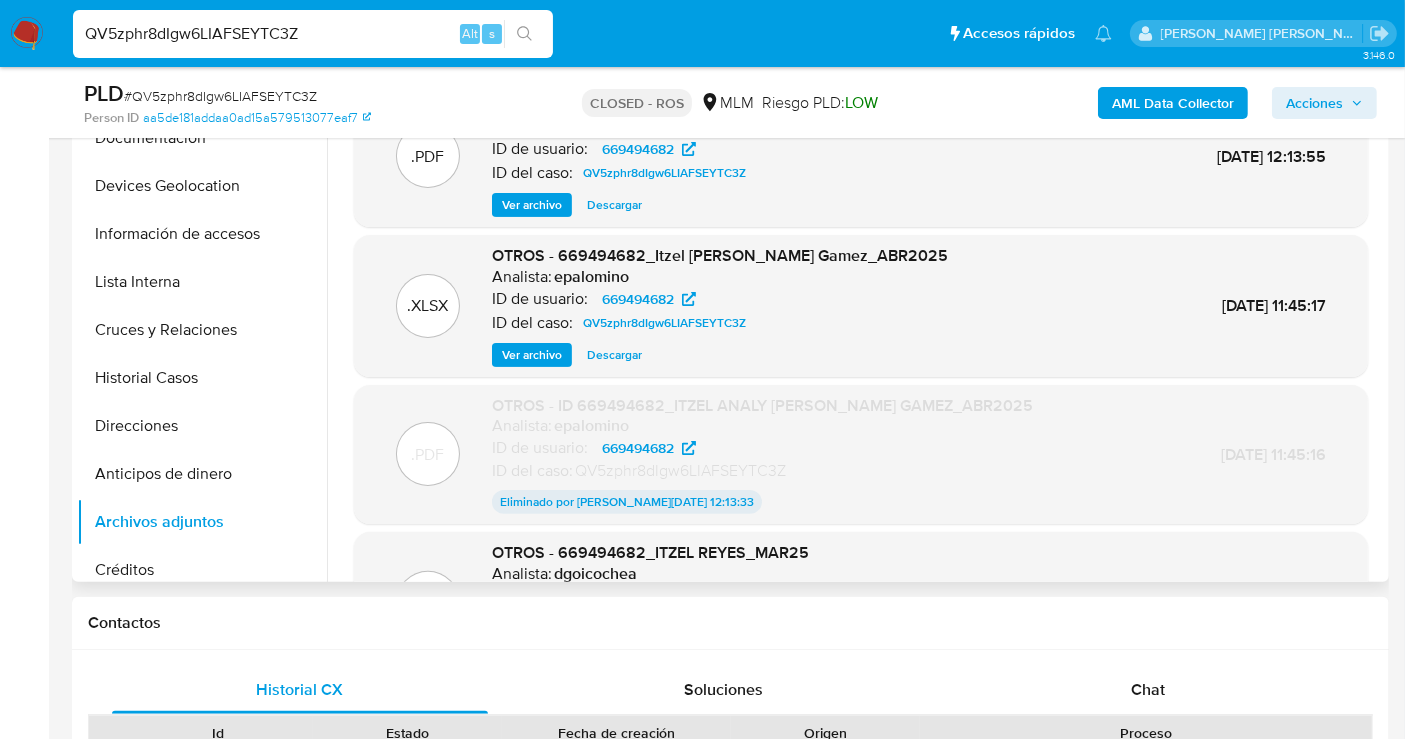scroll, scrollTop: 333, scrollLeft: 0, axis: vertical 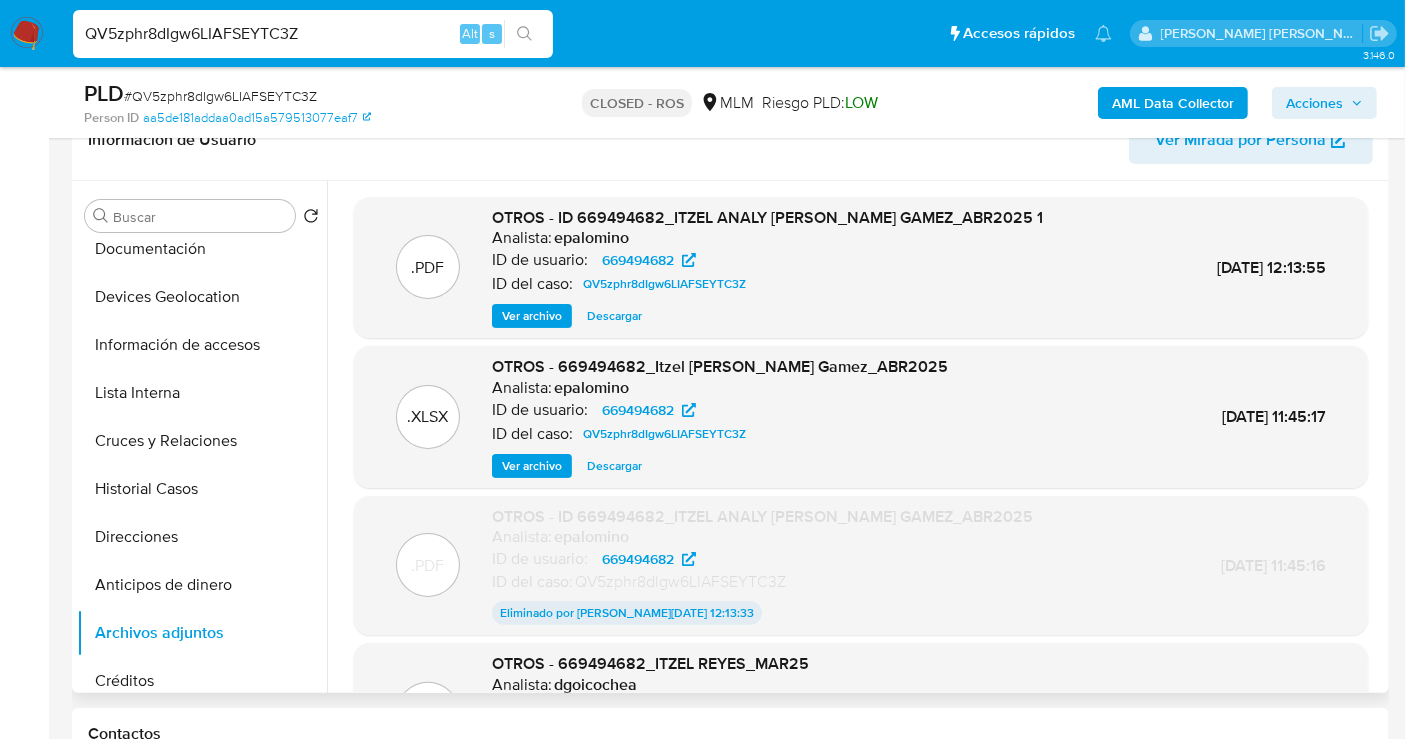 type 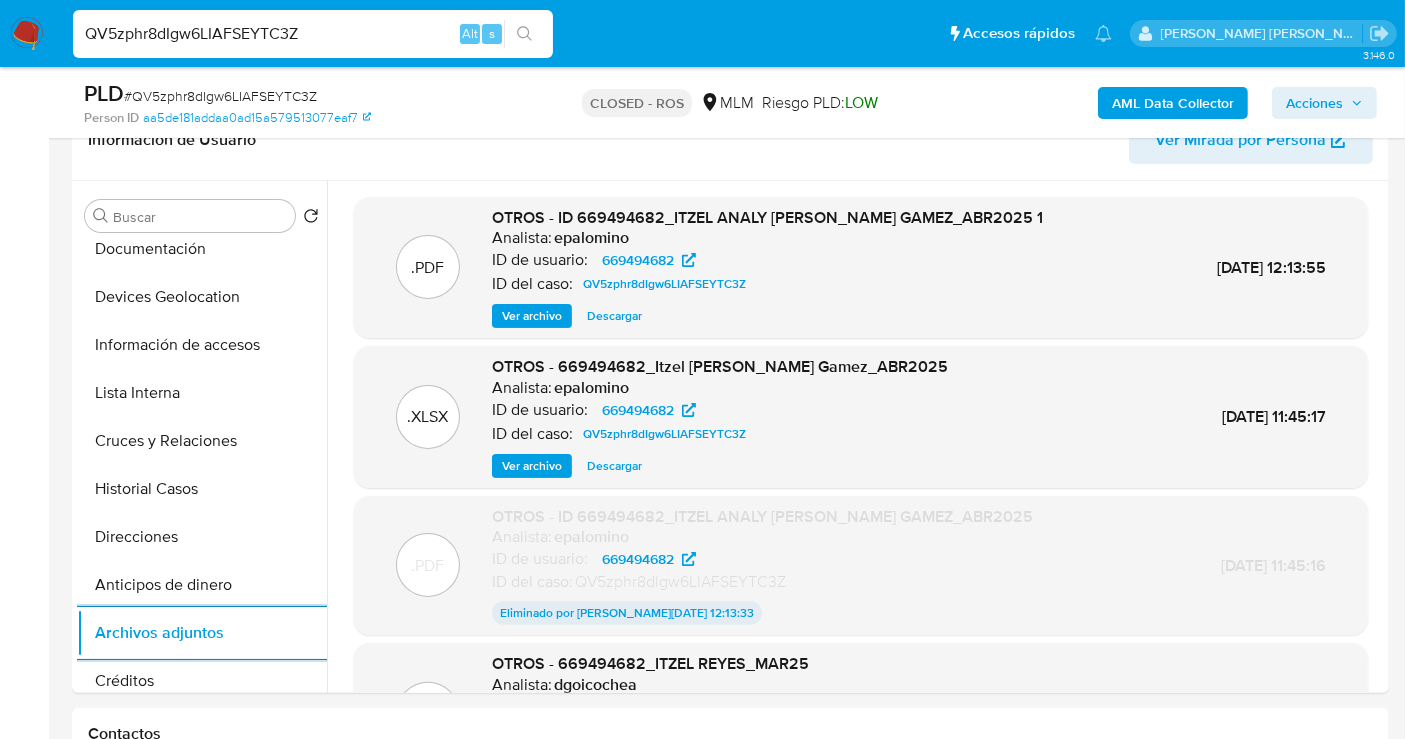 click on "QV5zphr8dIgw6LIAFSEYTC3Z" at bounding box center [313, 34] 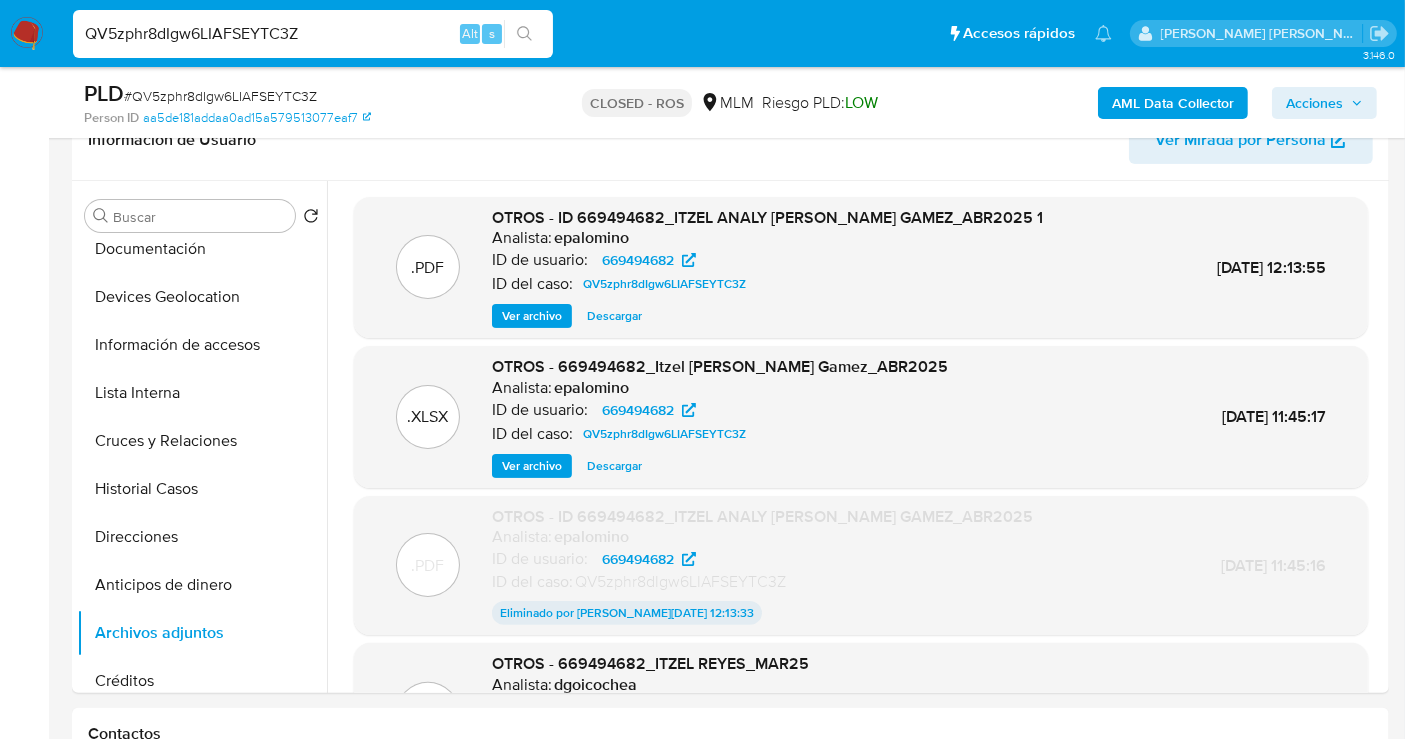 click on "QV5zphr8dIgw6LIAFSEYTC3Z" at bounding box center [313, 34] 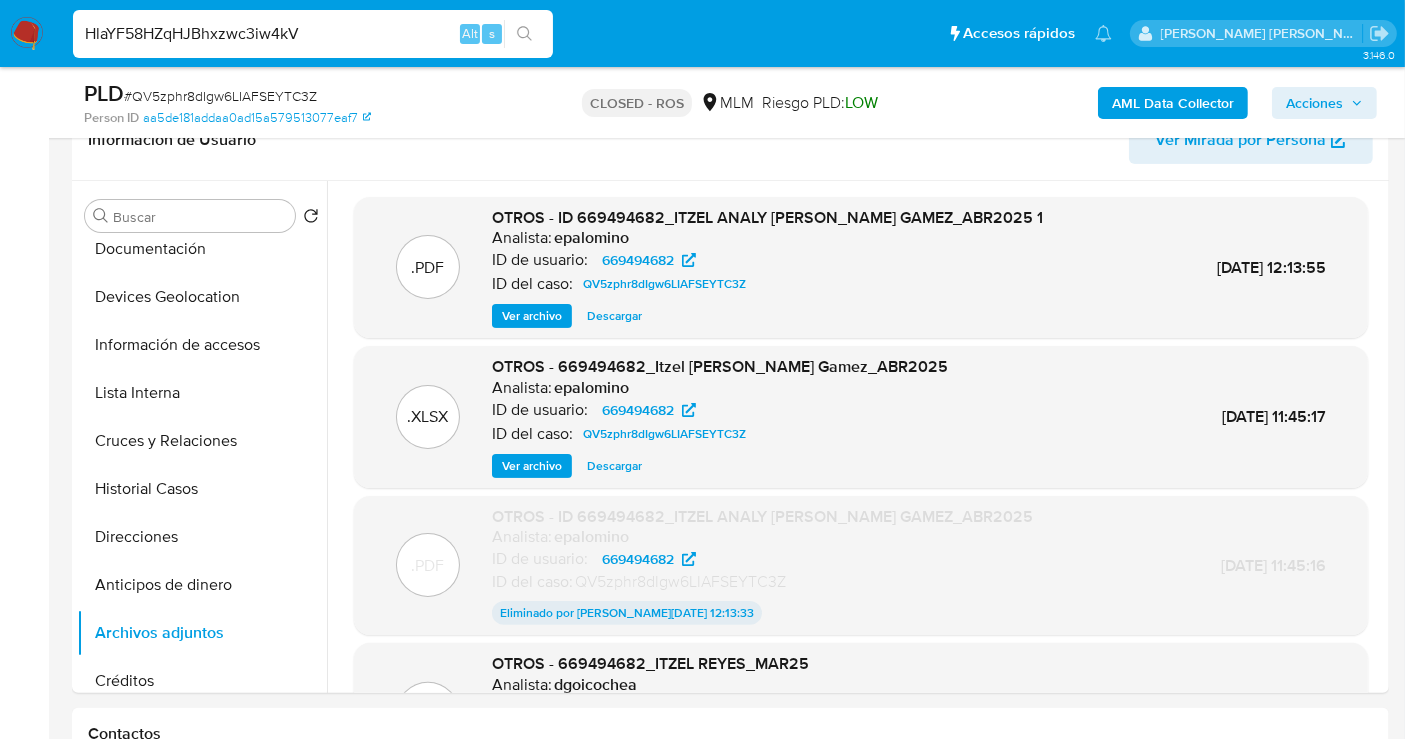 type on "HlaYF58HZqHJBhxzwc3iw4kV" 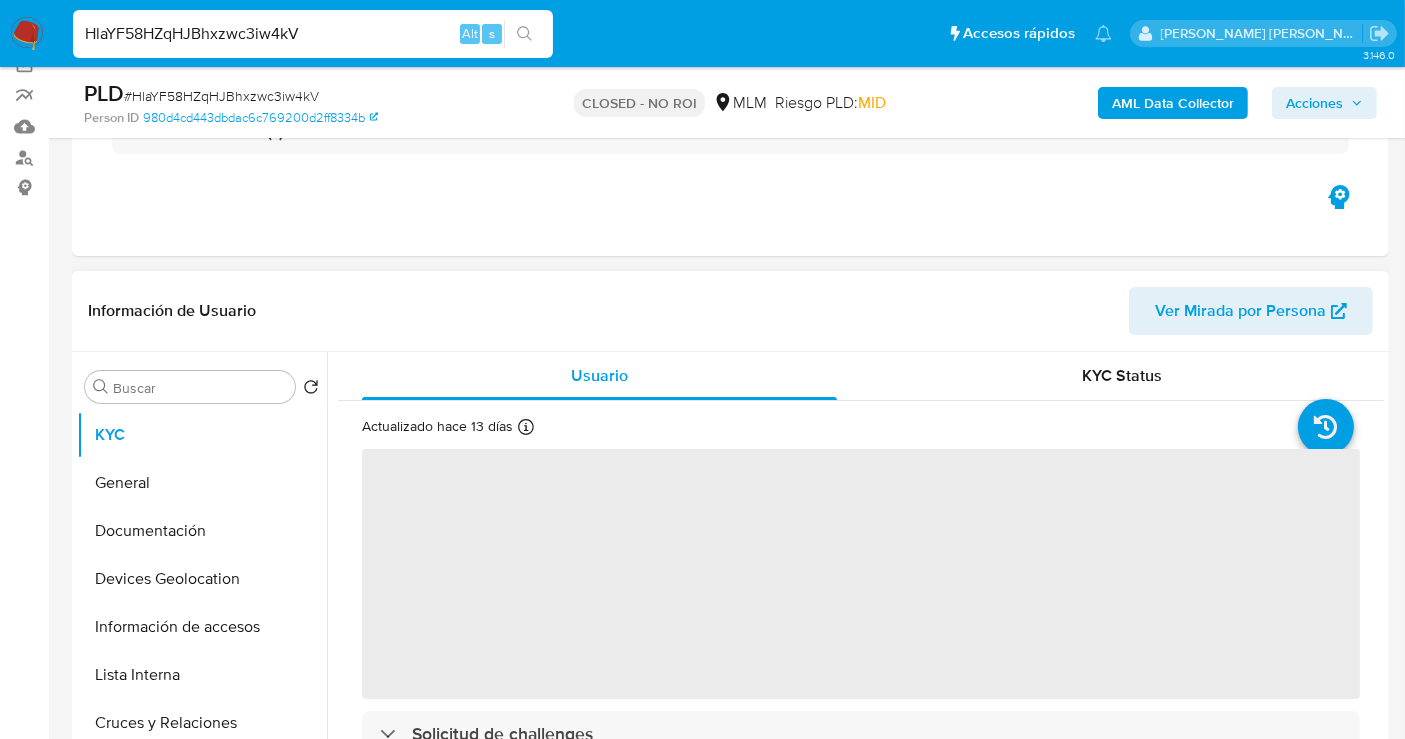 scroll, scrollTop: 333, scrollLeft: 0, axis: vertical 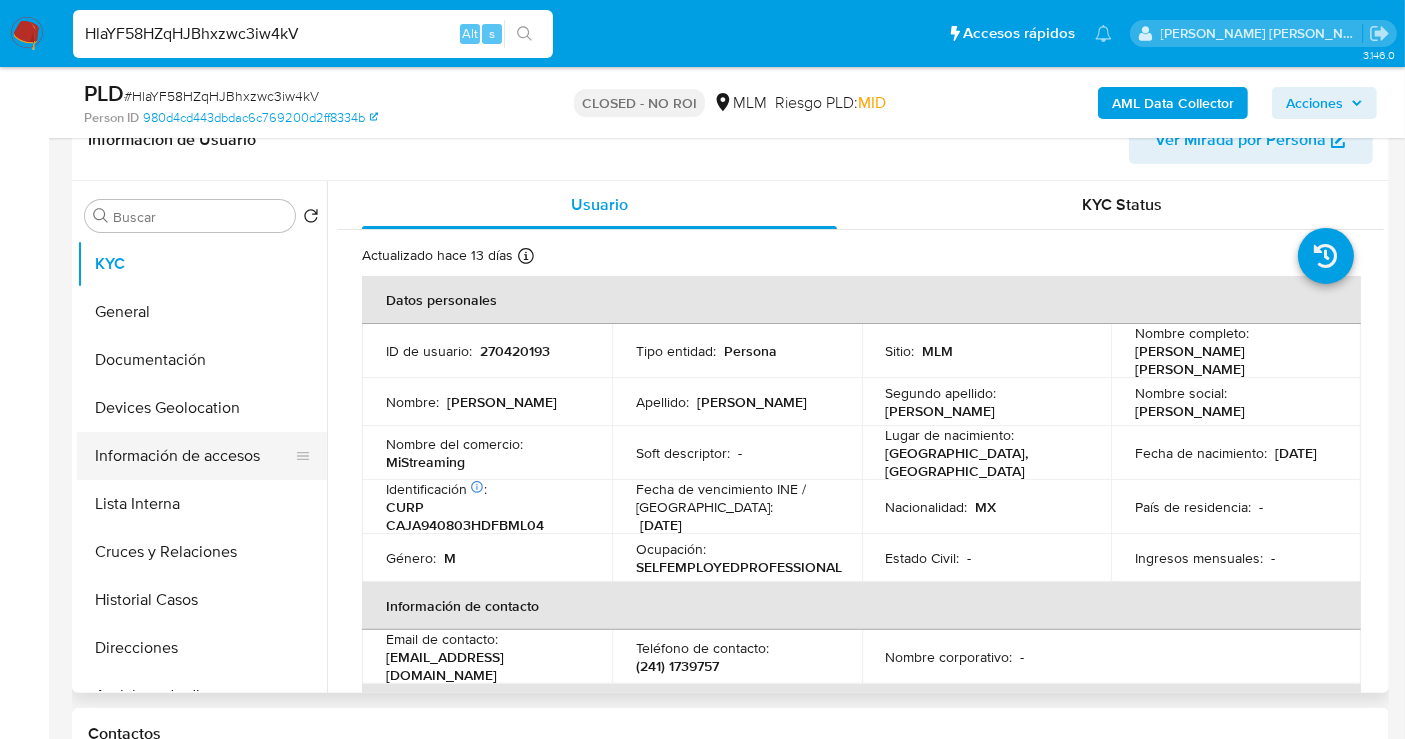 select on "10" 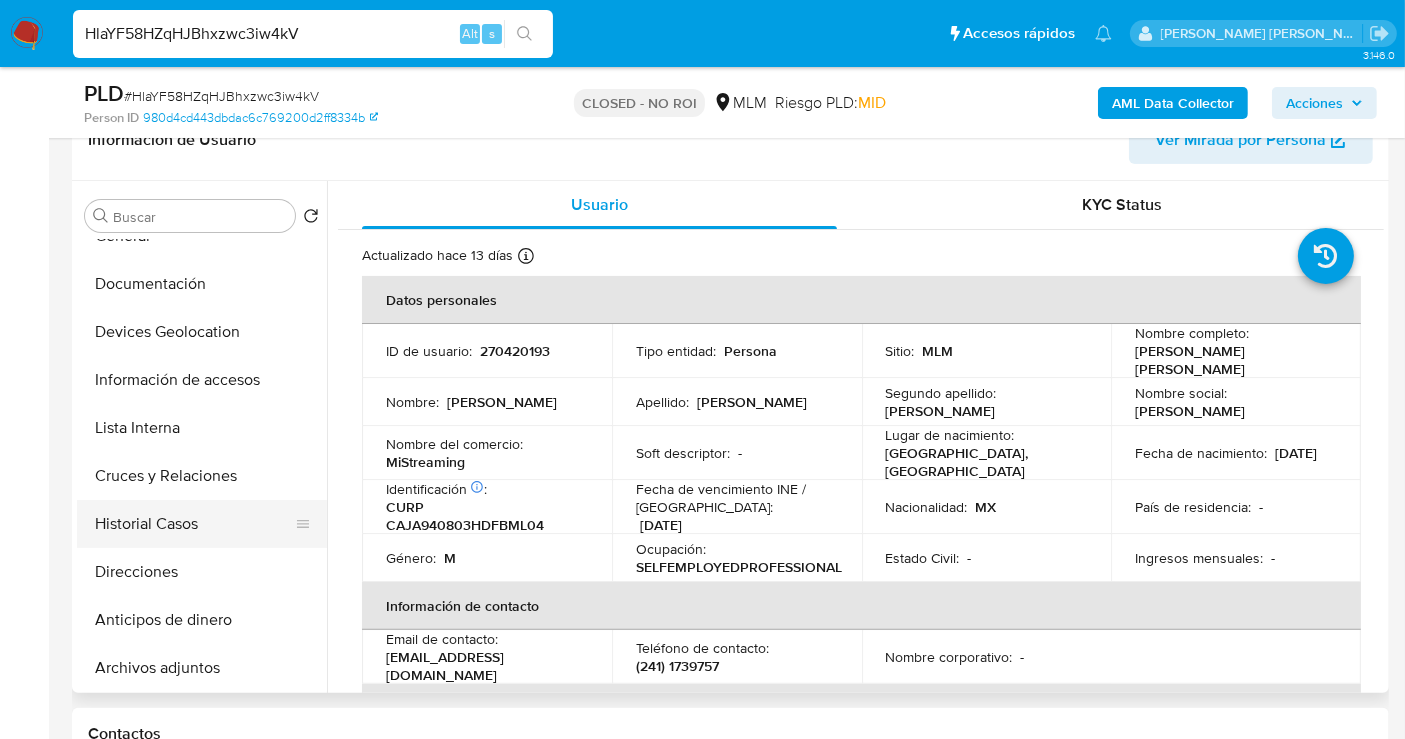 scroll, scrollTop: 111, scrollLeft: 0, axis: vertical 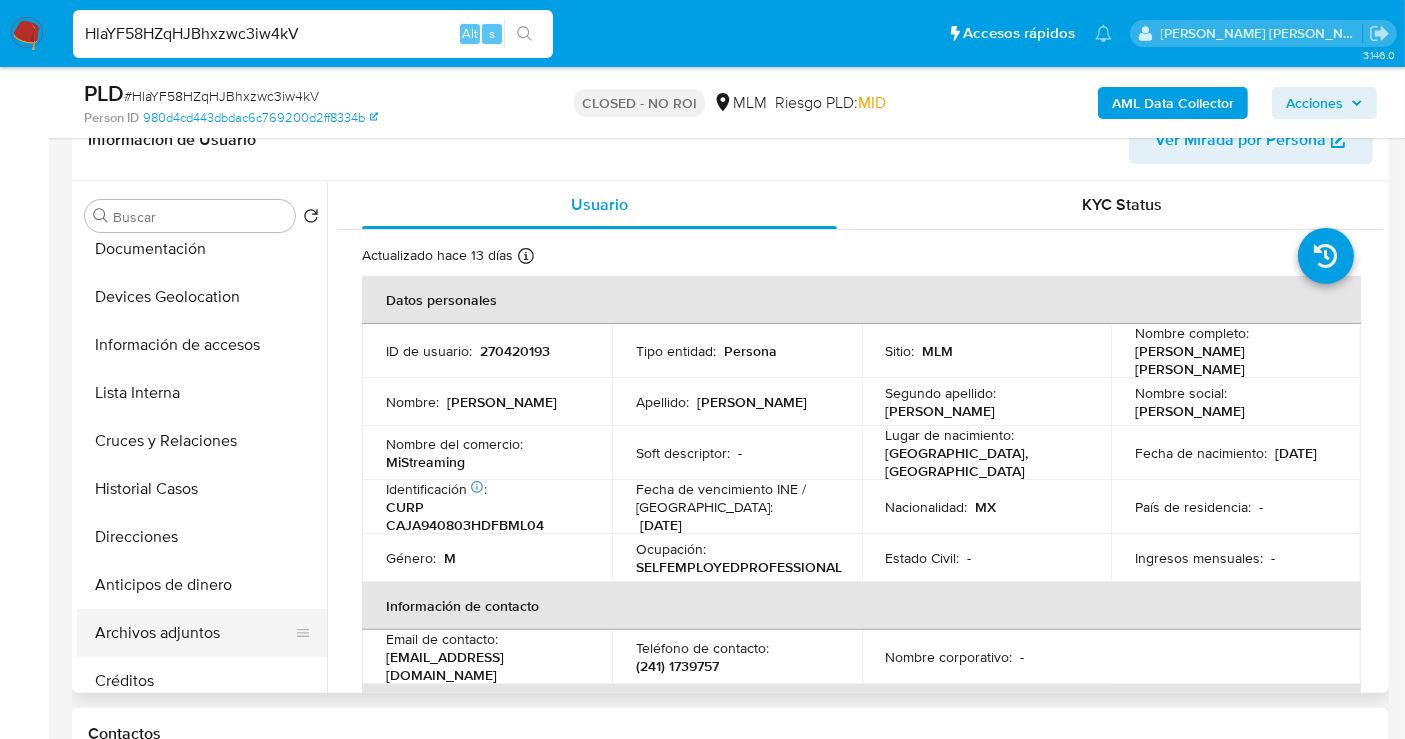 click on "Archivos adjuntos" at bounding box center [194, 633] 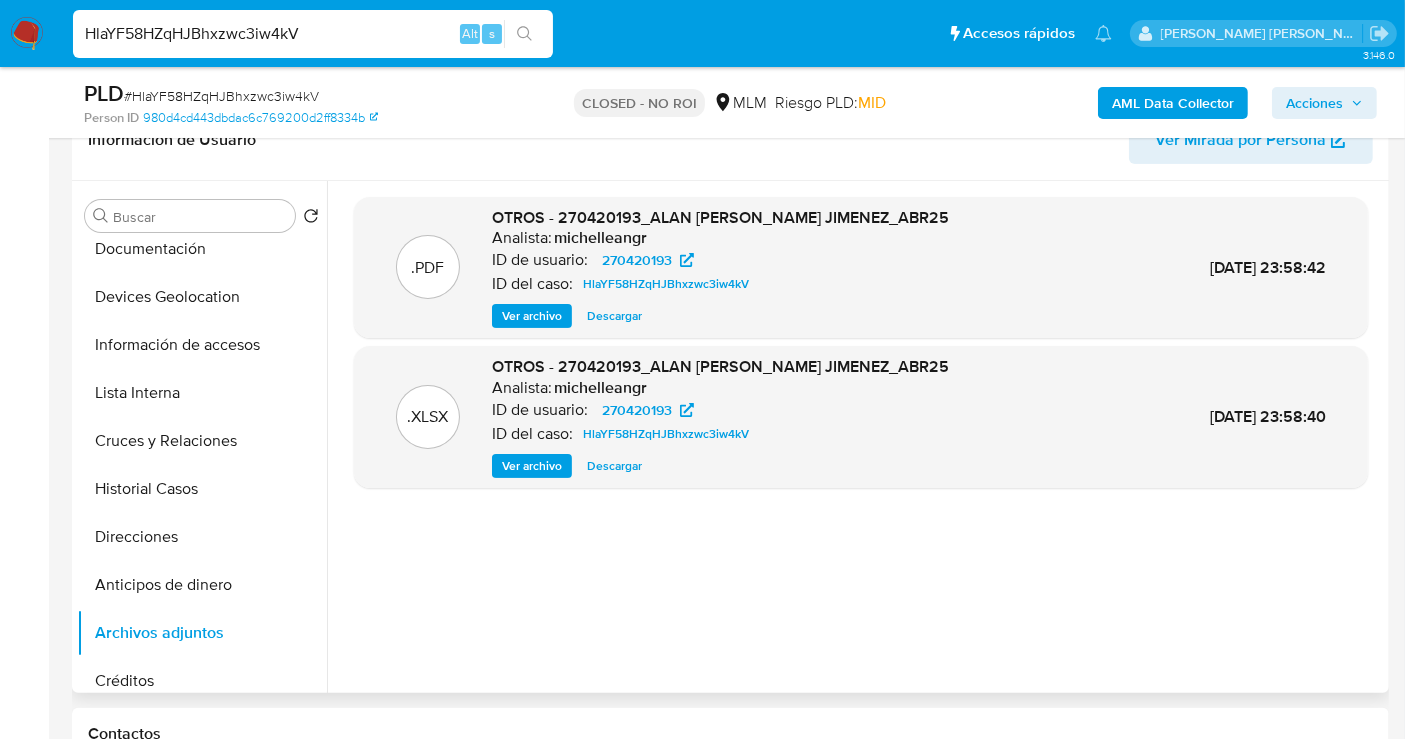 click on "Descargar" at bounding box center (614, 316) 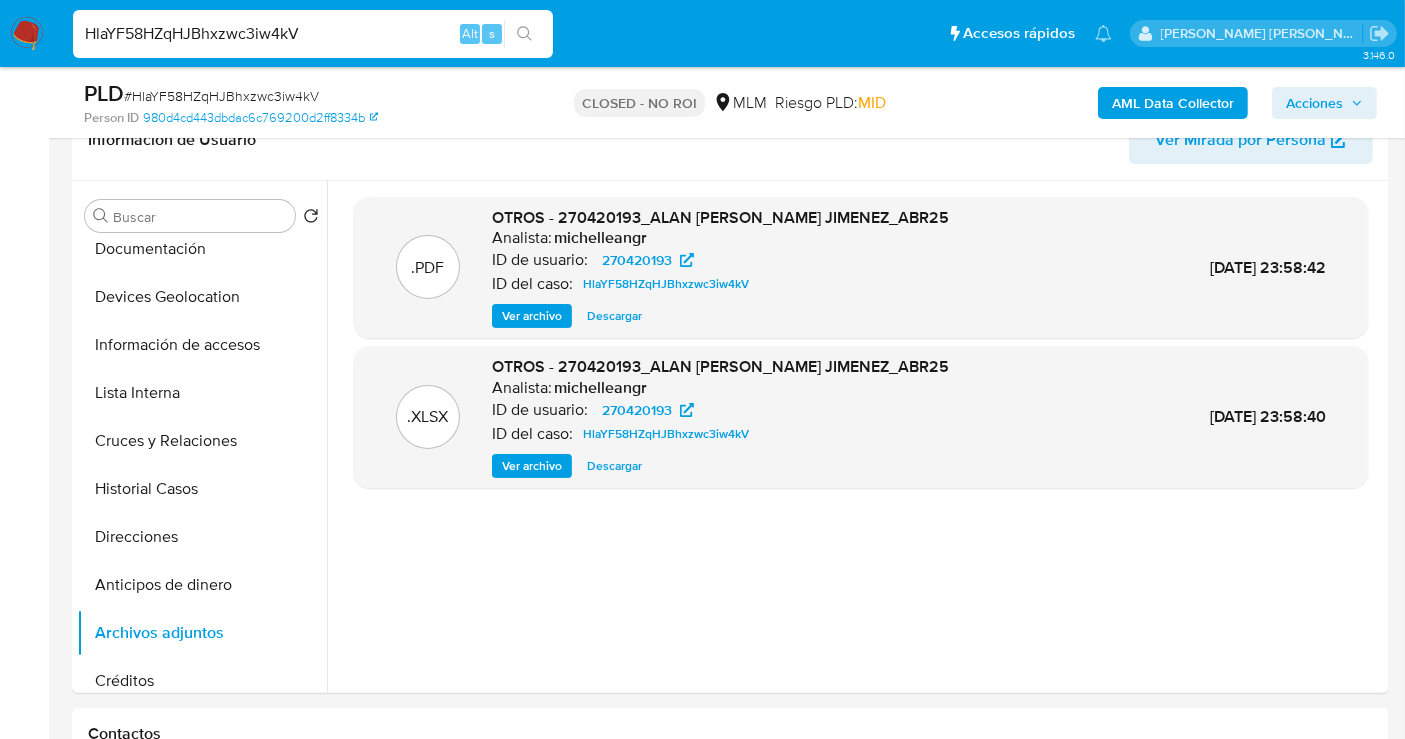 click on "HlaYF58HZqHJBhxzwc3iw4kV" at bounding box center (313, 34) 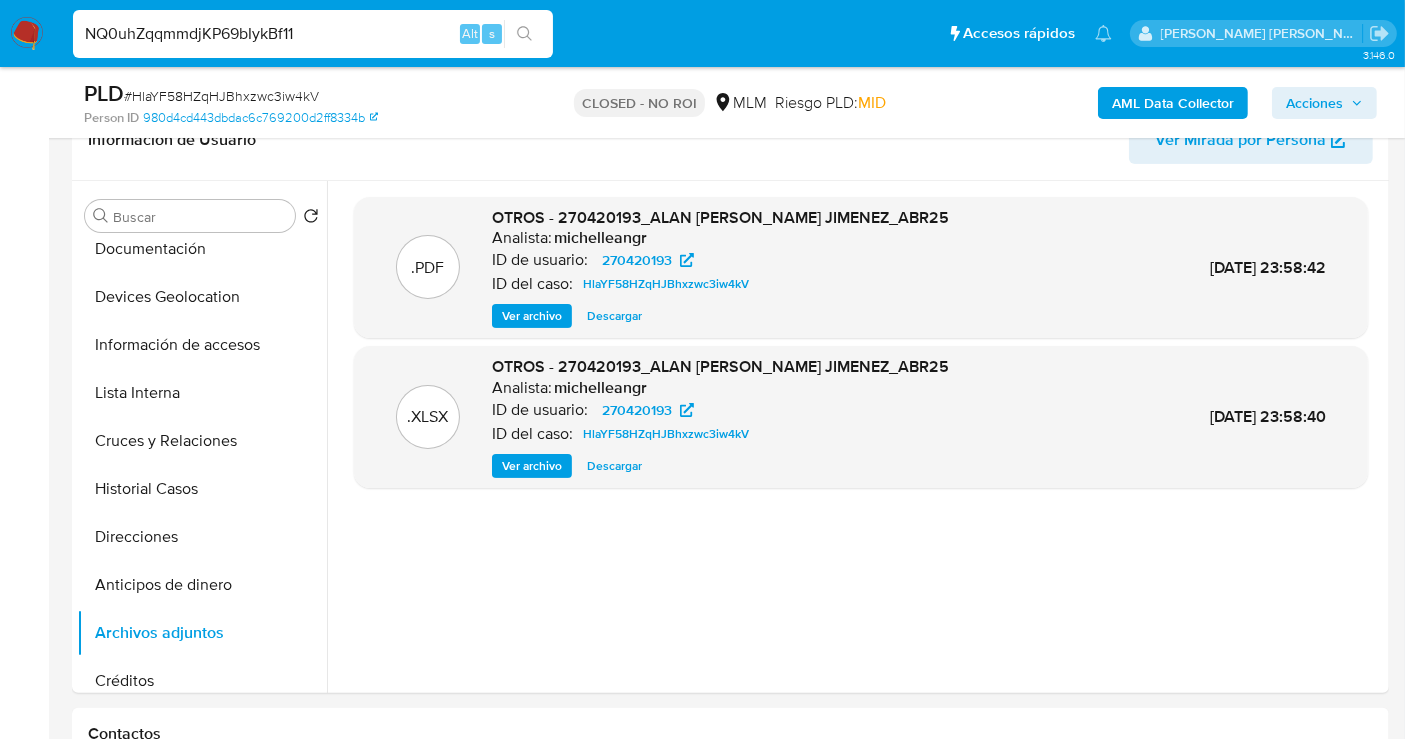 type on "NQ0uhZqqmmdjKP69bIykBf11" 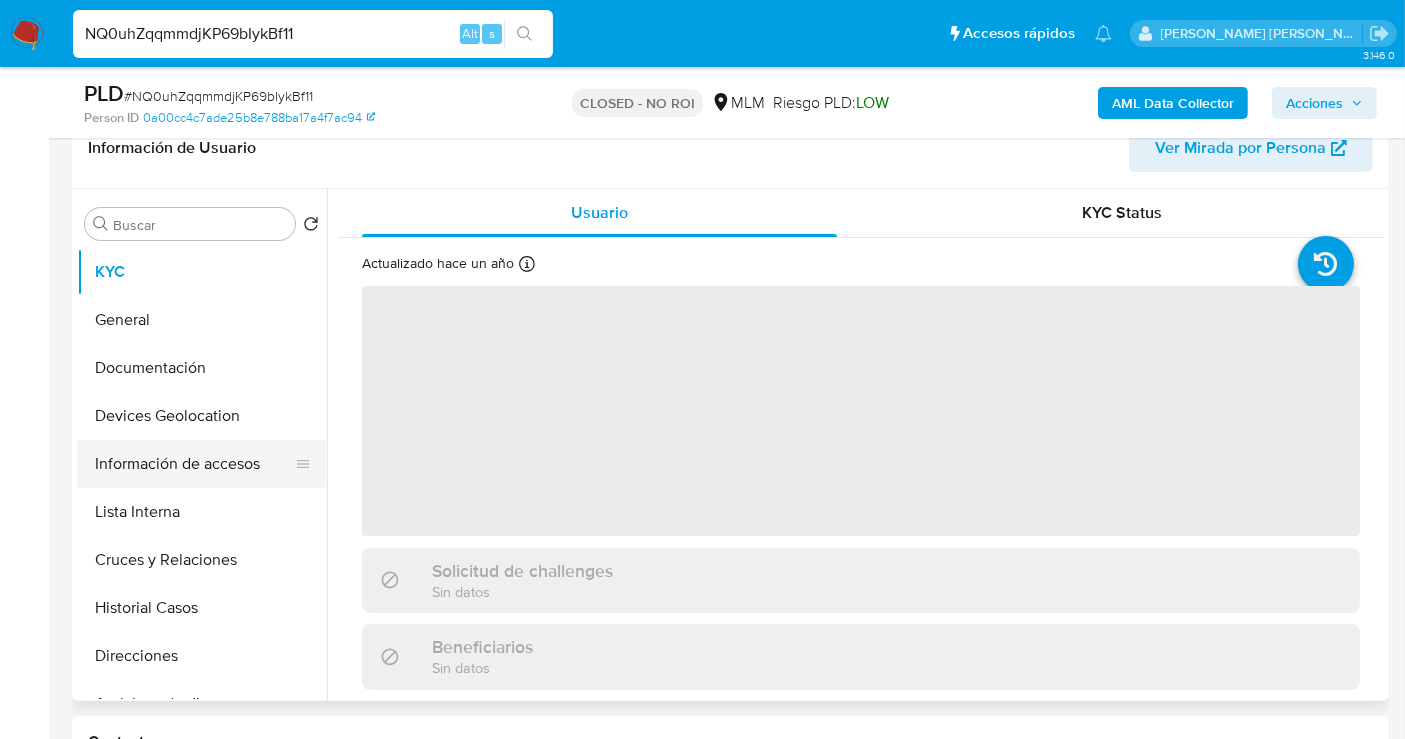 scroll, scrollTop: 333, scrollLeft: 0, axis: vertical 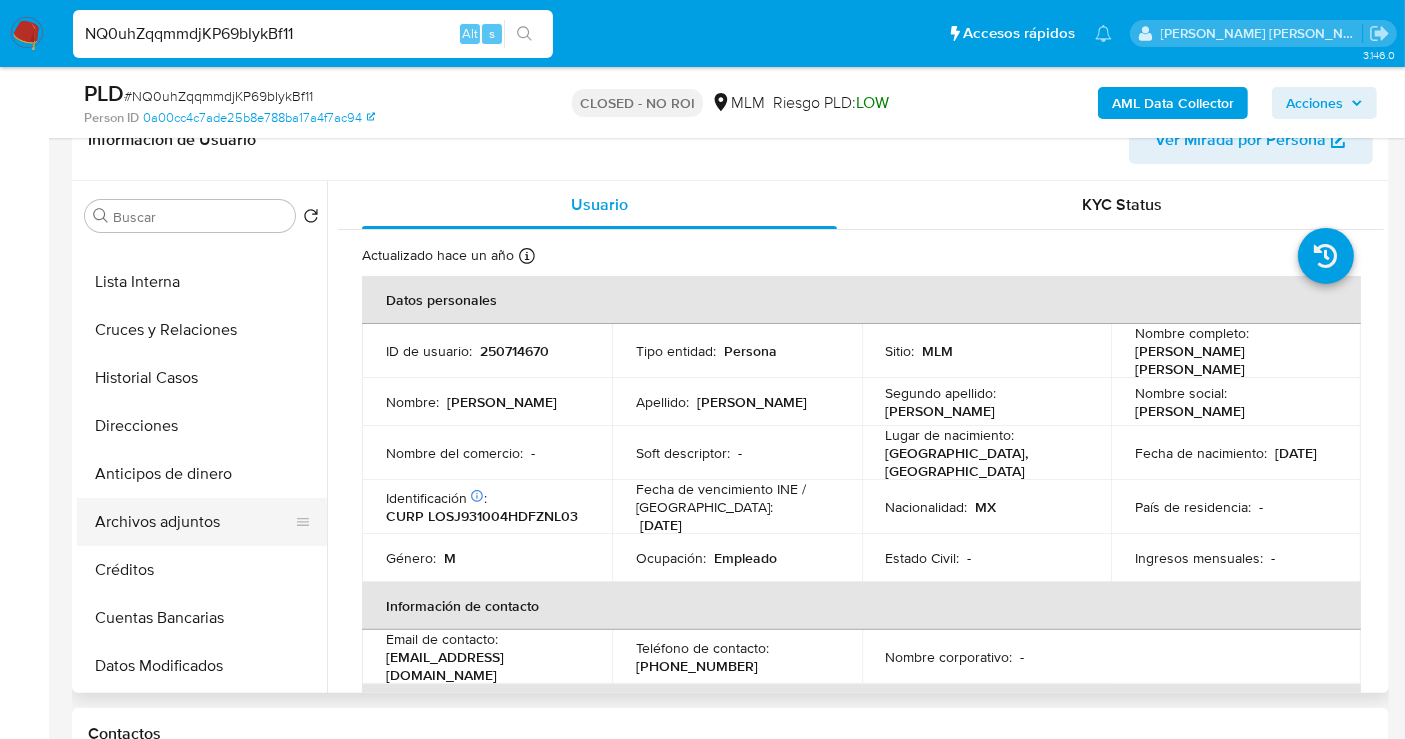 select on "10" 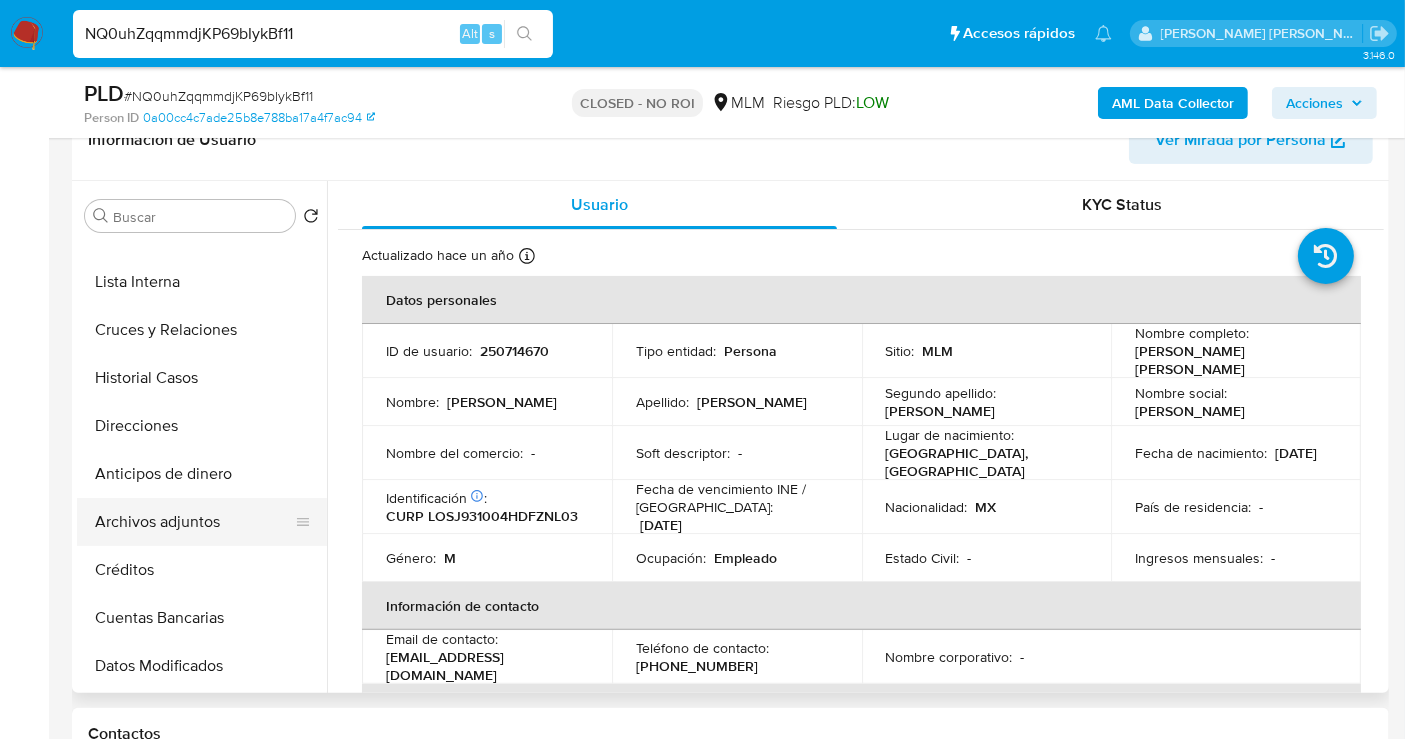 click on "Archivos adjuntos" at bounding box center [194, 522] 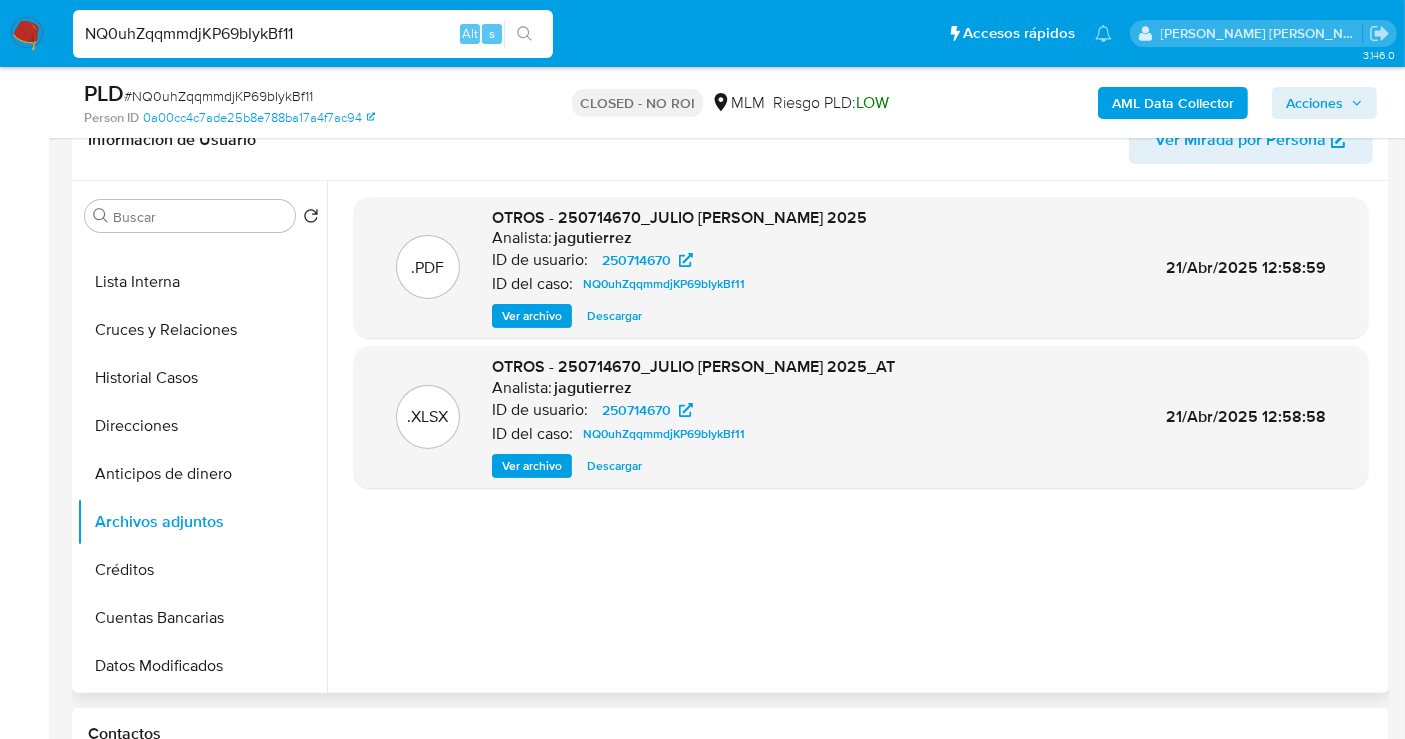 click on "Descargar" at bounding box center [614, 316] 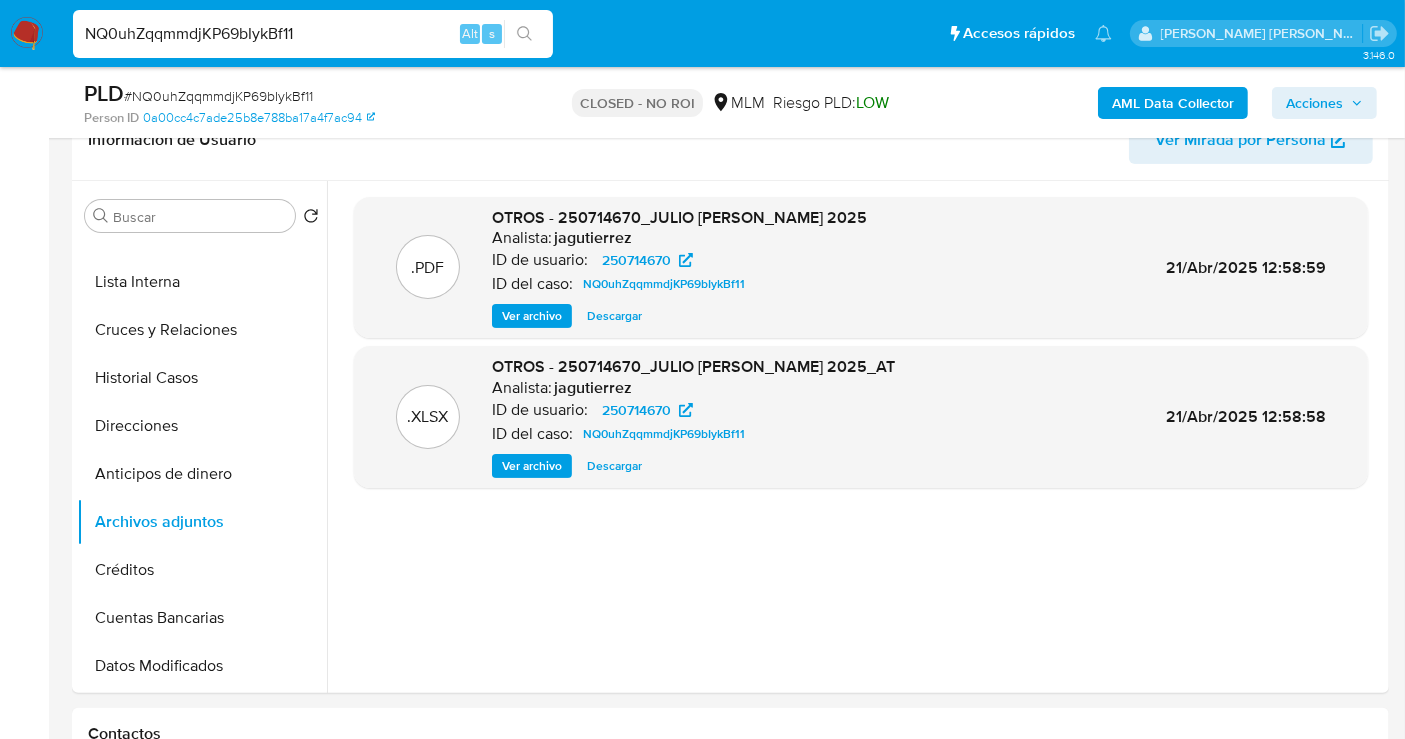 click on "NQ0uhZqqmmdjKP69bIykBf11" at bounding box center [313, 34] 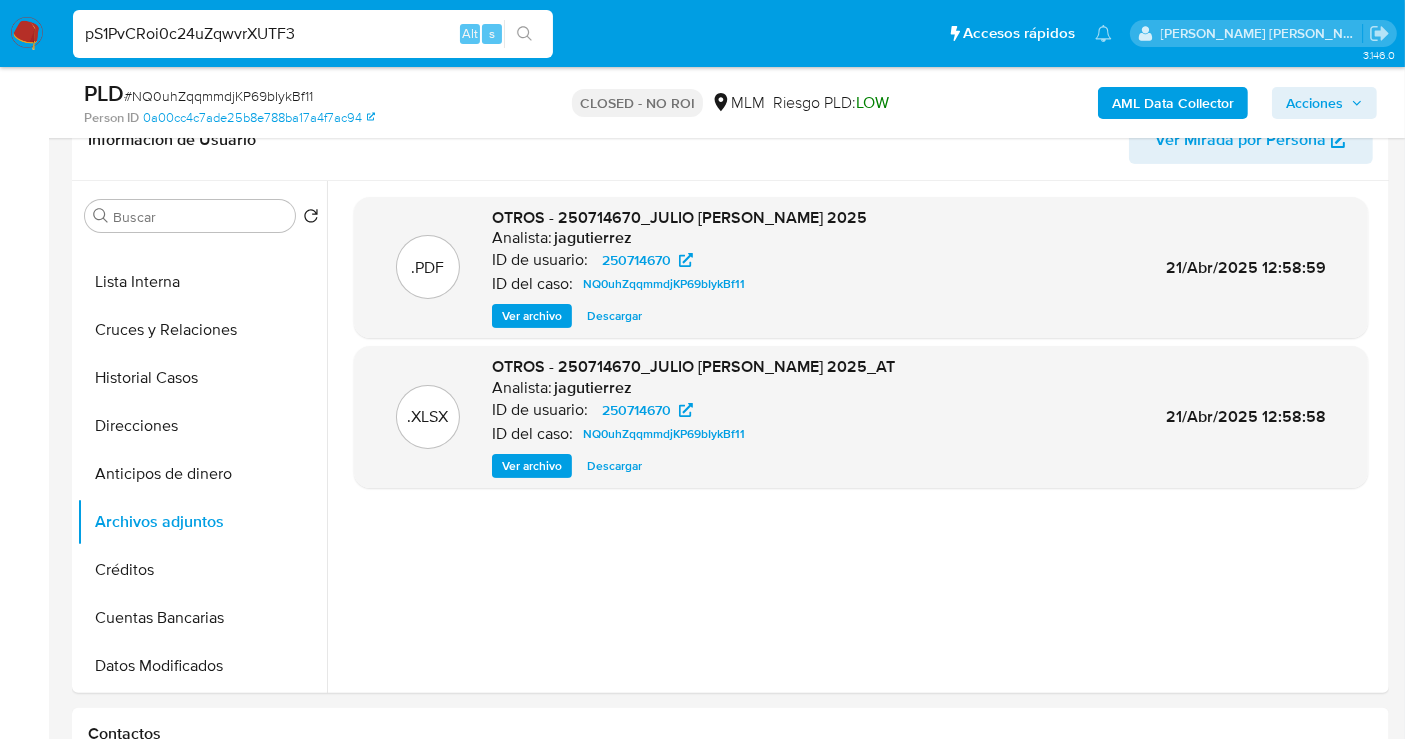 type on "pS1PvCRoi0c24uZqwvrXUTF3" 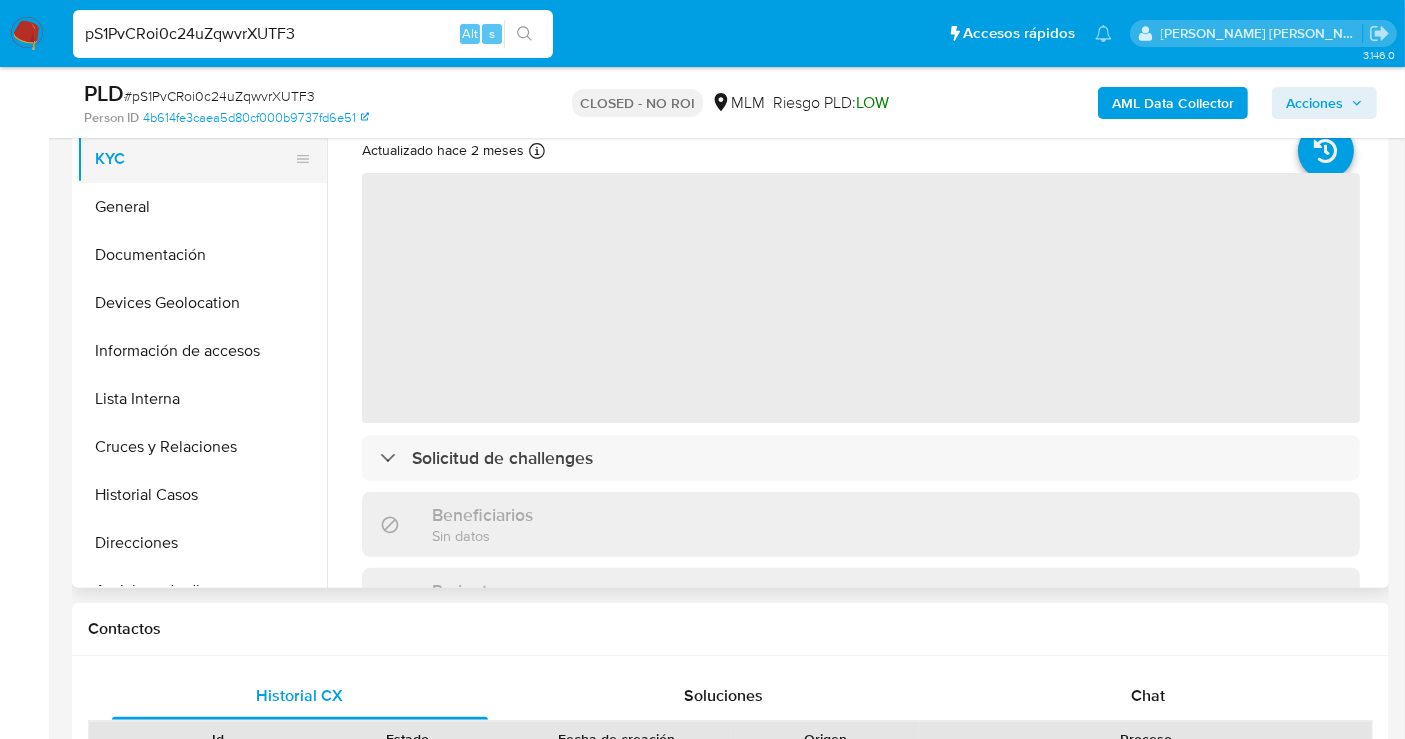 scroll, scrollTop: 444, scrollLeft: 0, axis: vertical 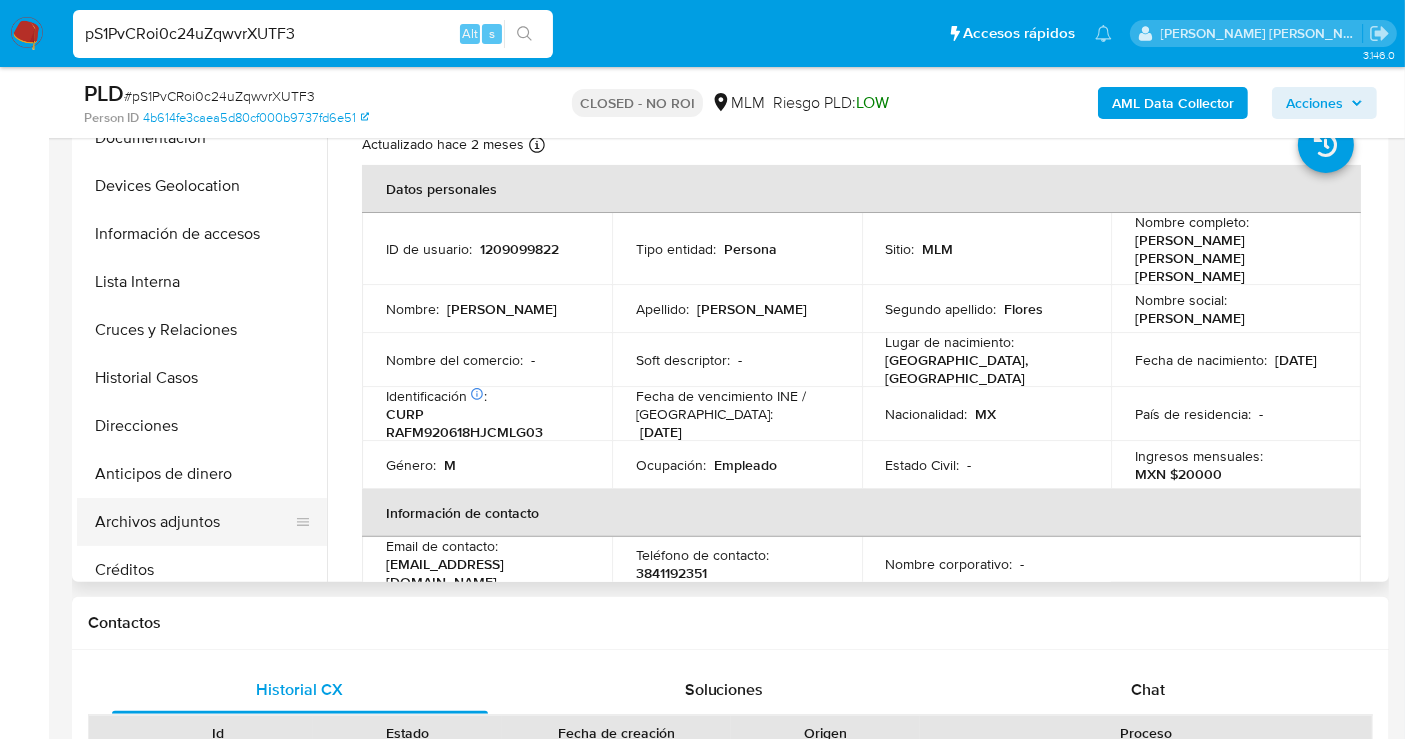 select on "10" 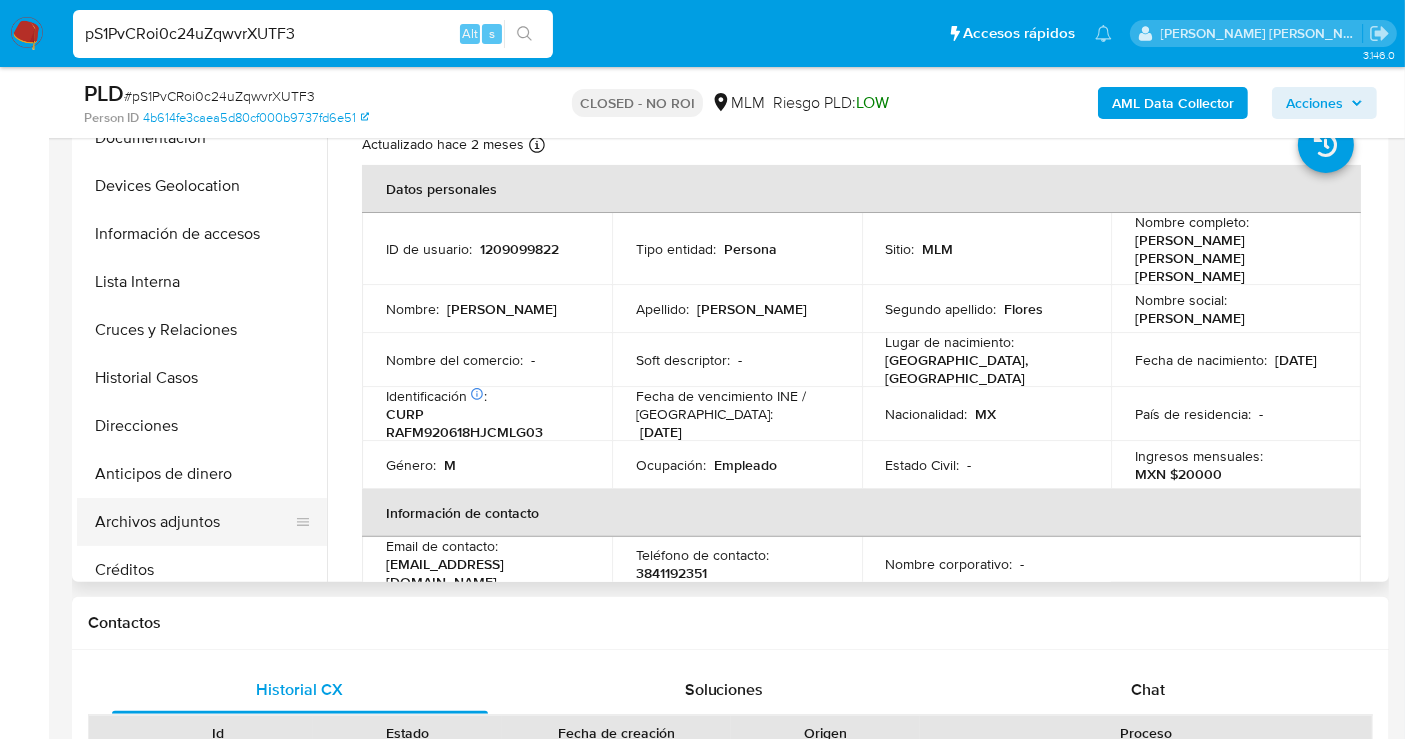 click on "Archivos adjuntos" at bounding box center (194, 522) 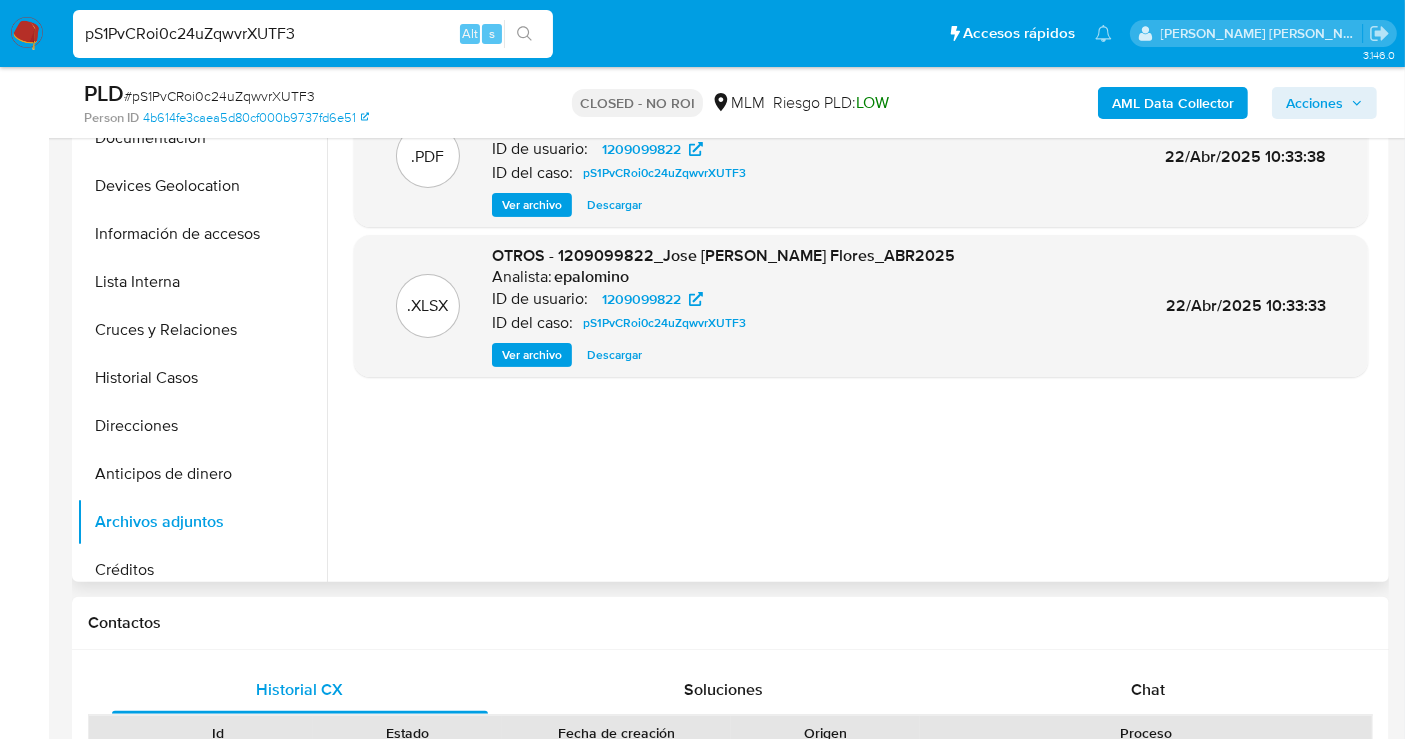 click on "Descargar" at bounding box center (614, 205) 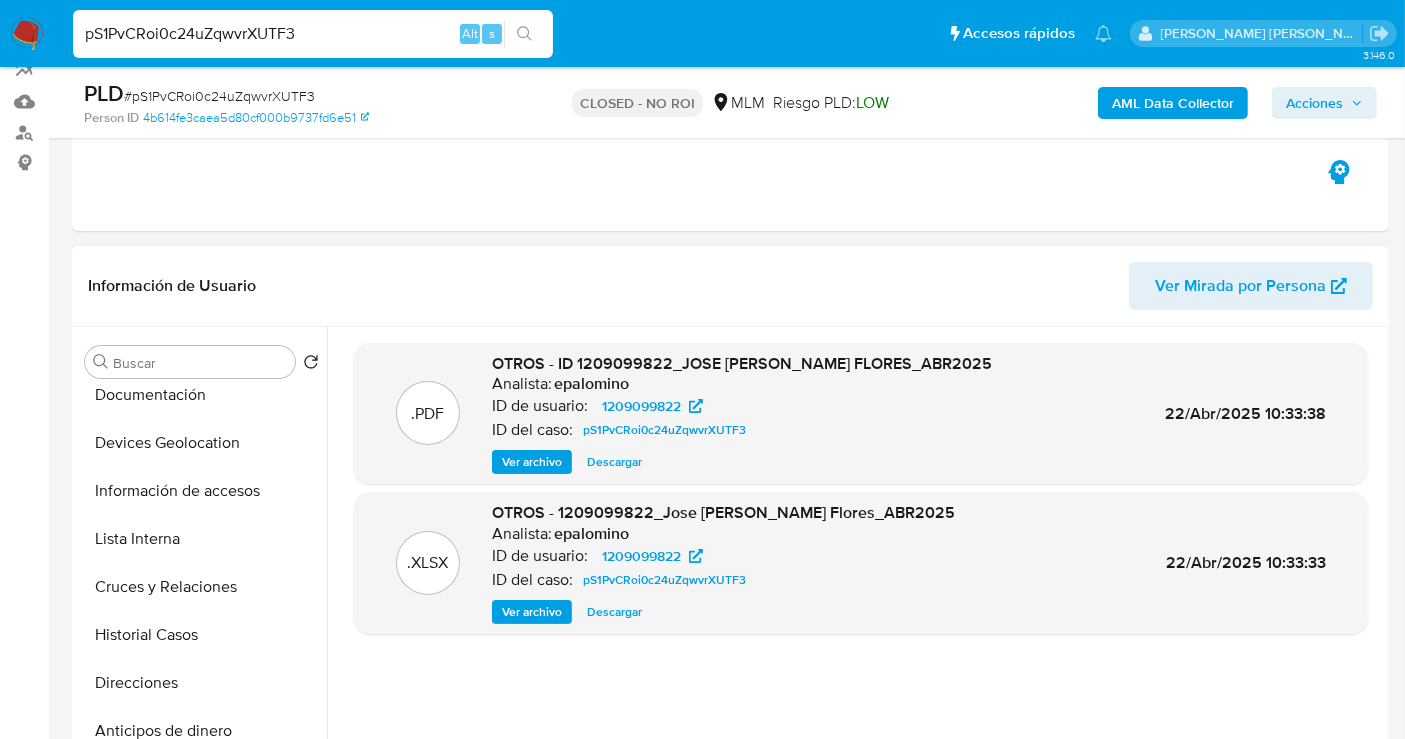 scroll, scrollTop: 222, scrollLeft: 0, axis: vertical 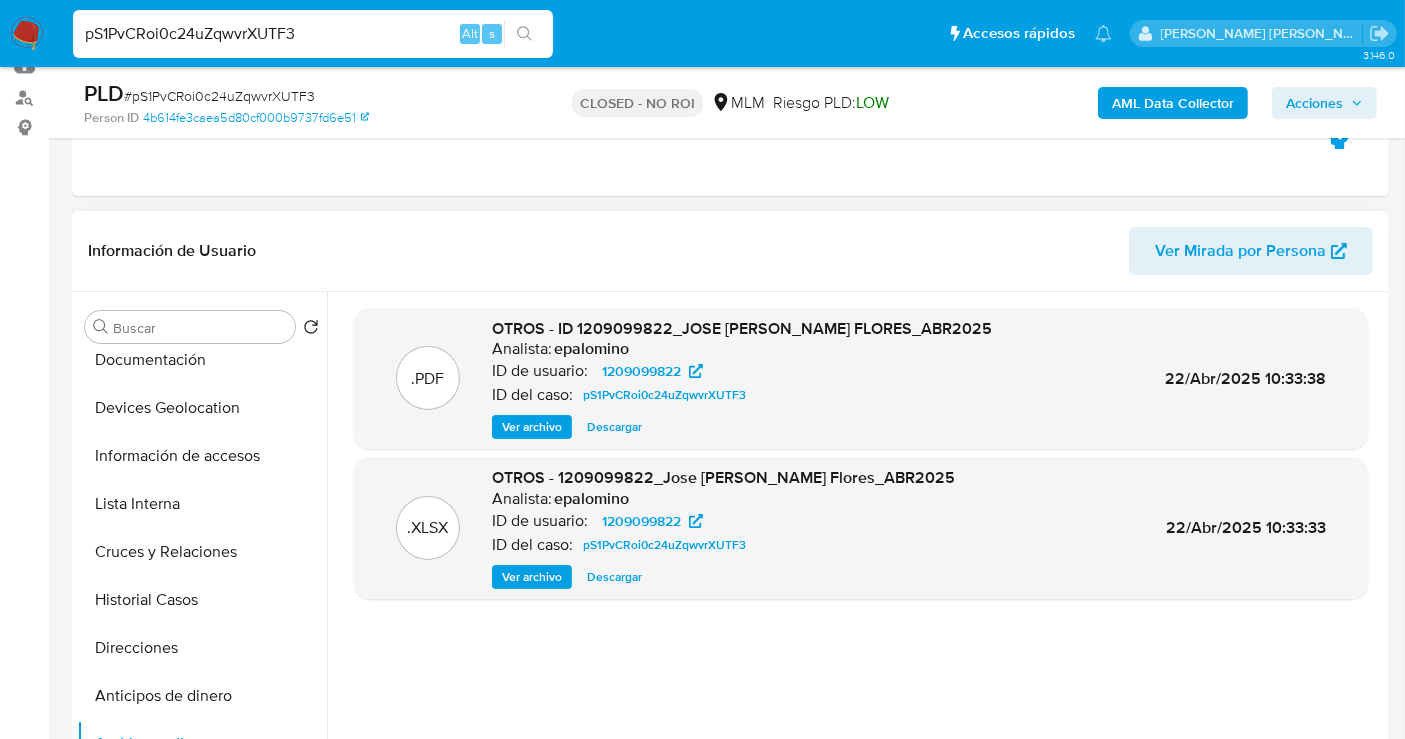 click on "Descargar" at bounding box center [614, 427] 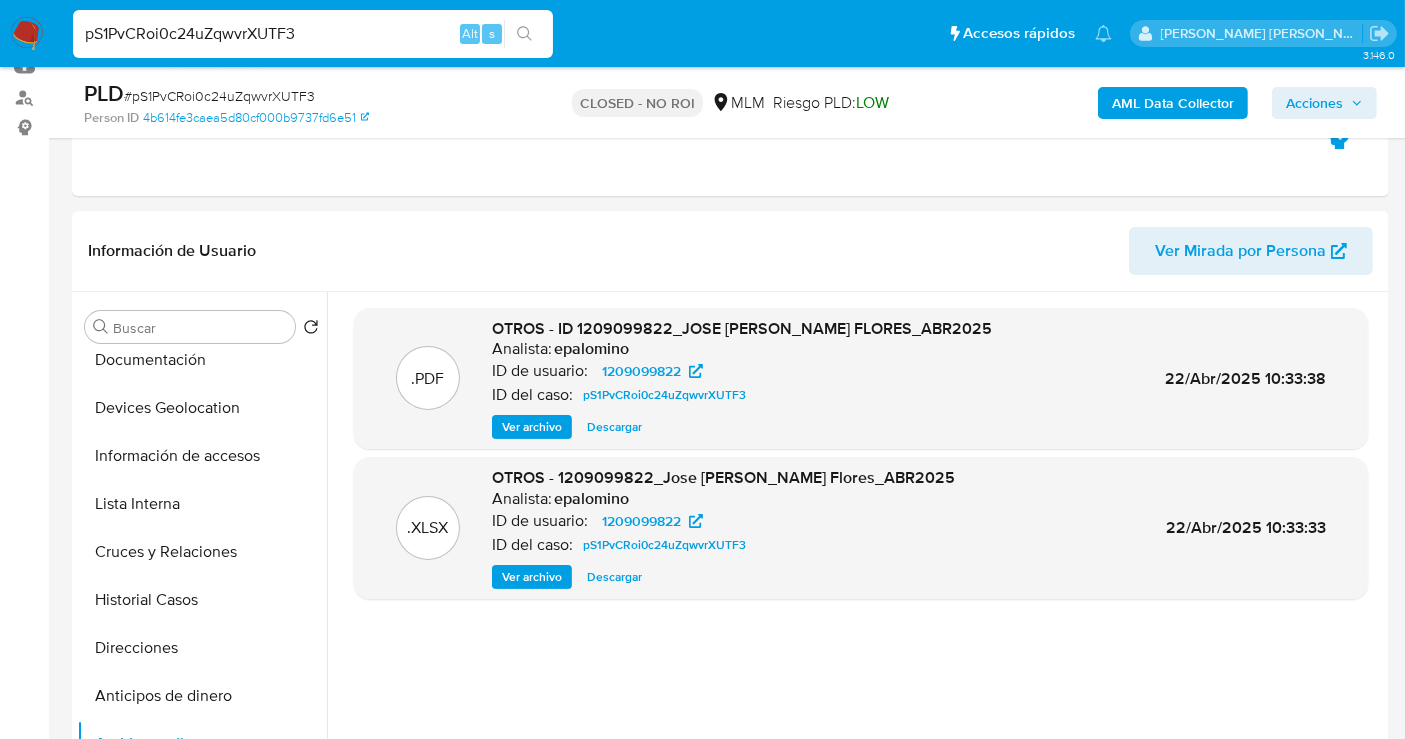 click on "pS1PvCRoi0c24uZqwvrXUTF3" at bounding box center (313, 34) 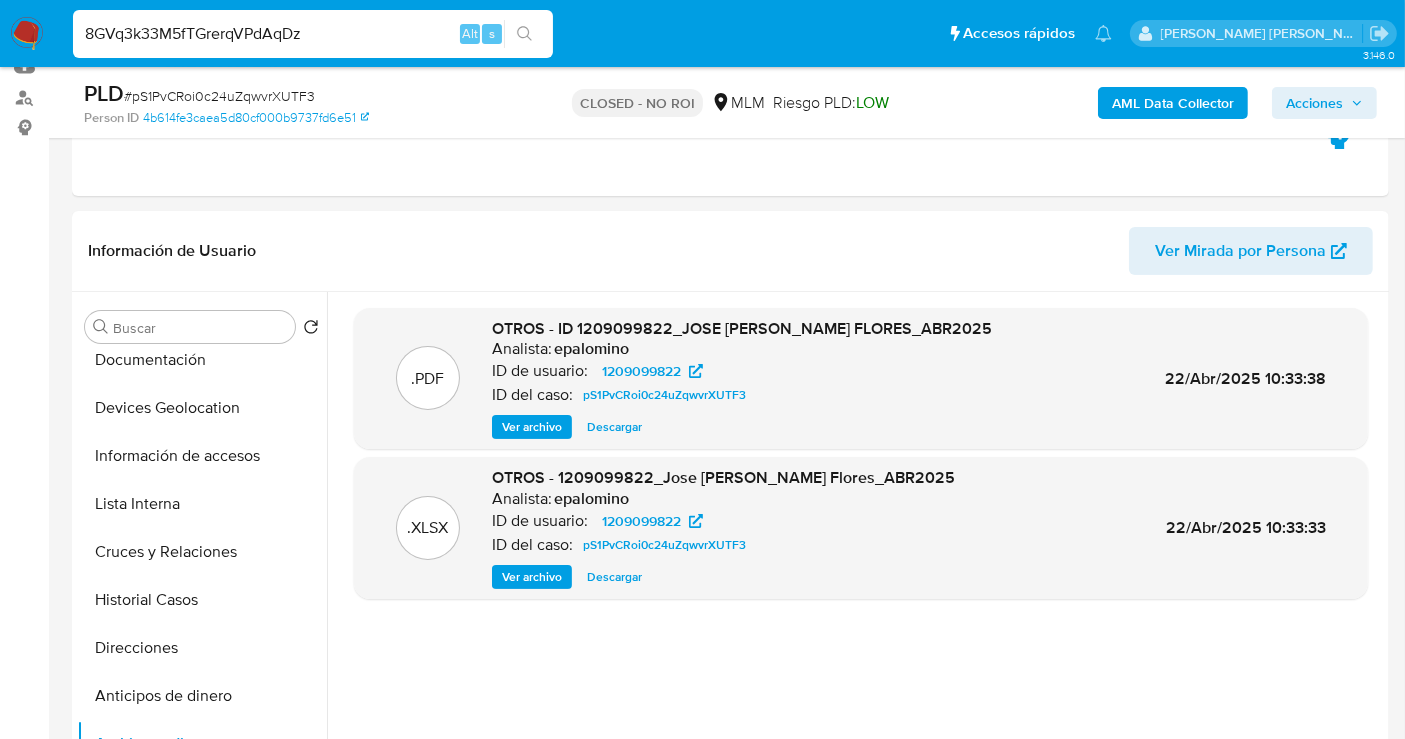 type on "8GVq3k33M5fTGrerqVPdAqDz" 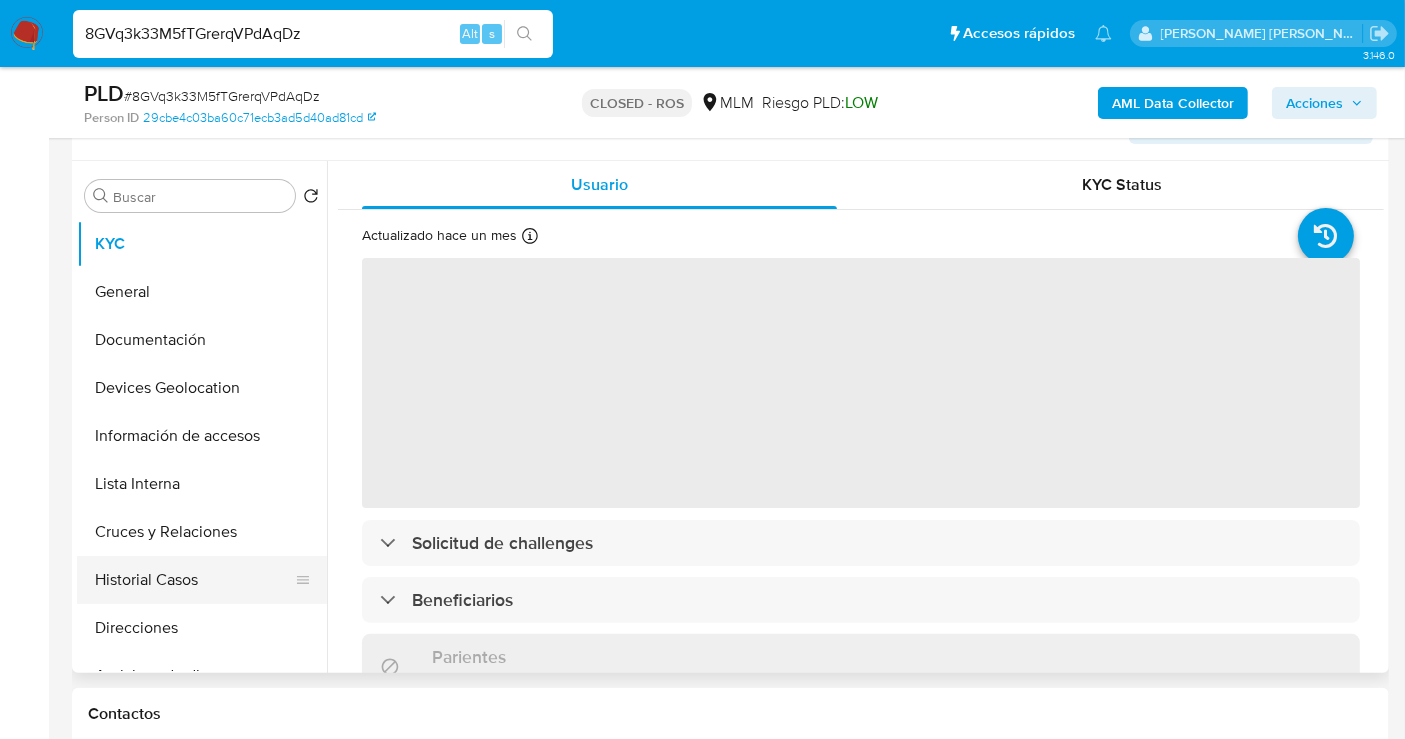 scroll, scrollTop: 444, scrollLeft: 0, axis: vertical 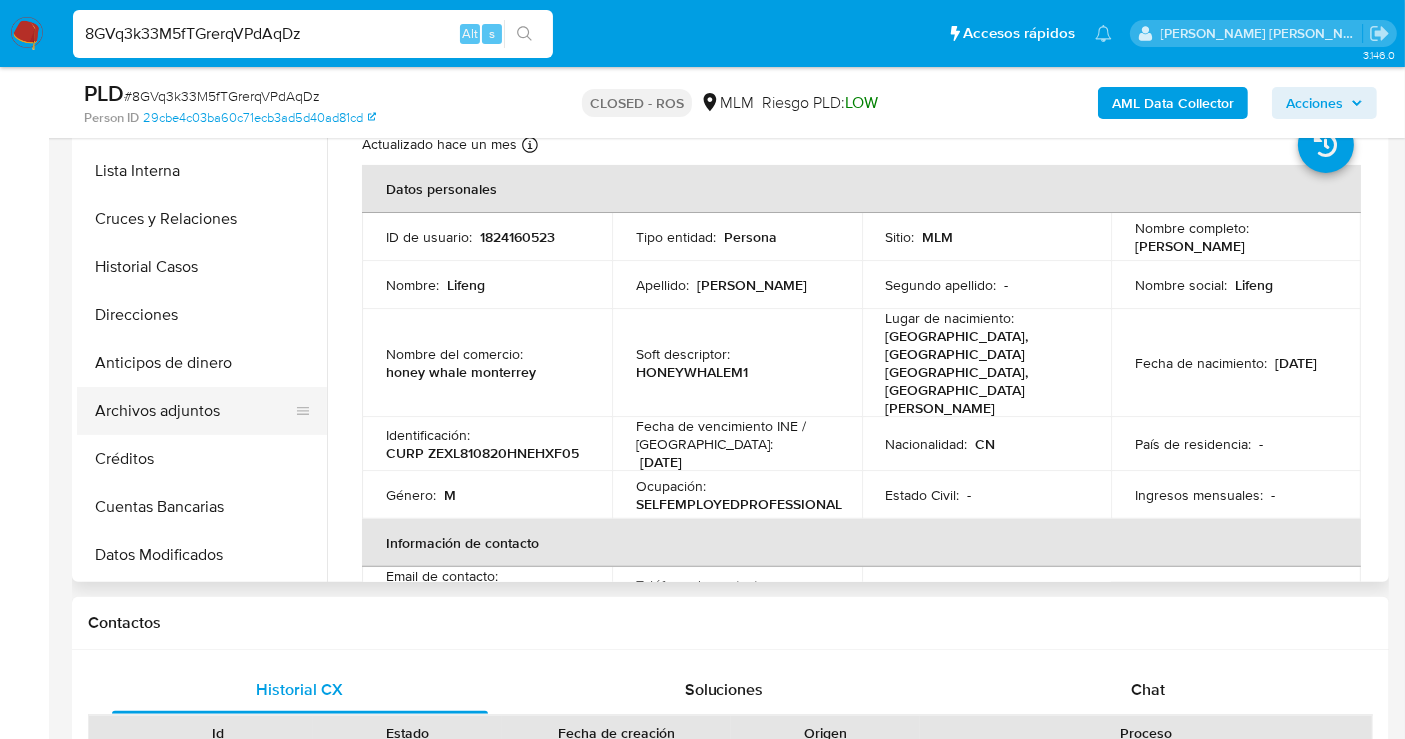 select on "10" 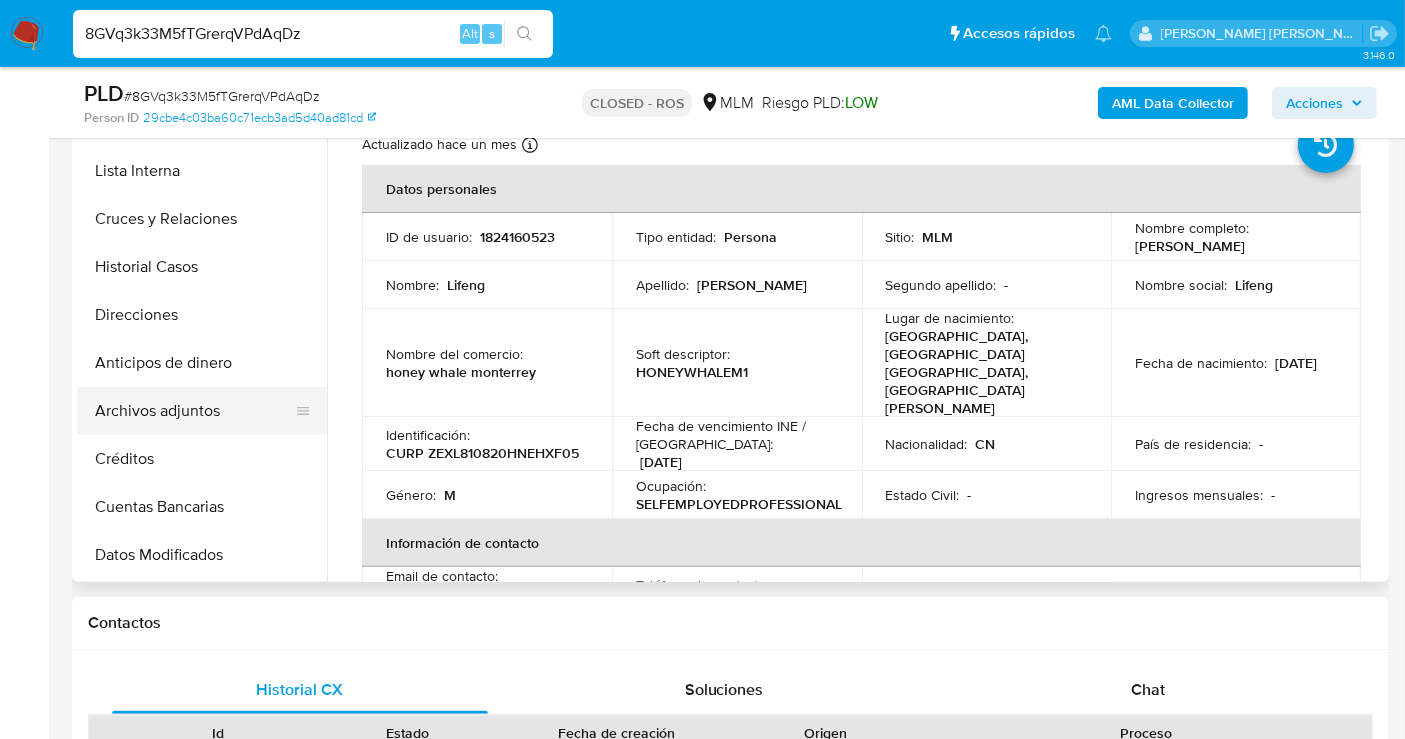 click on "Archivos adjuntos" at bounding box center (194, 411) 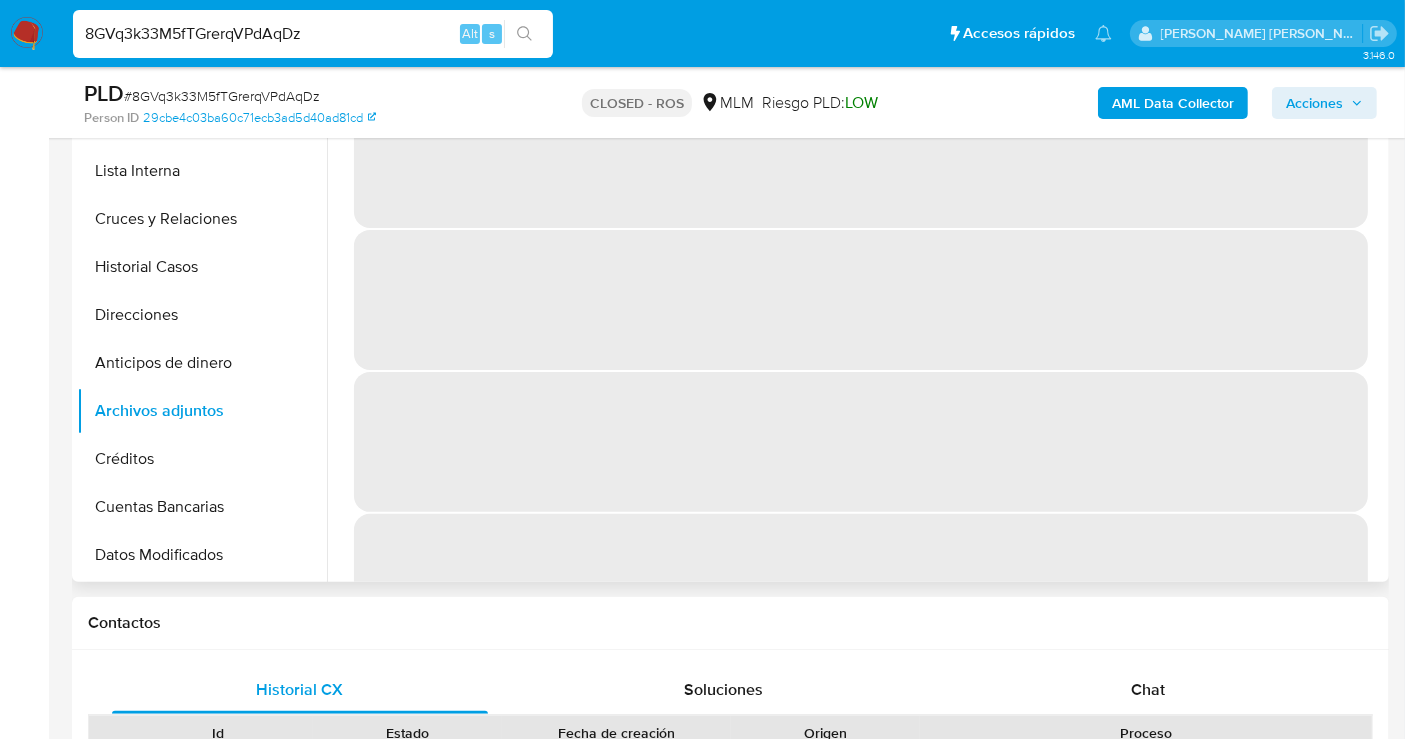 type 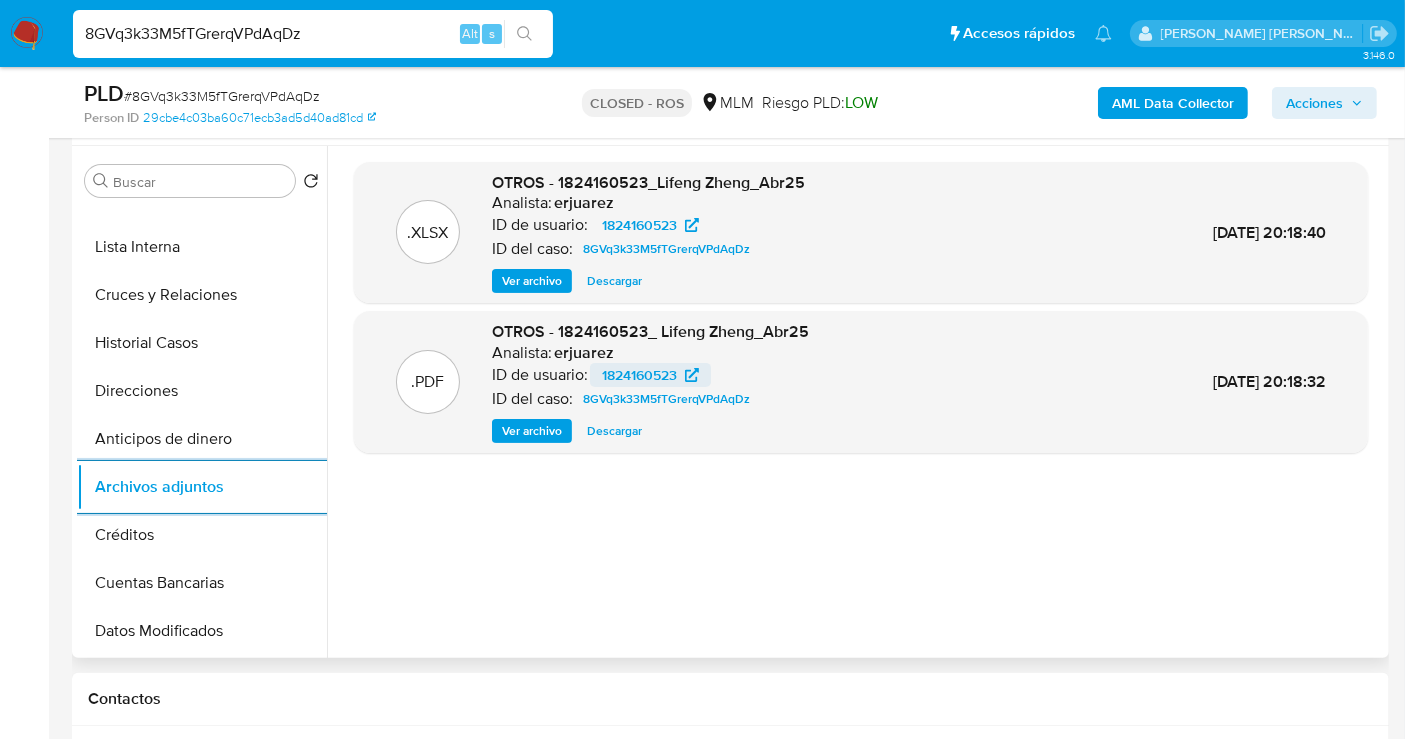 scroll, scrollTop: 333, scrollLeft: 0, axis: vertical 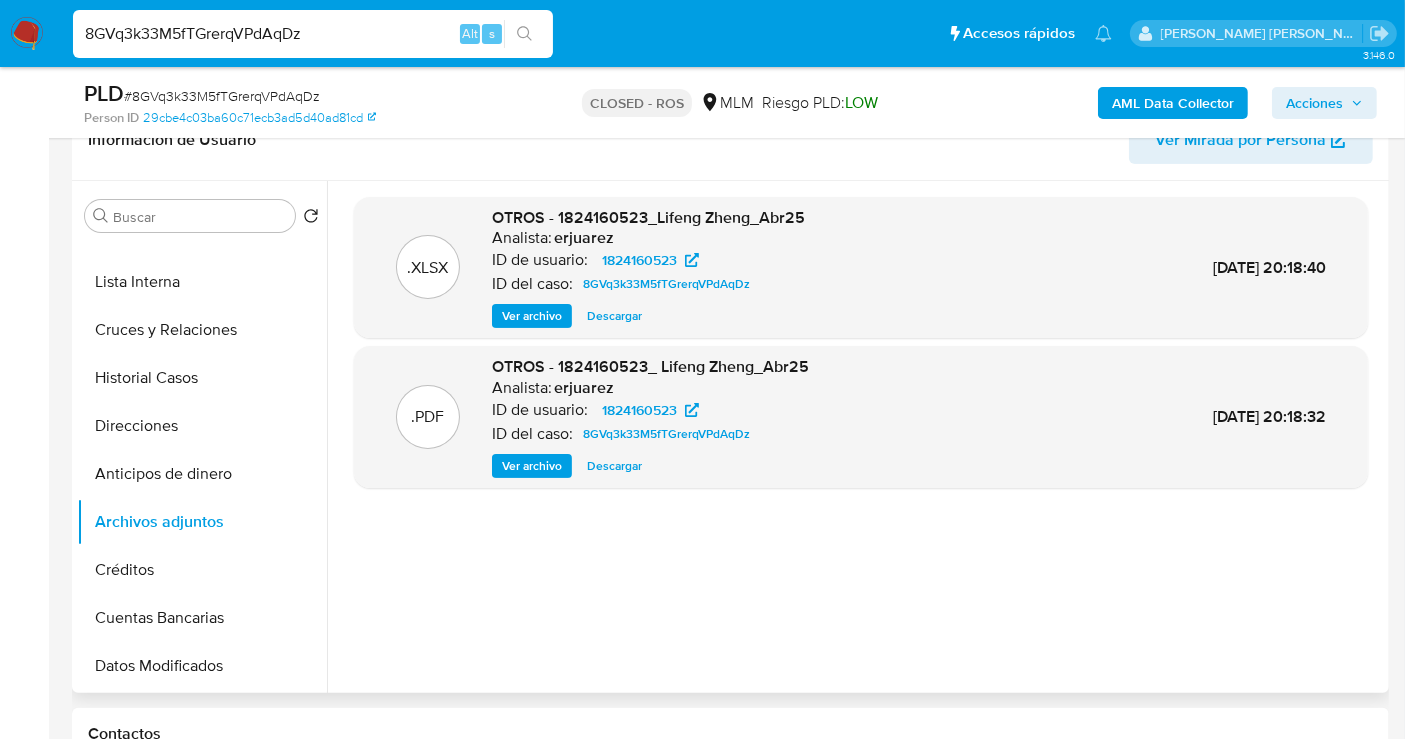 click on "Descargar" at bounding box center (614, 316) 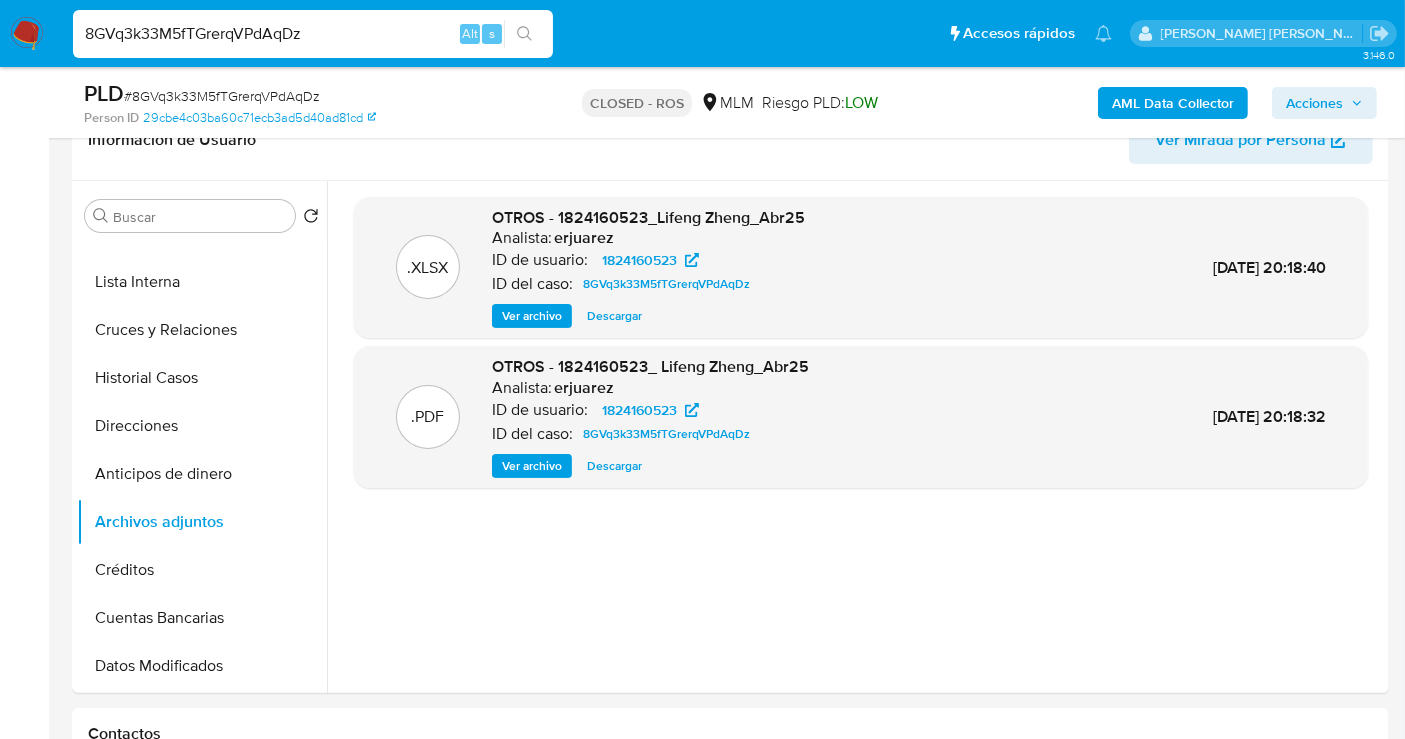 click on "8GVq3k33M5fTGrerqVPdAqDz" at bounding box center [313, 34] 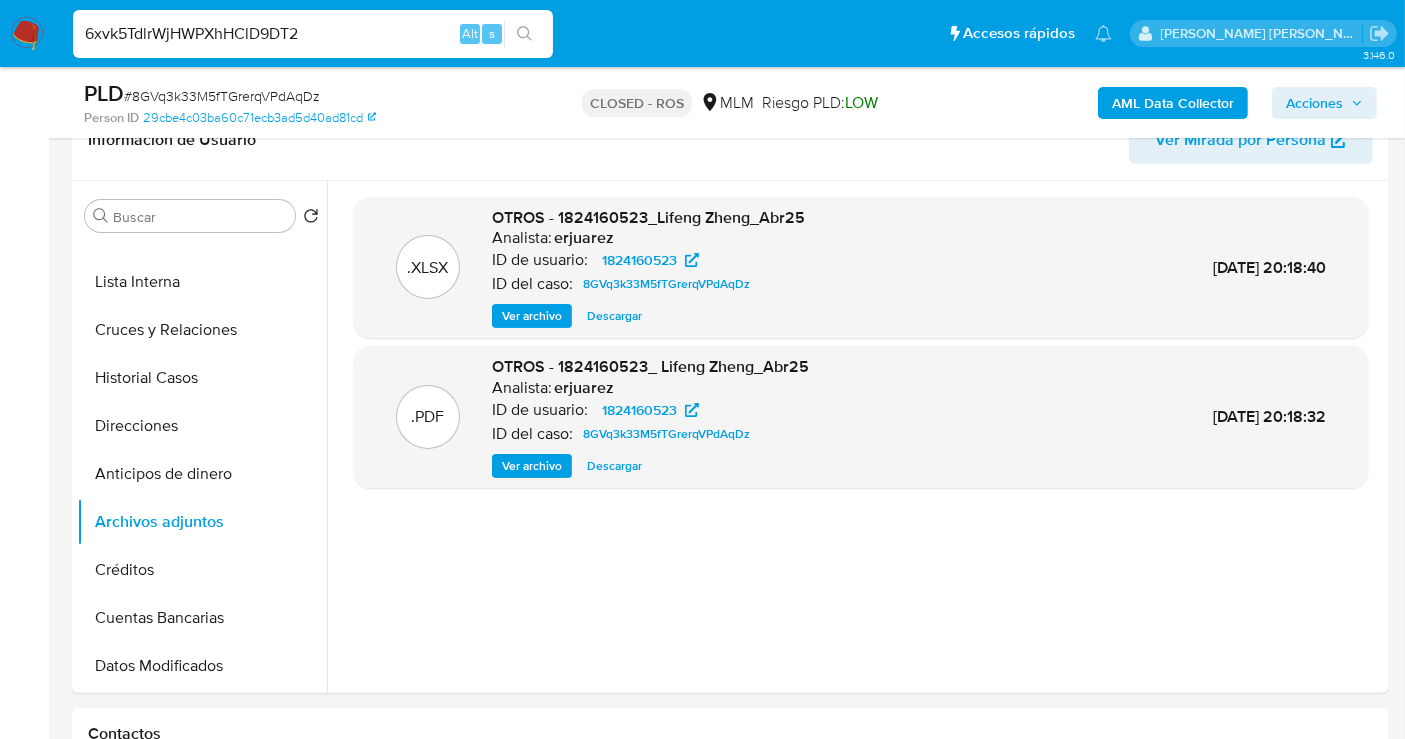 type on "6xvk5TdlrWjHWPXhHClD9DT2" 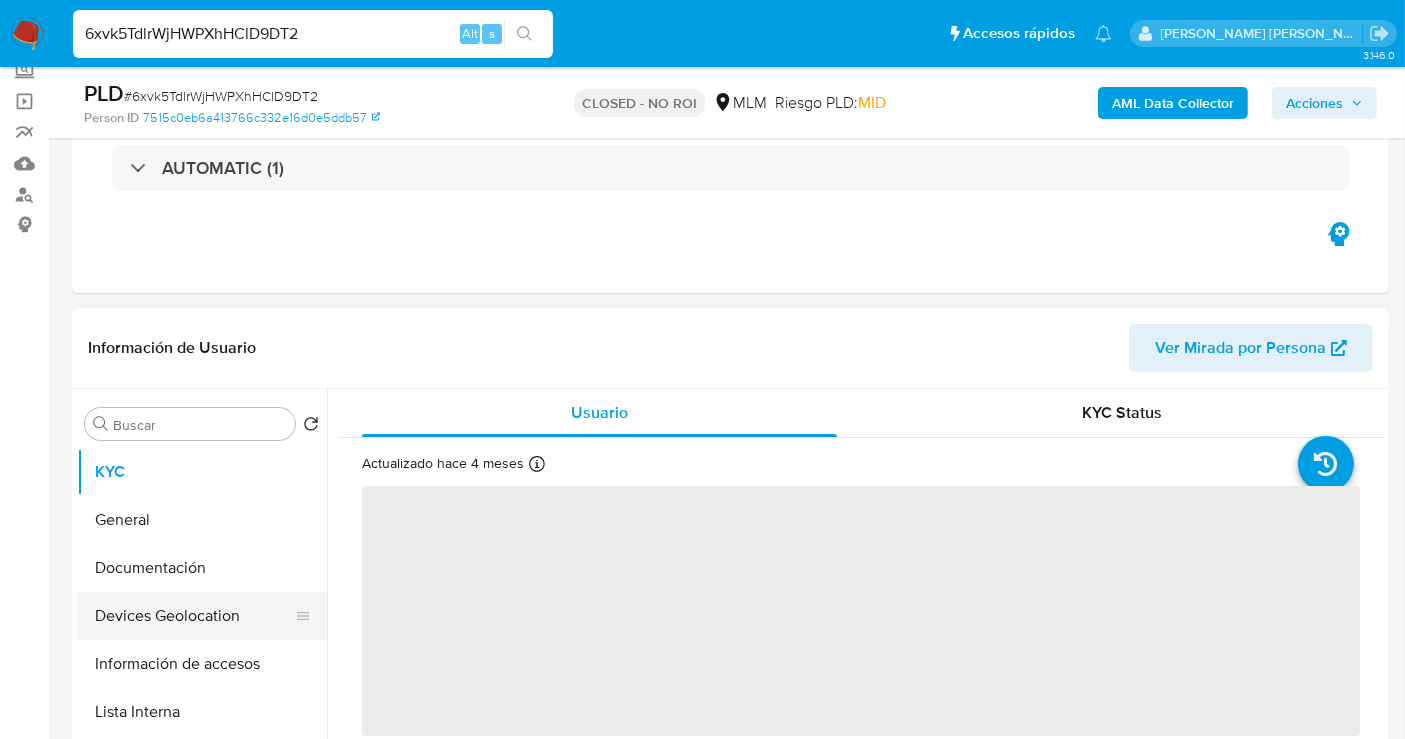 scroll, scrollTop: 444, scrollLeft: 0, axis: vertical 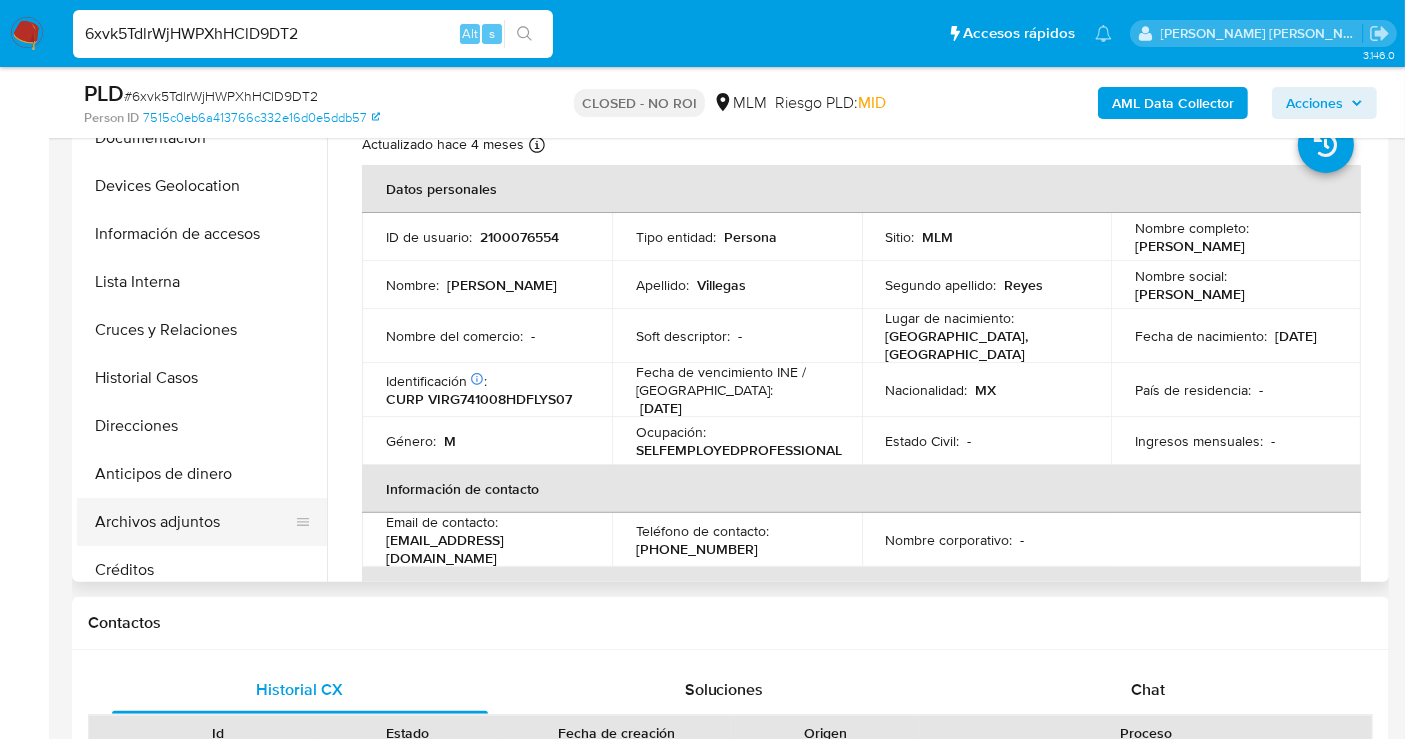 select on "10" 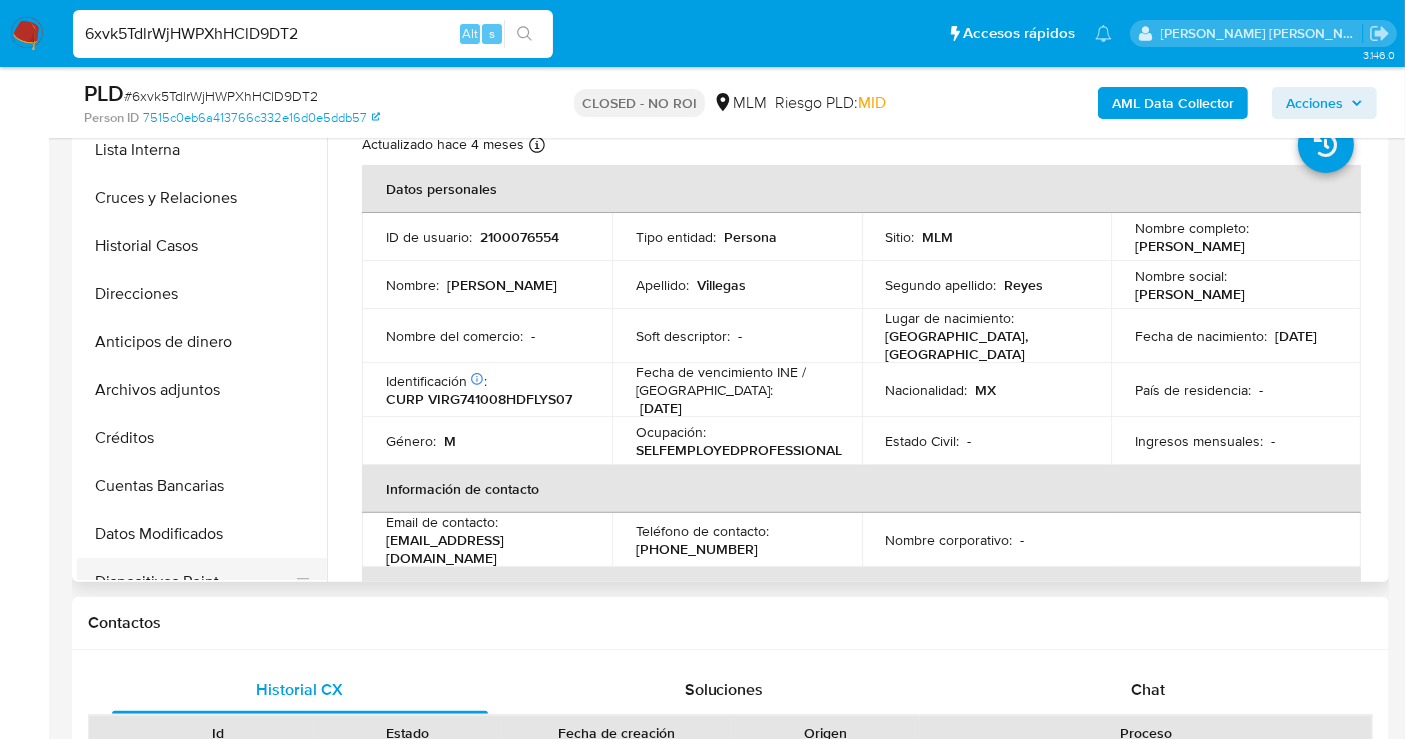 scroll, scrollTop: 111, scrollLeft: 0, axis: vertical 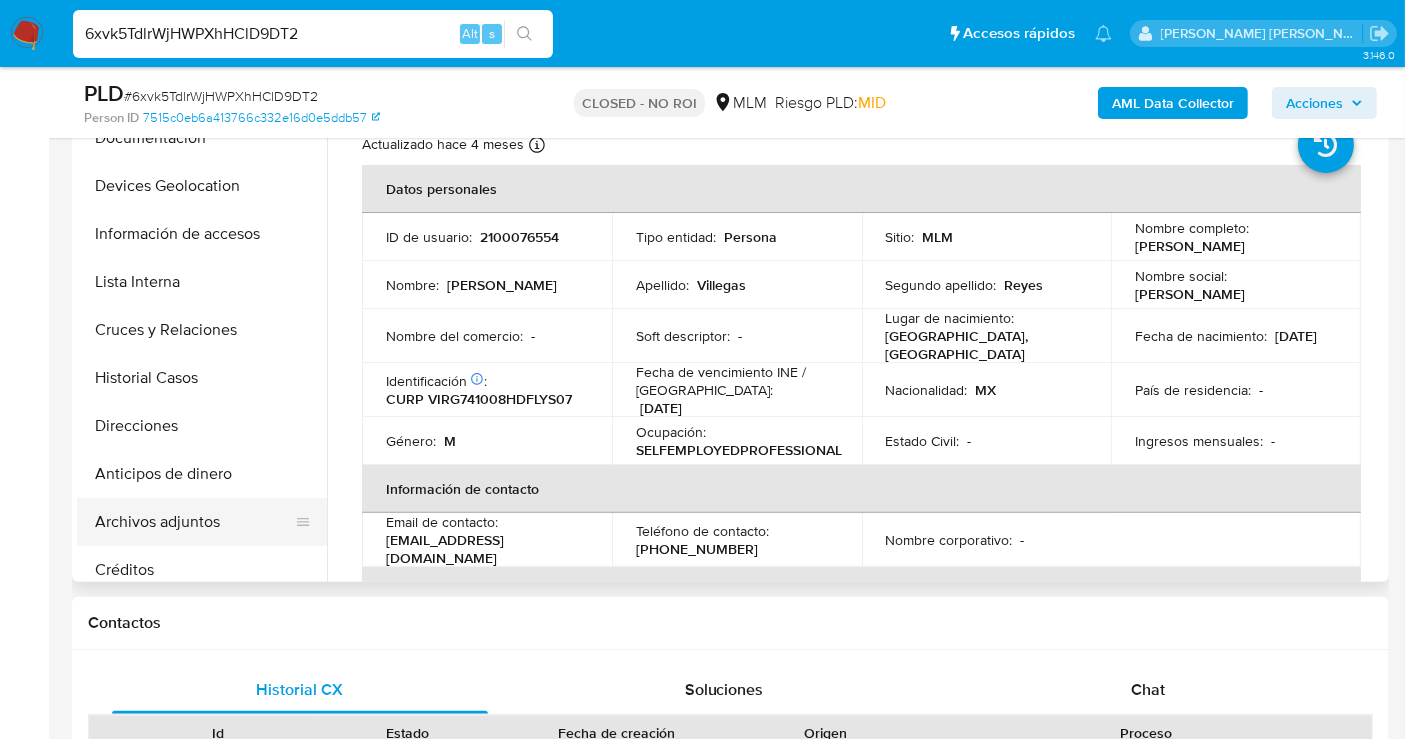 click on "Archivos adjuntos" at bounding box center [194, 522] 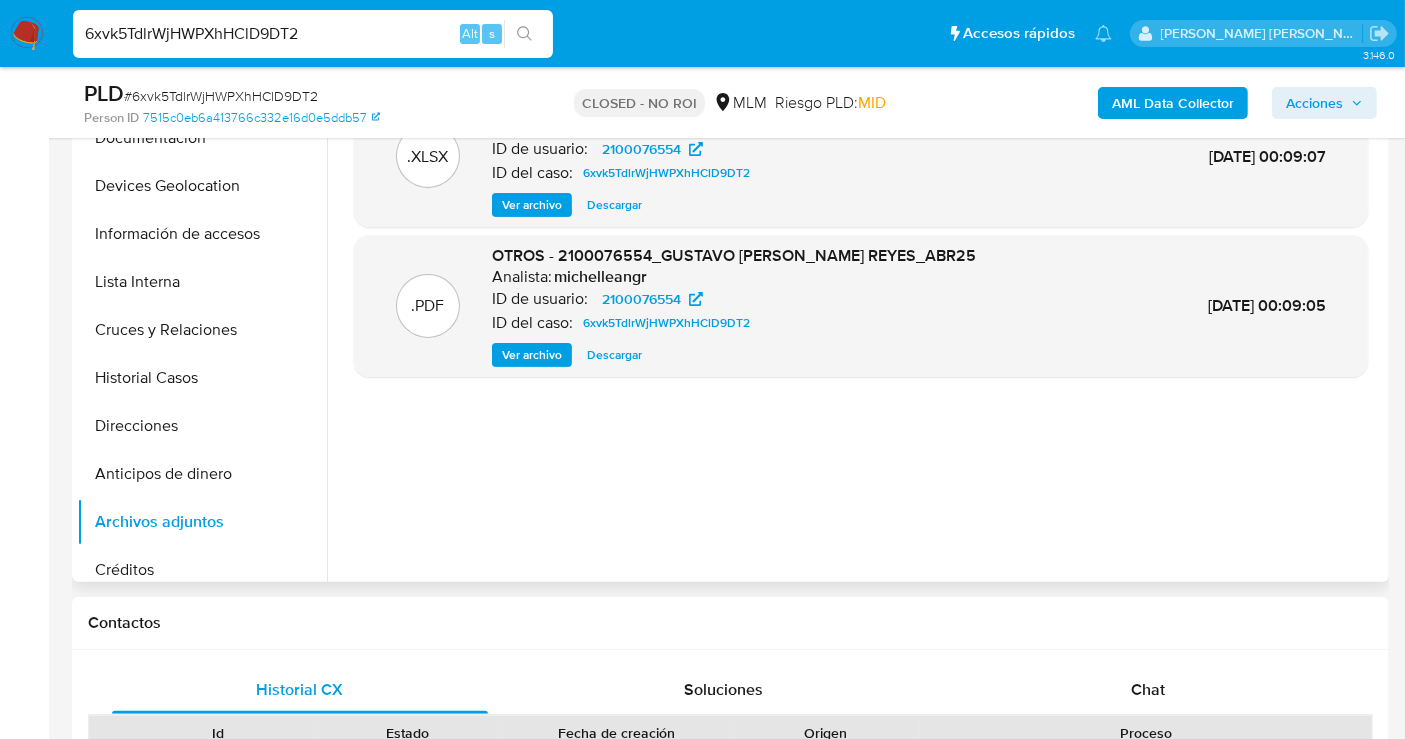 click on "Descargar" at bounding box center (614, 355) 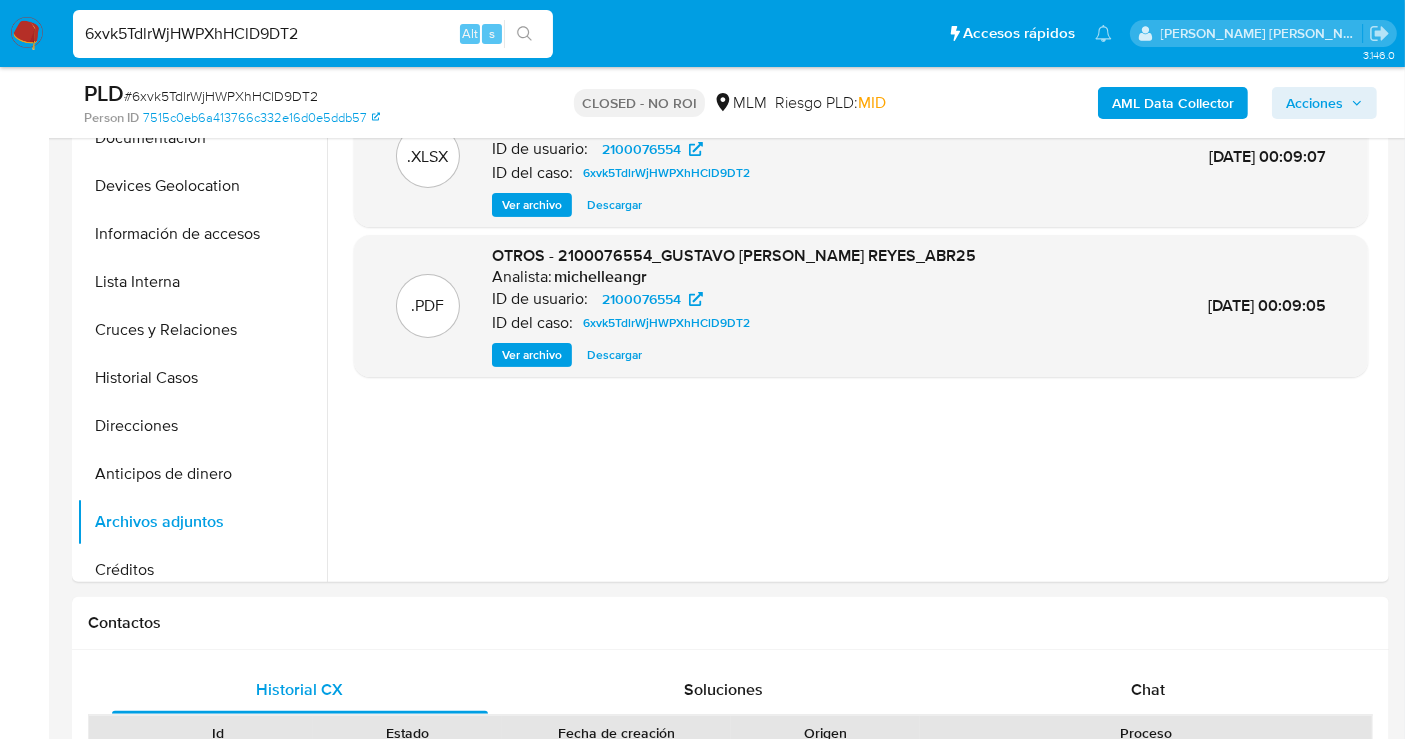 click on "6xvk5TdlrWjHWPXhHClD9DT2" at bounding box center [313, 34] 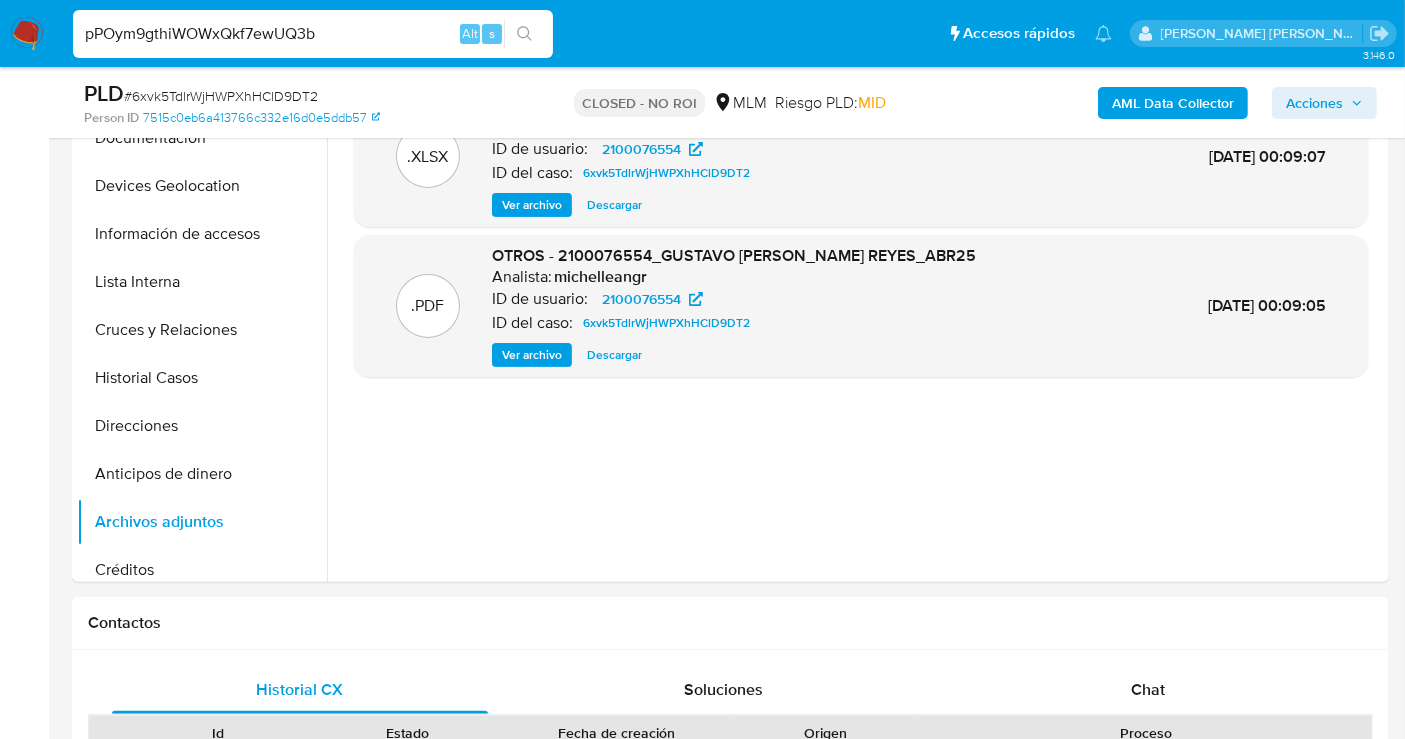 type on "pPOym9gthiWOWxQkf7ewUQ3b" 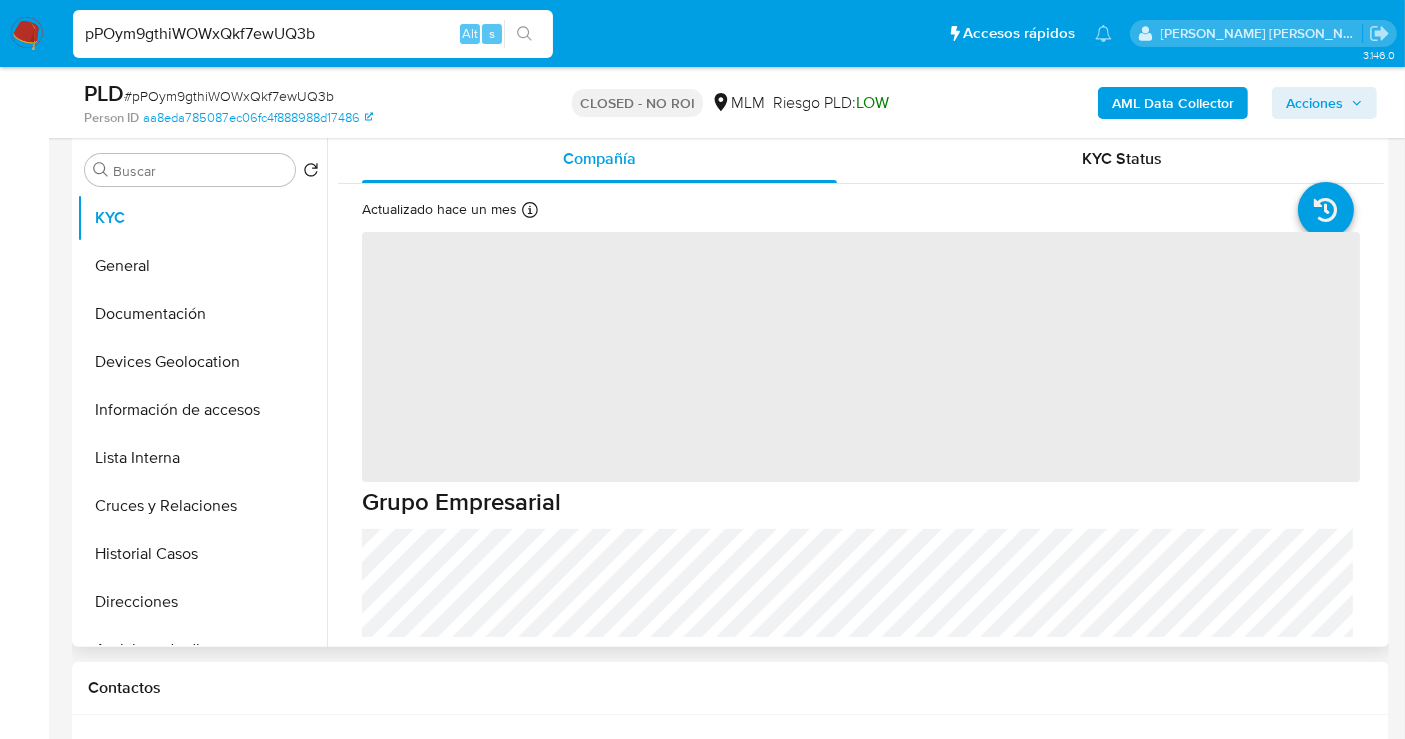 scroll, scrollTop: 444, scrollLeft: 0, axis: vertical 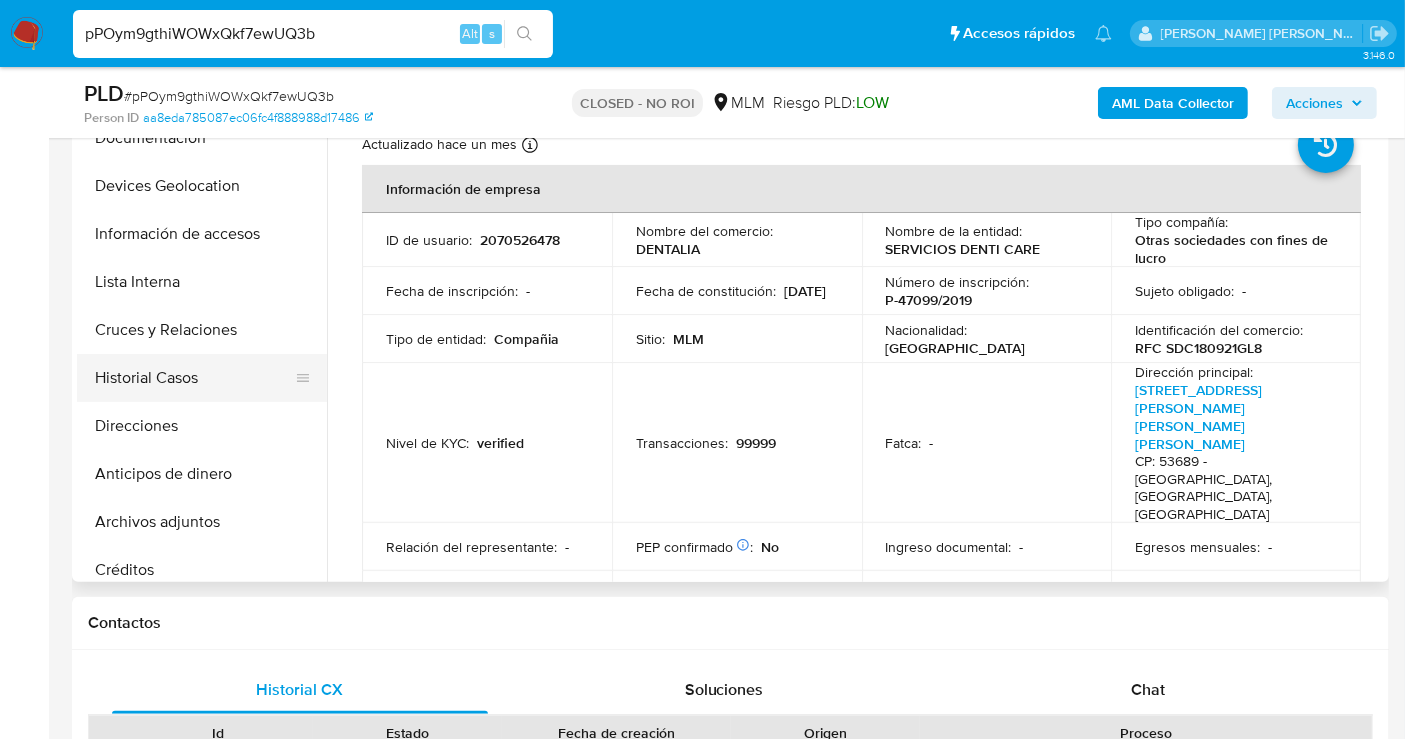 select on "10" 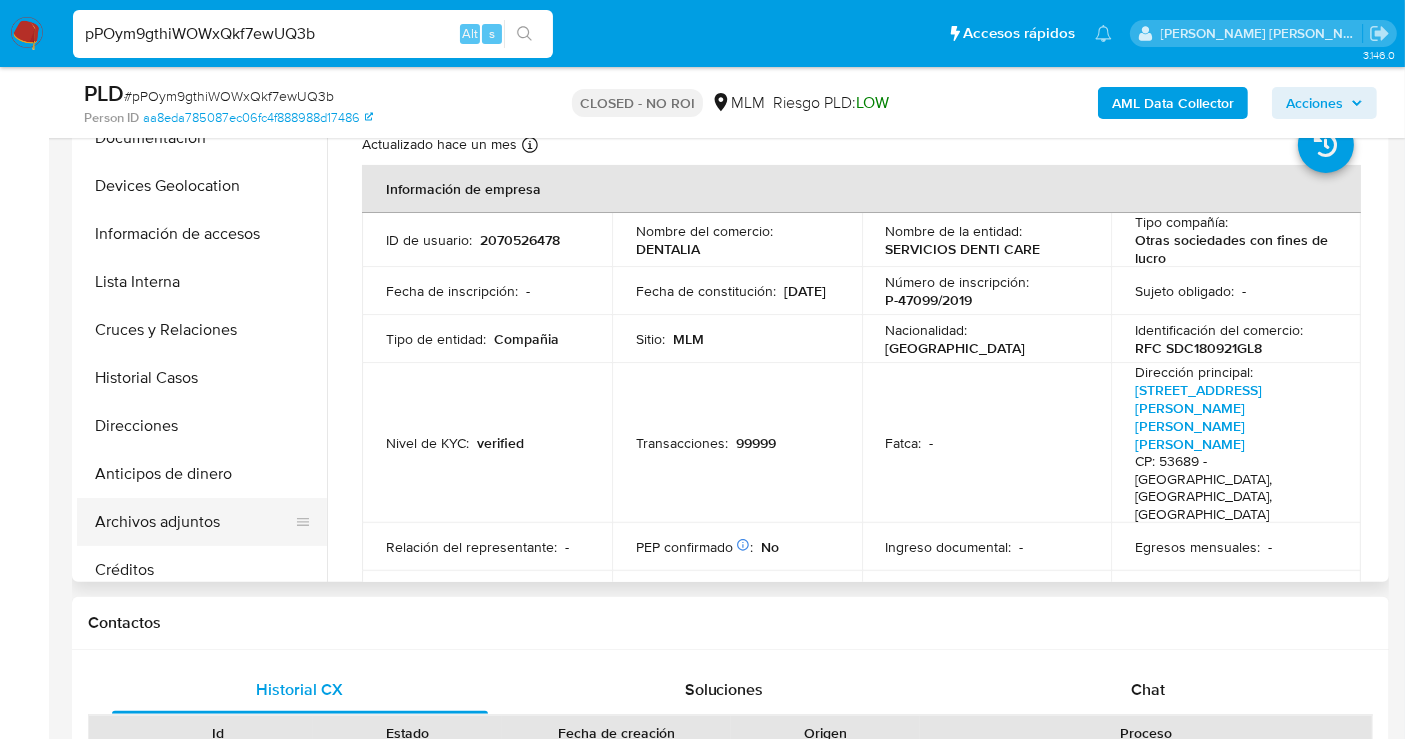click on "Archivos adjuntos" at bounding box center [194, 522] 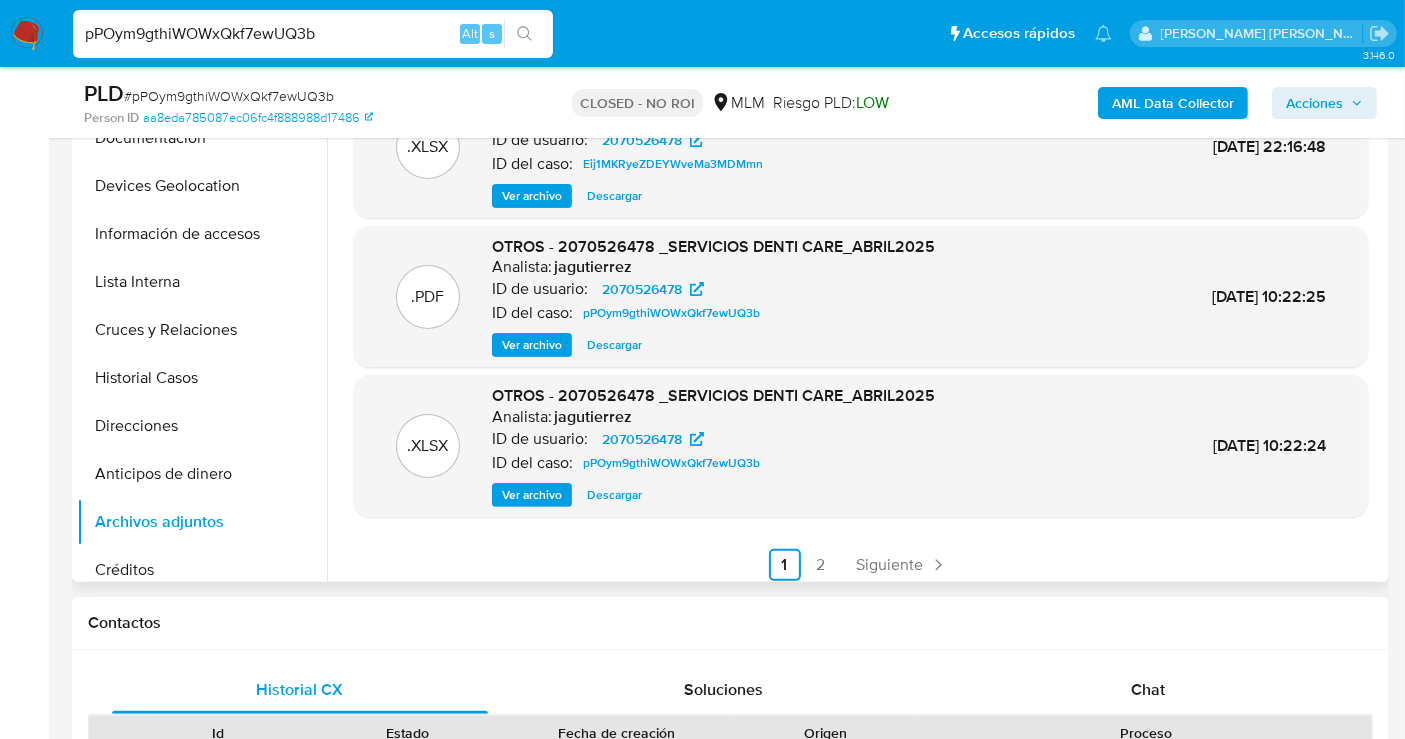 scroll, scrollTop: 168, scrollLeft: 0, axis: vertical 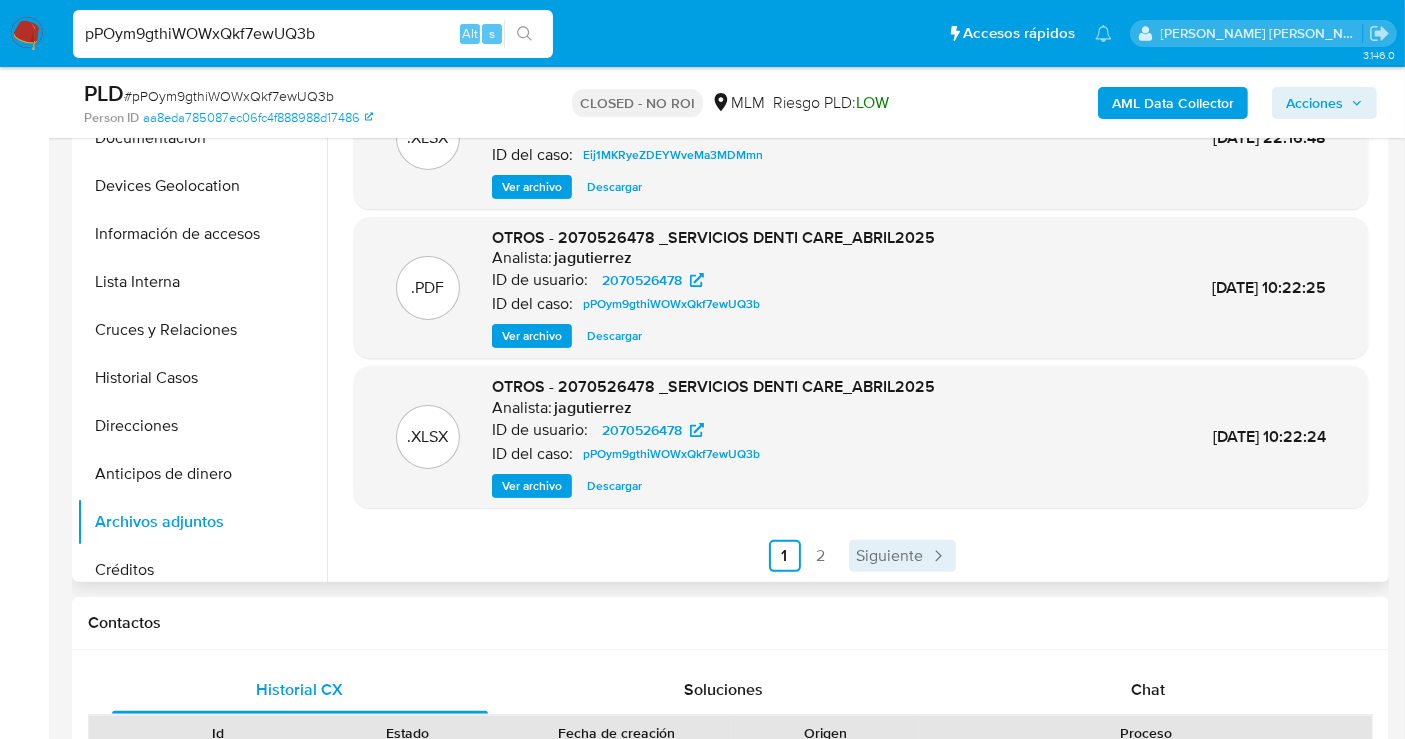 click on "Siguiente" at bounding box center (890, 556) 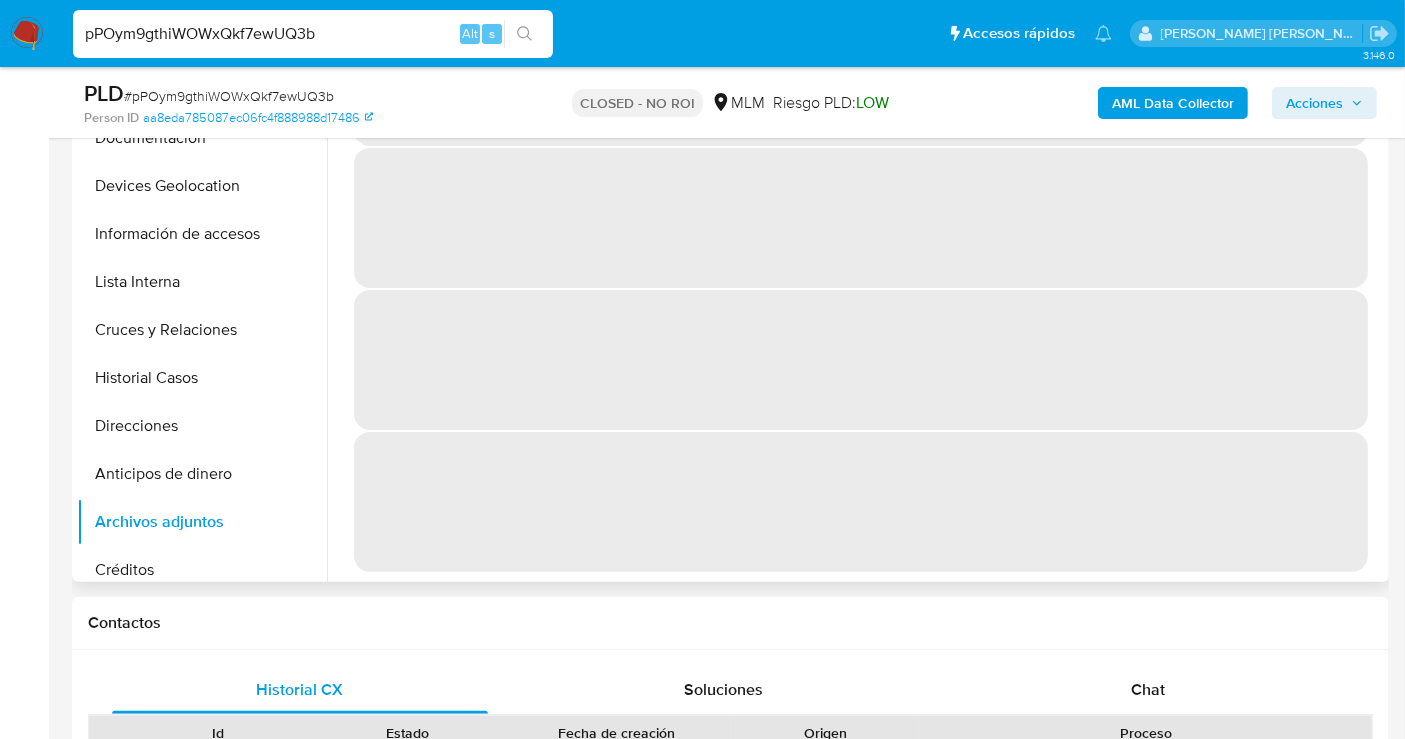 scroll, scrollTop: 0, scrollLeft: 0, axis: both 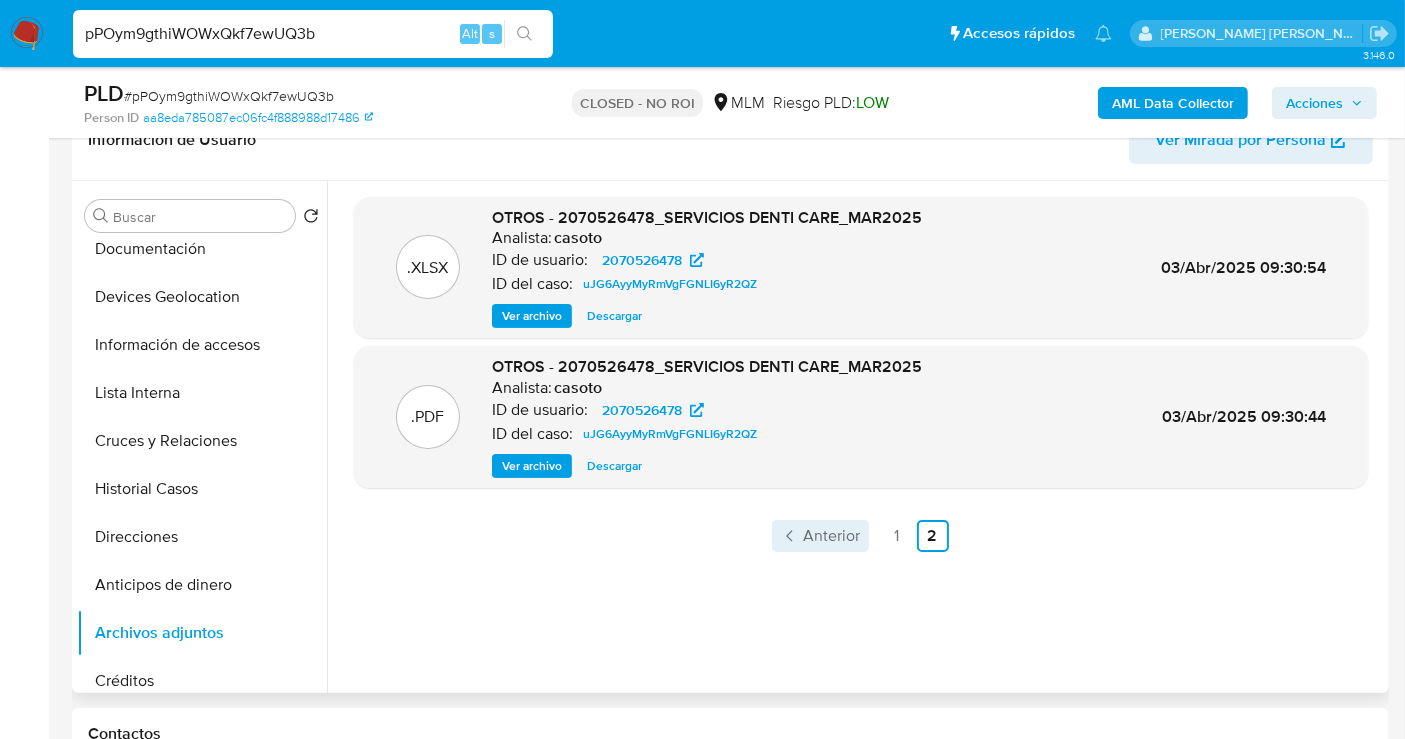 click on "Anterior" at bounding box center (832, 536) 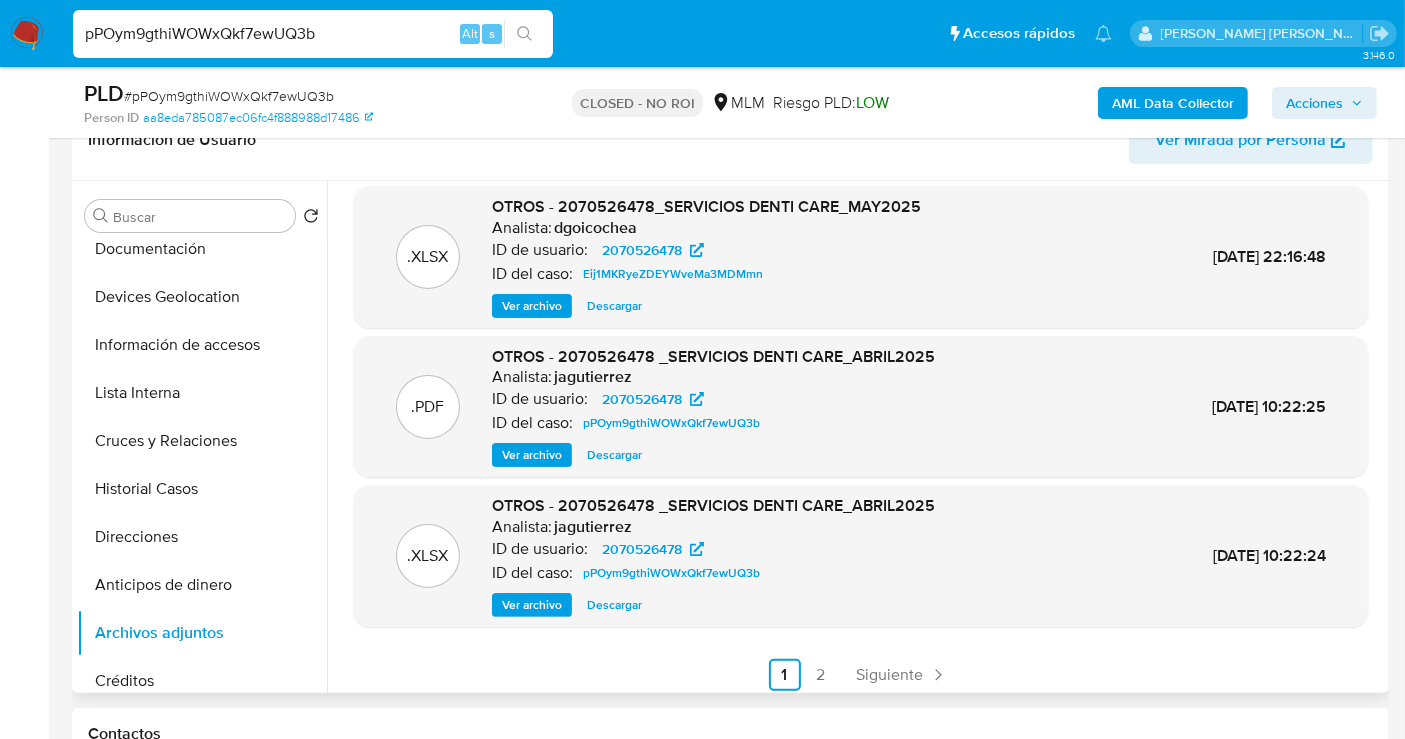 scroll, scrollTop: 168, scrollLeft: 0, axis: vertical 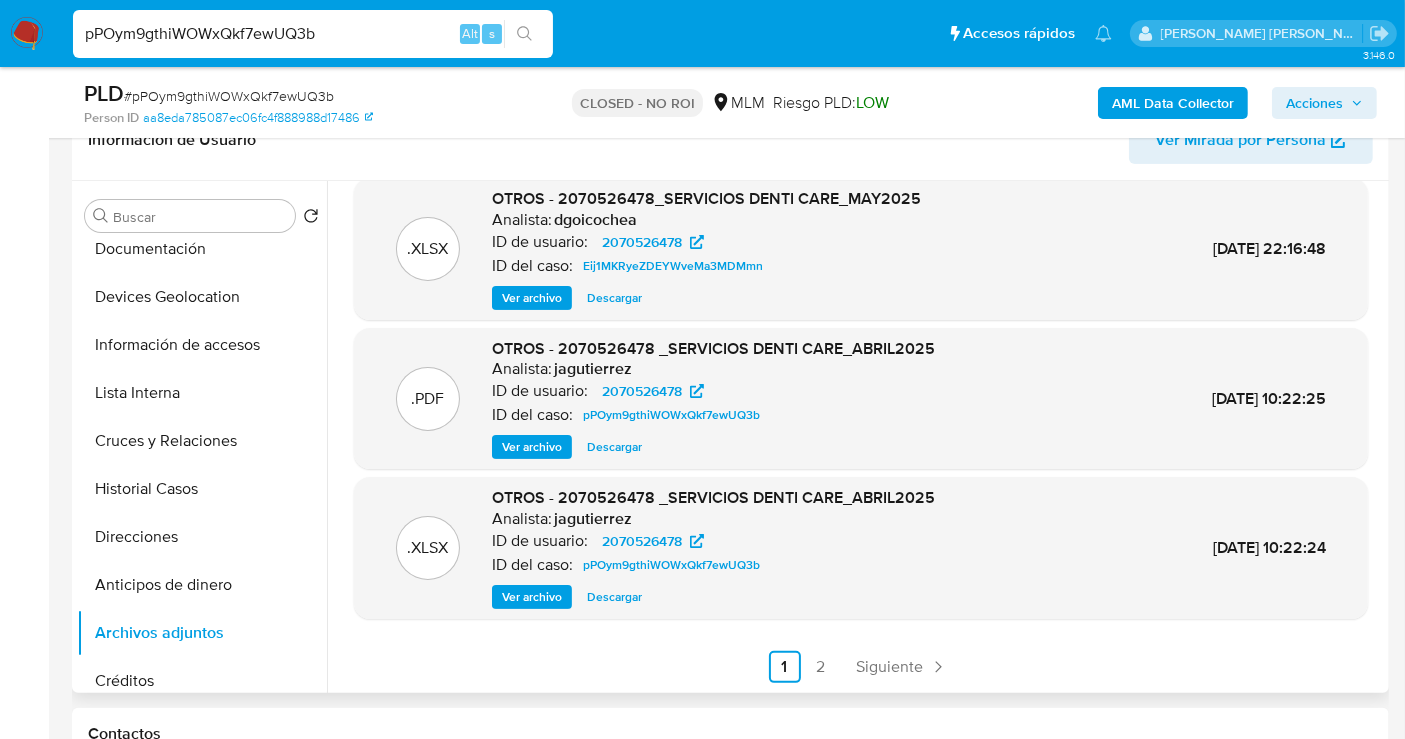 click on "Descargar" at bounding box center [614, 447] 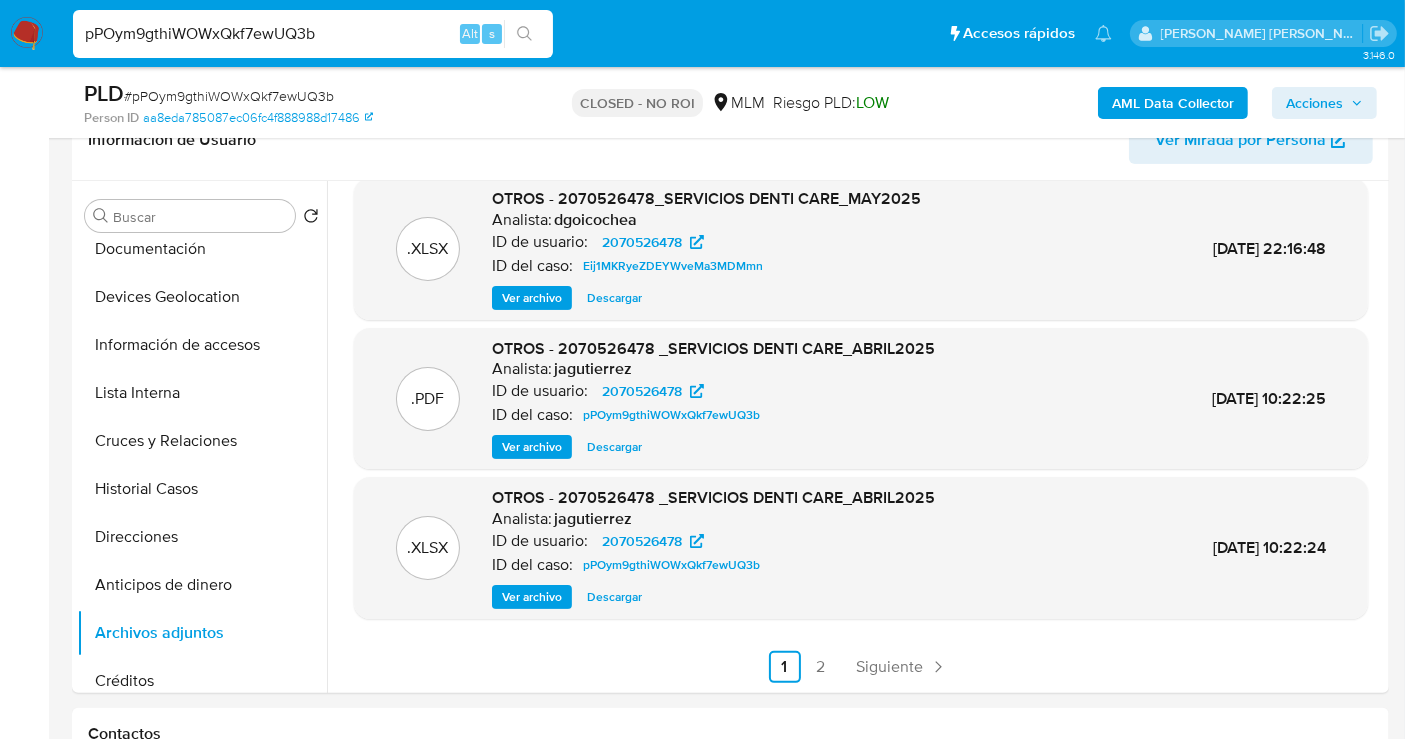 click on "pPOym9gthiWOWxQkf7ewUQ3b" at bounding box center (313, 34) 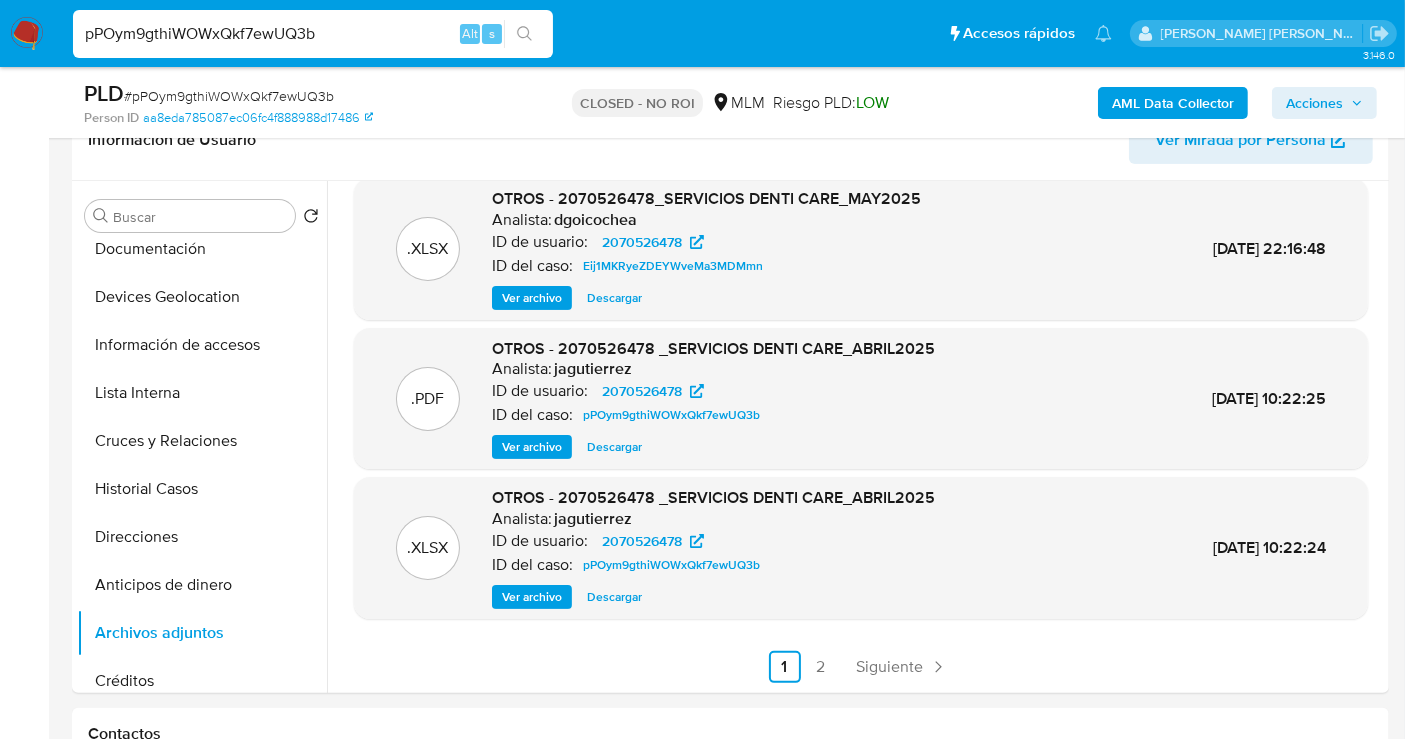 click on "pPOym9gthiWOWxQkf7ewUQ3b" at bounding box center (313, 34) 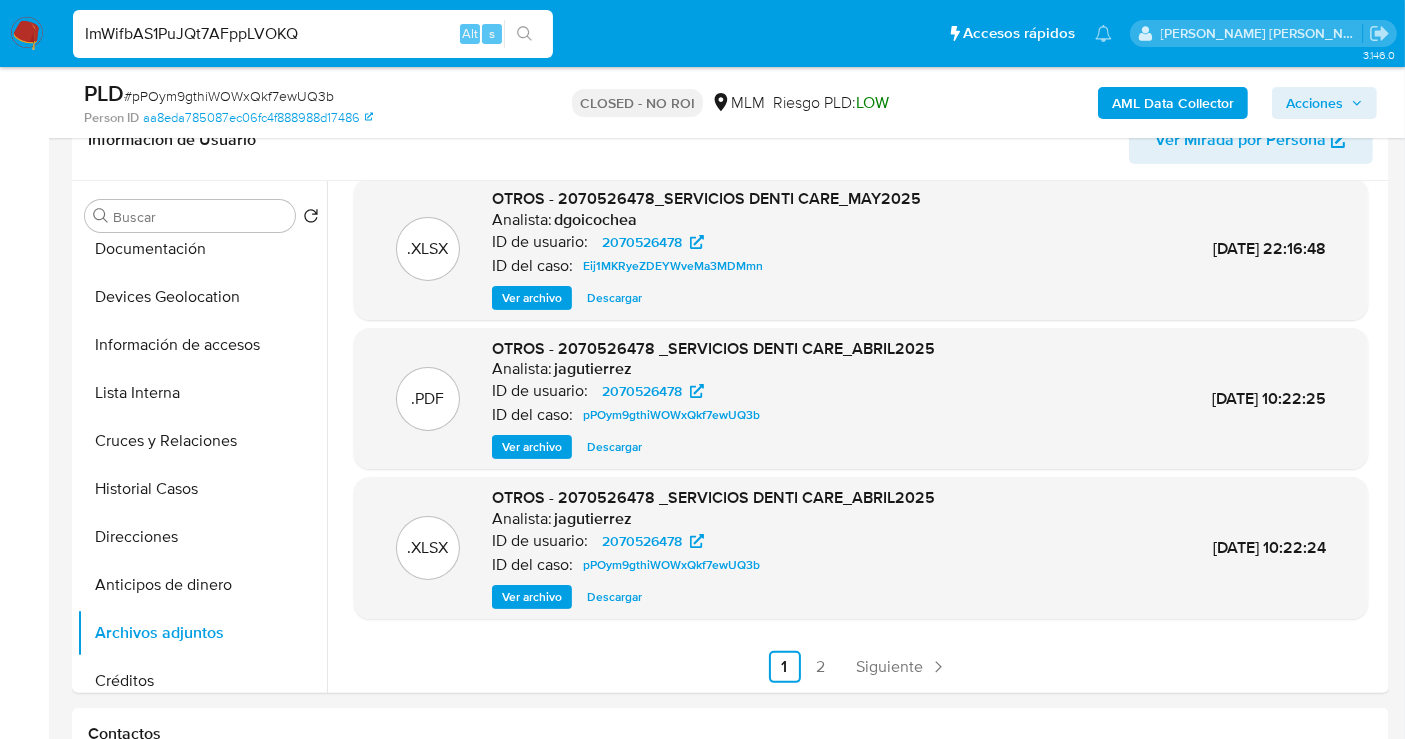 type on "ImWifbAS1PuJQt7AFppLVOKQ" 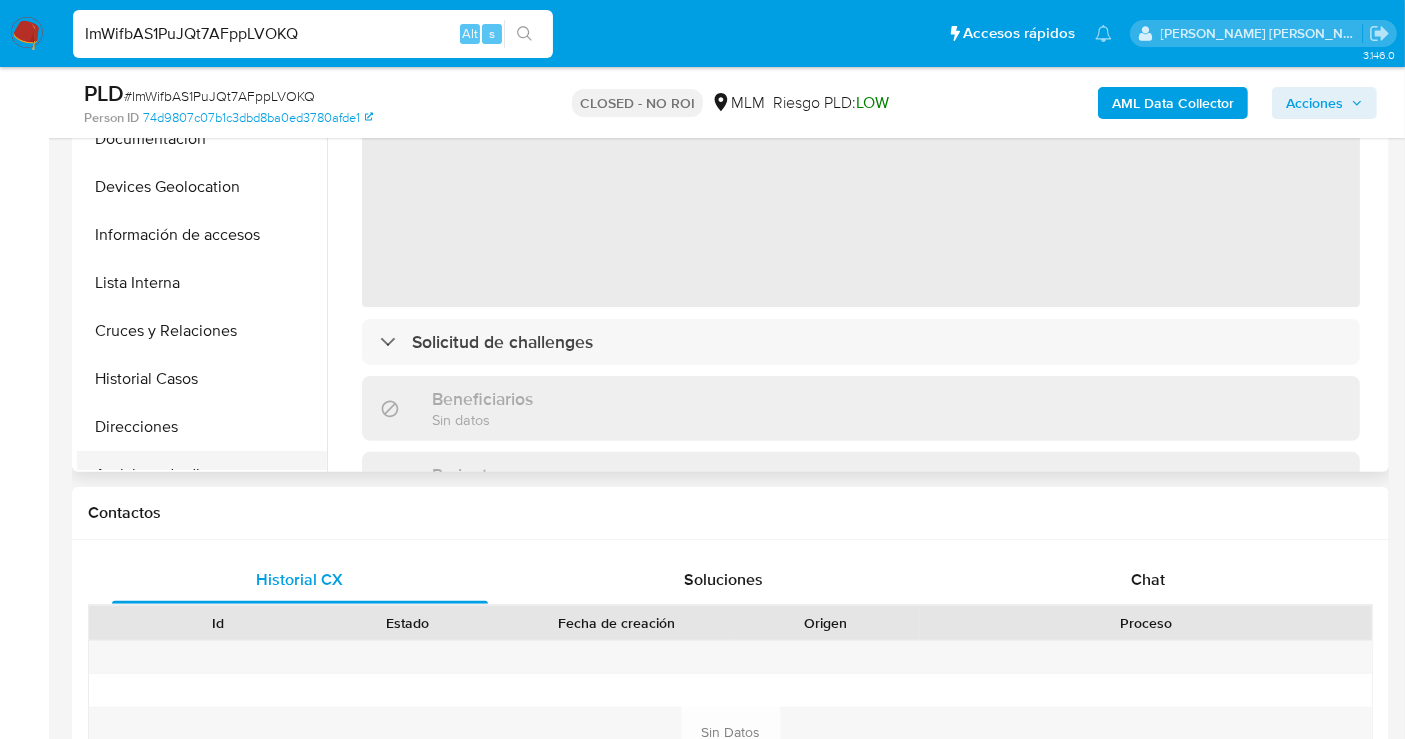 scroll, scrollTop: 555, scrollLeft: 0, axis: vertical 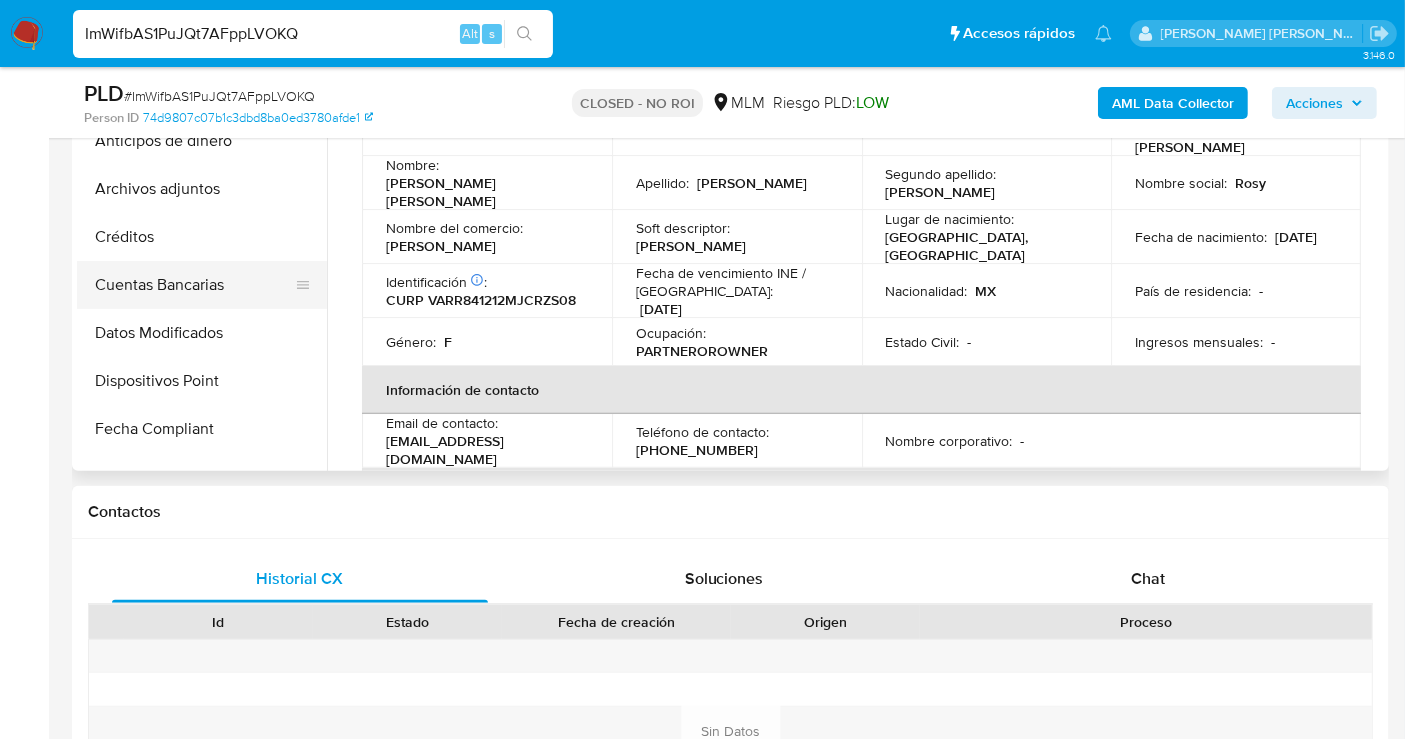 select on "10" 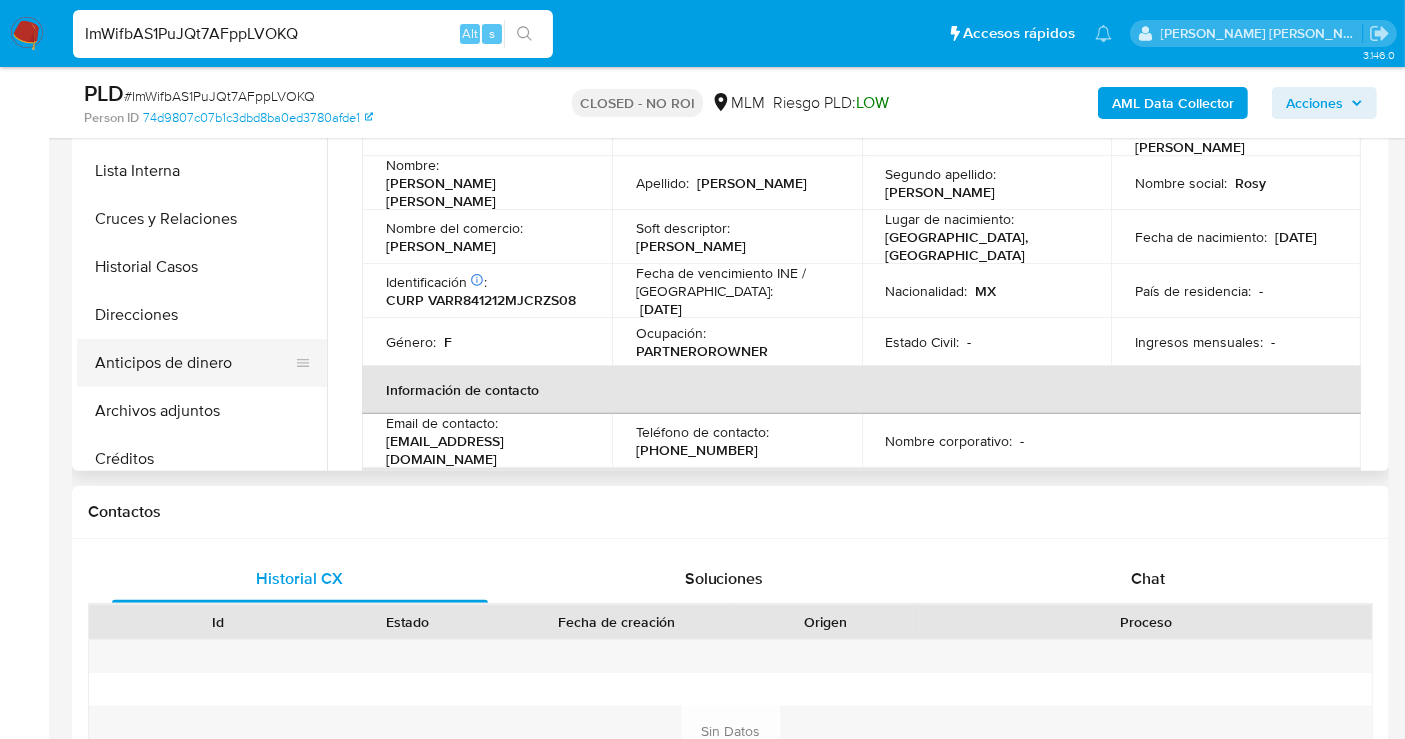 scroll, scrollTop: 222, scrollLeft: 0, axis: vertical 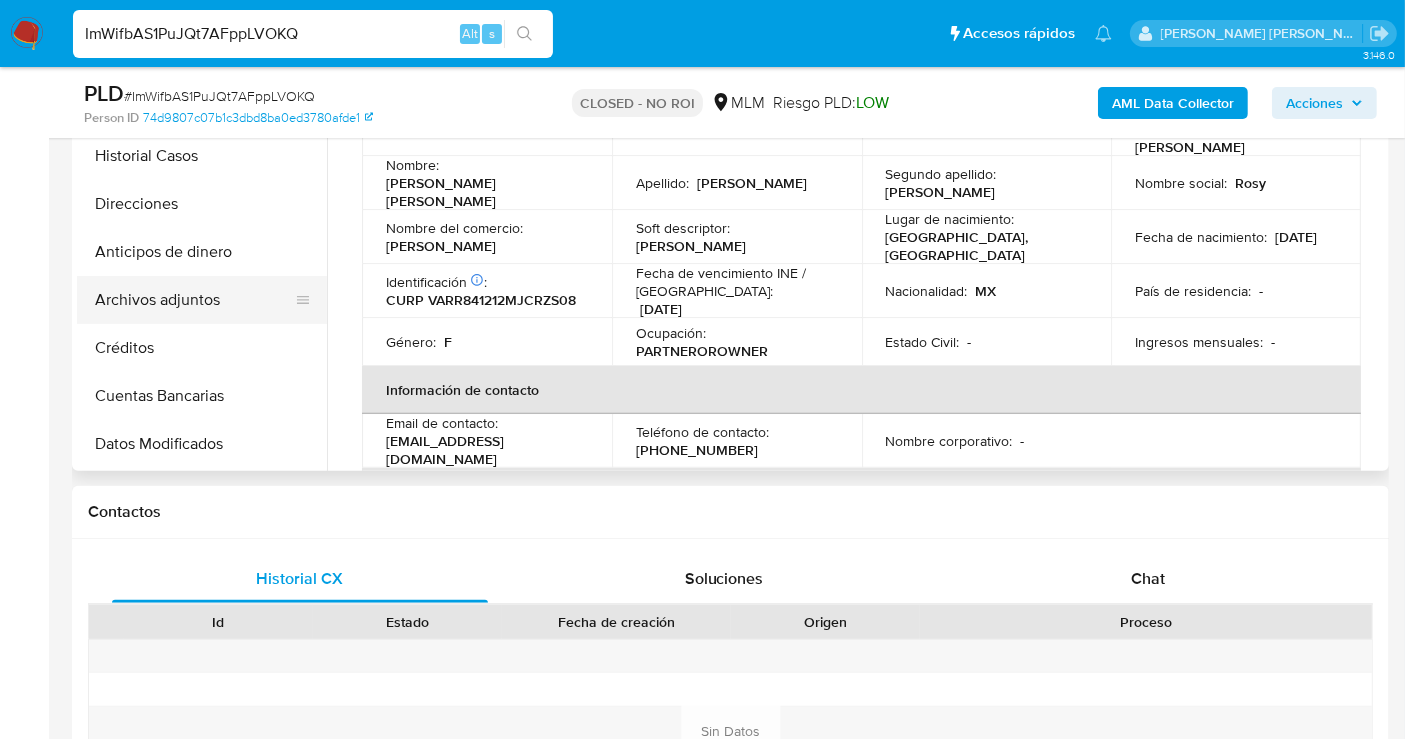 click on "Archivos adjuntos" at bounding box center [194, 300] 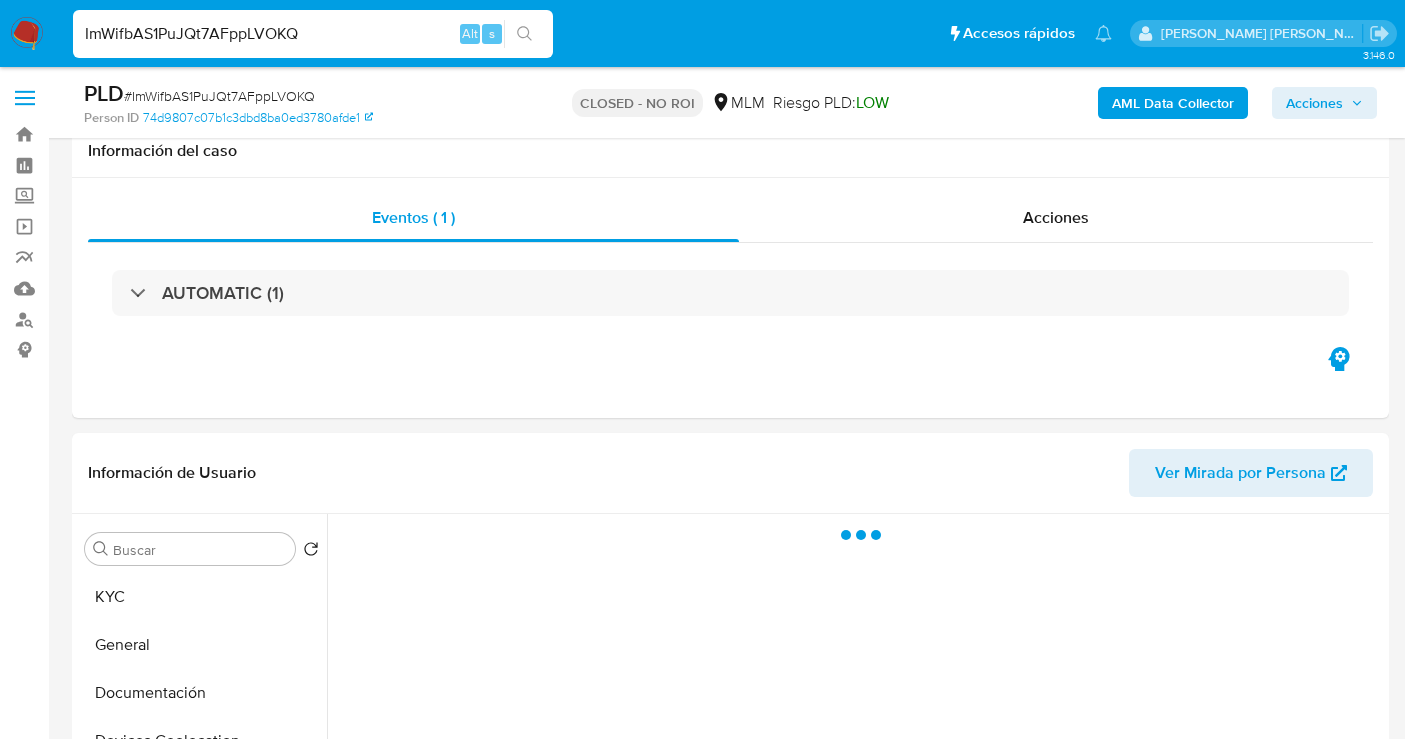 select on "10" 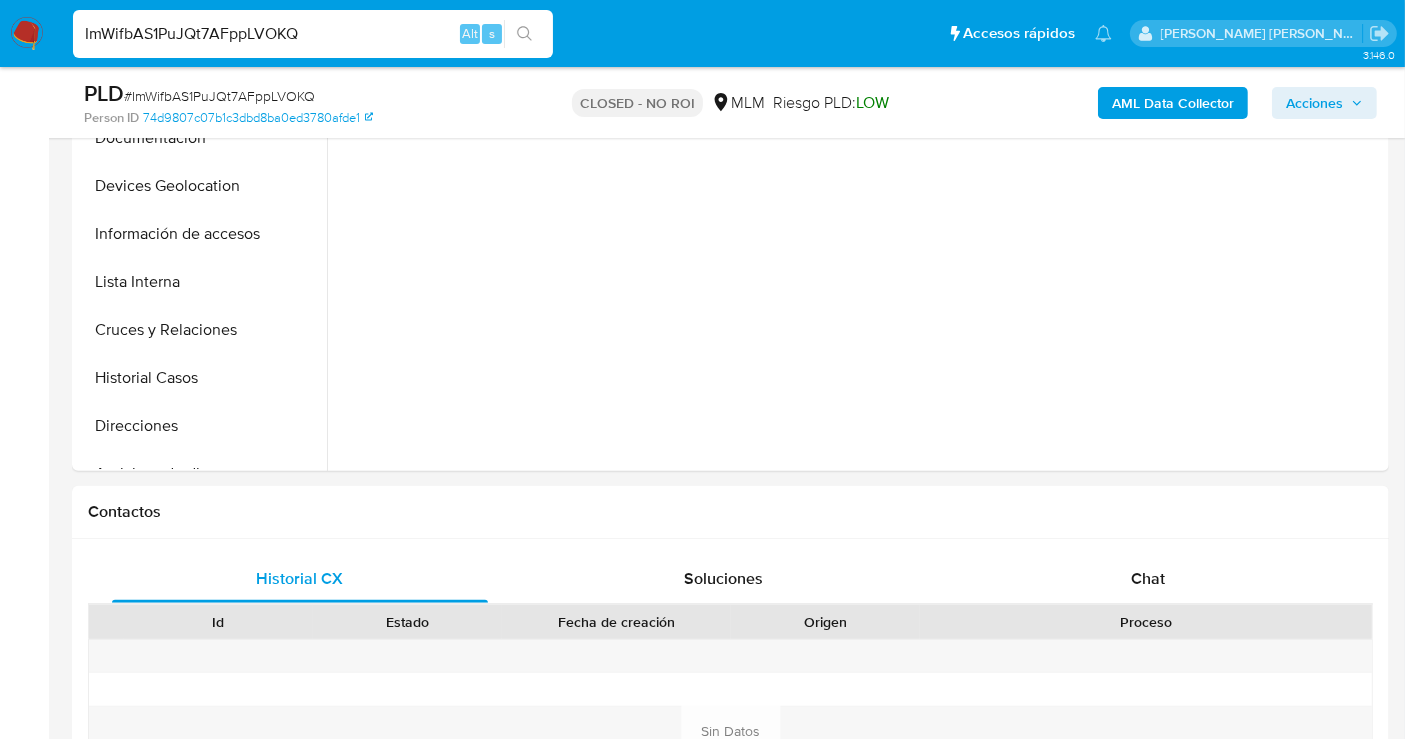 scroll, scrollTop: 222, scrollLeft: 0, axis: vertical 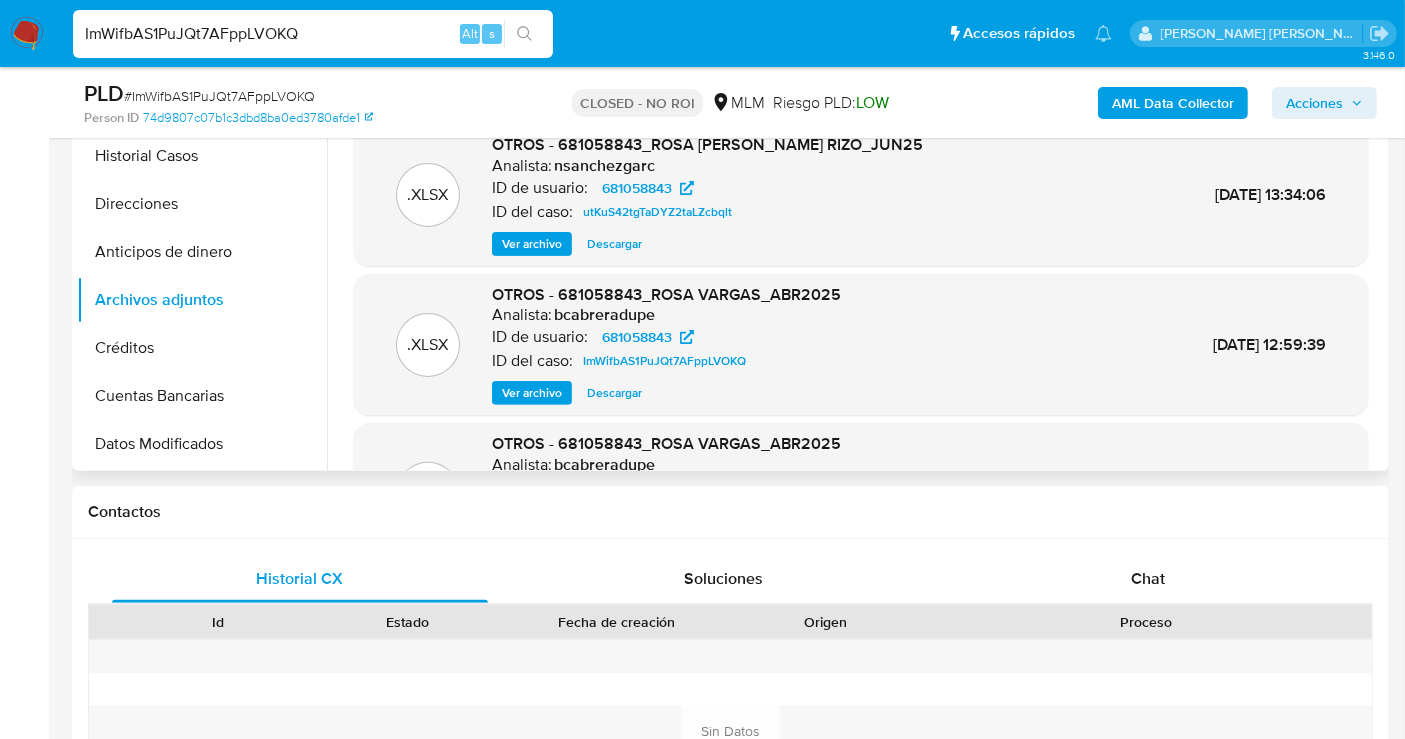 click on "Descargar" at bounding box center [614, 393] 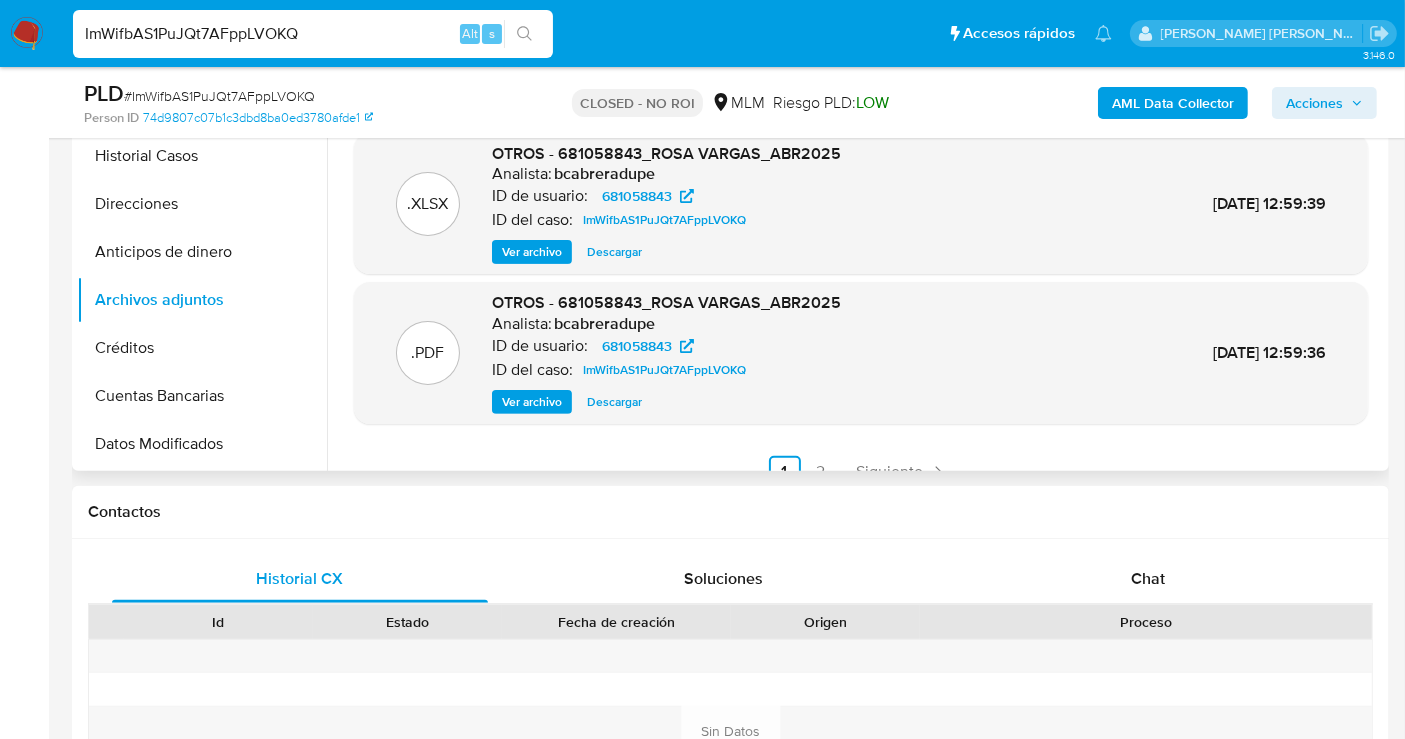 scroll, scrollTop: 168, scrollLeft: 0, axis: vertical 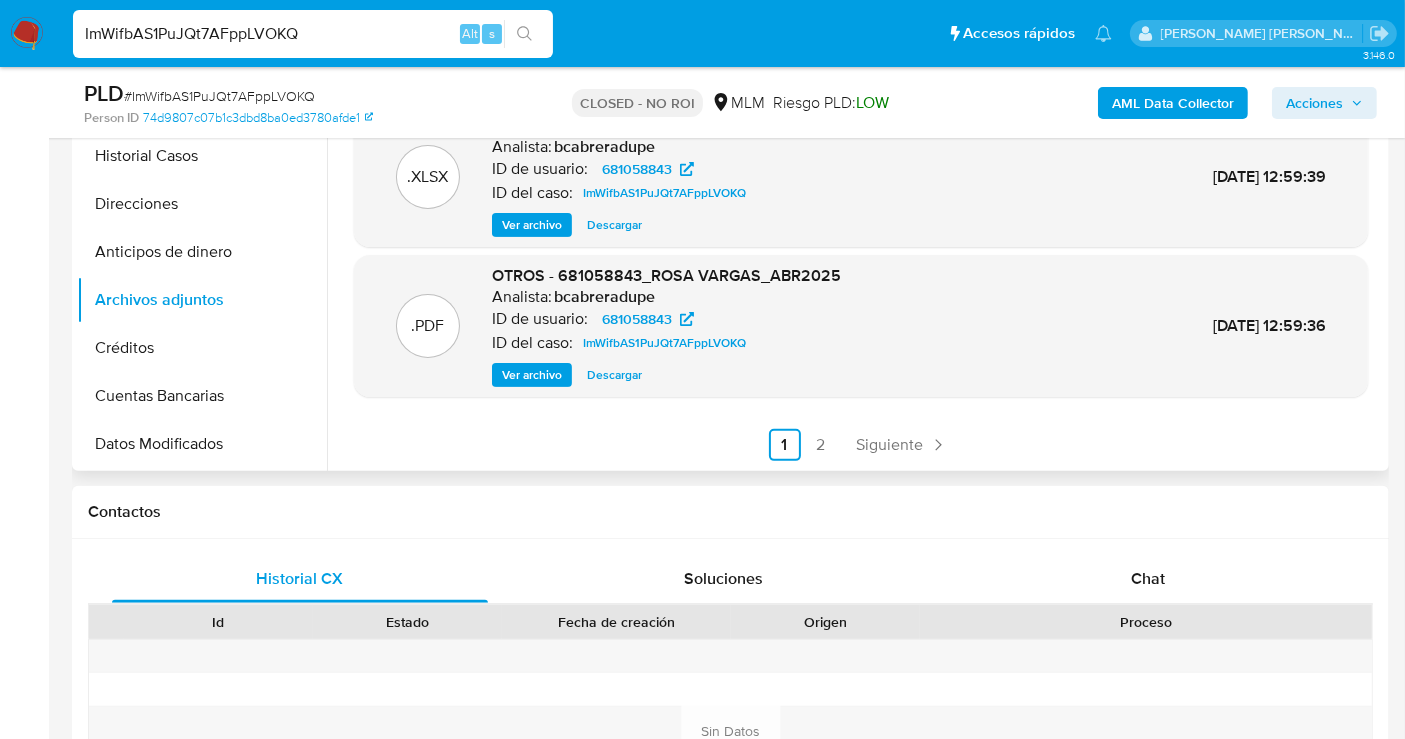 click on "Descargar" at bounding box center [614, 375] 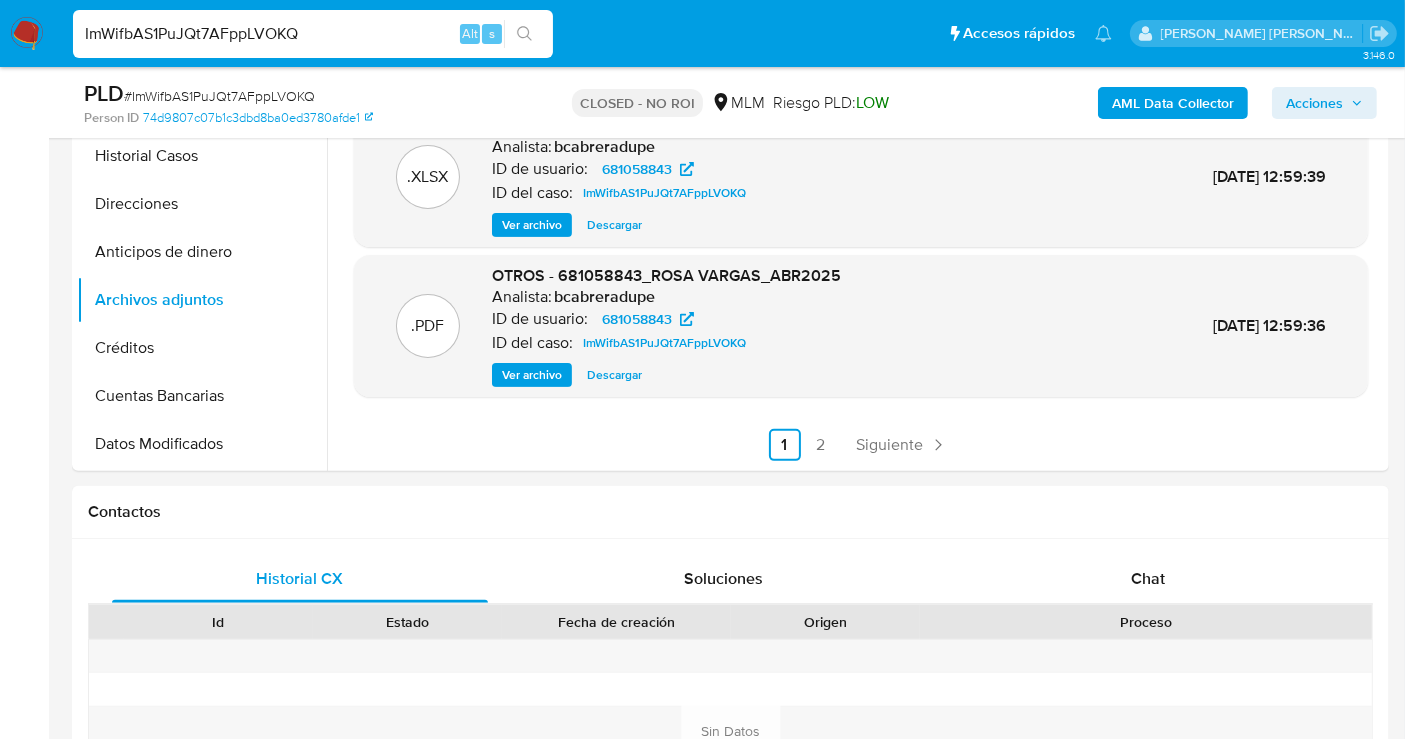 click on "ImWifbAS1PuJQt7AFppLVOKQ" at bounding box center (313, 34) 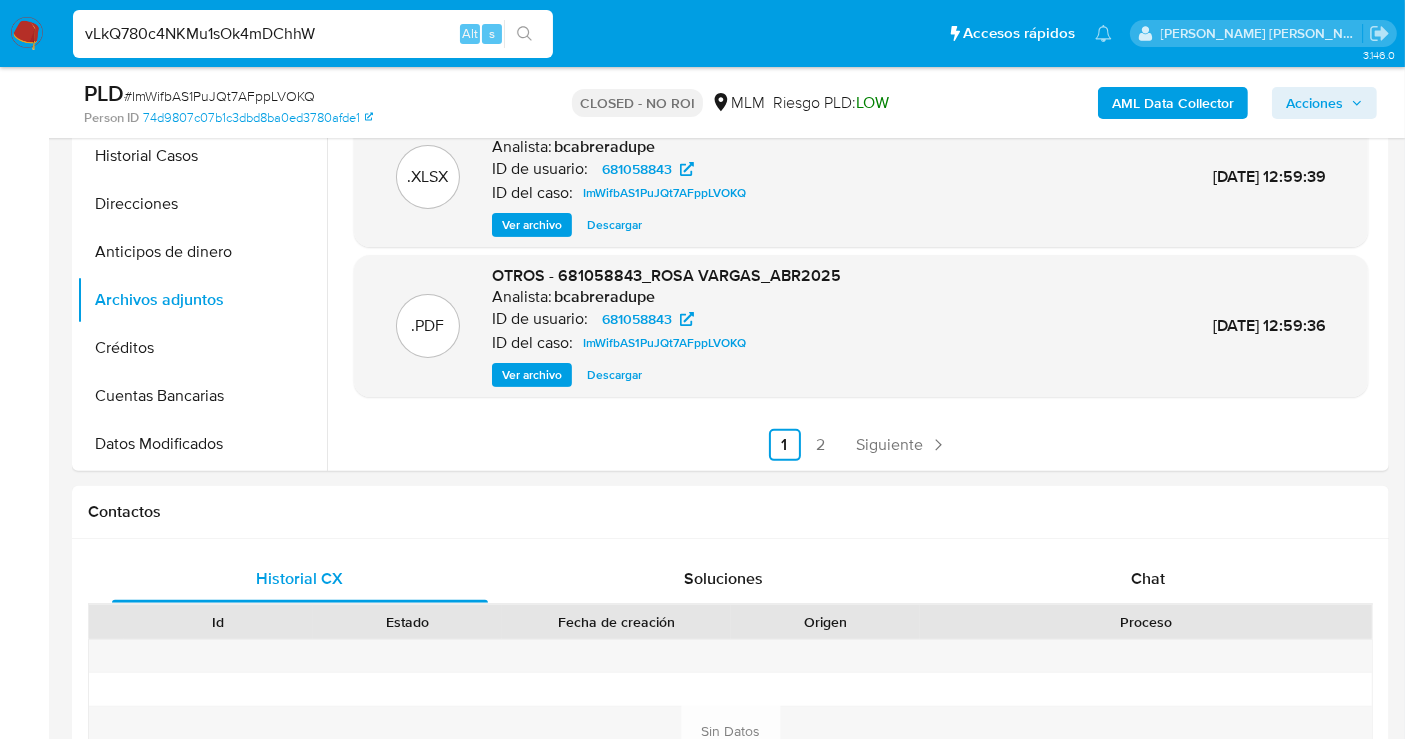 type on "vLkQ780c4NKMu1sOk4mDChhW" 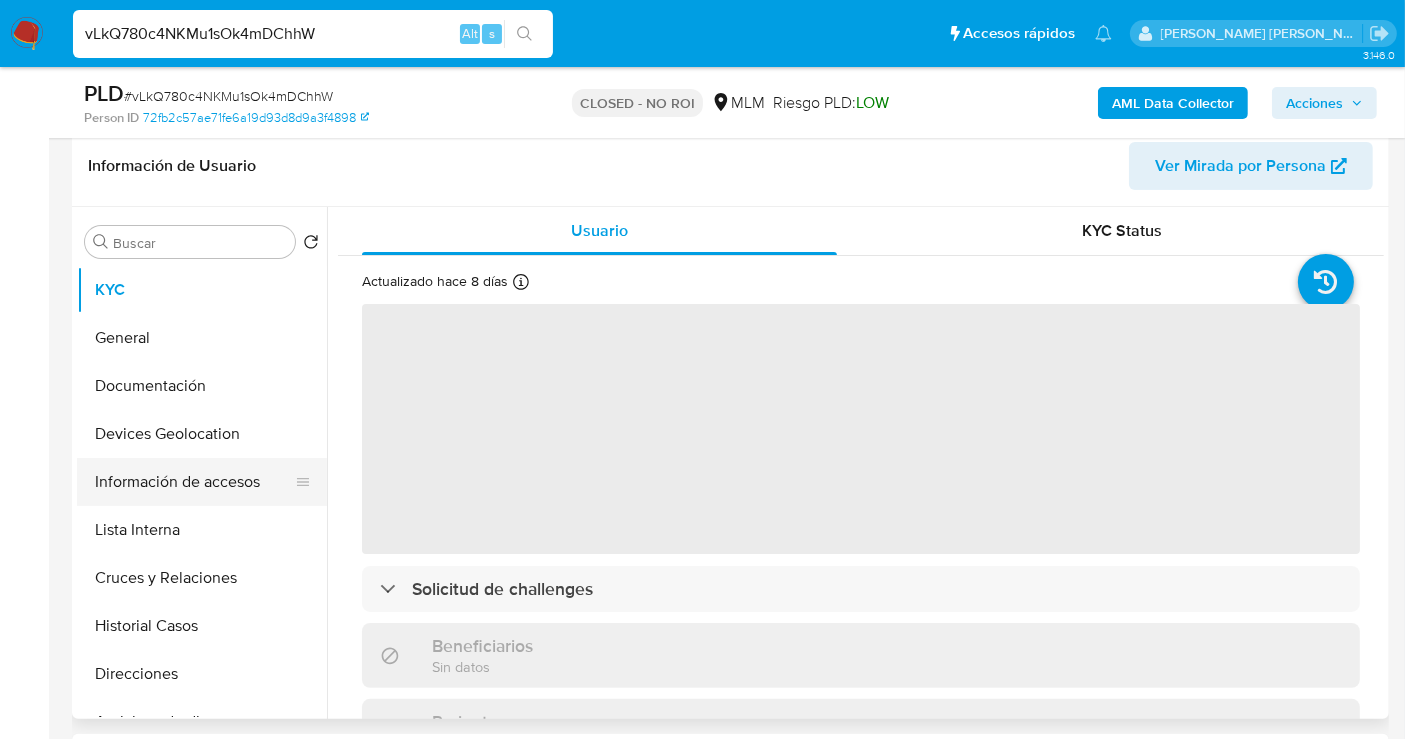 scroll, scrollTop: 333, scrollLeft: 0, axis: vertical 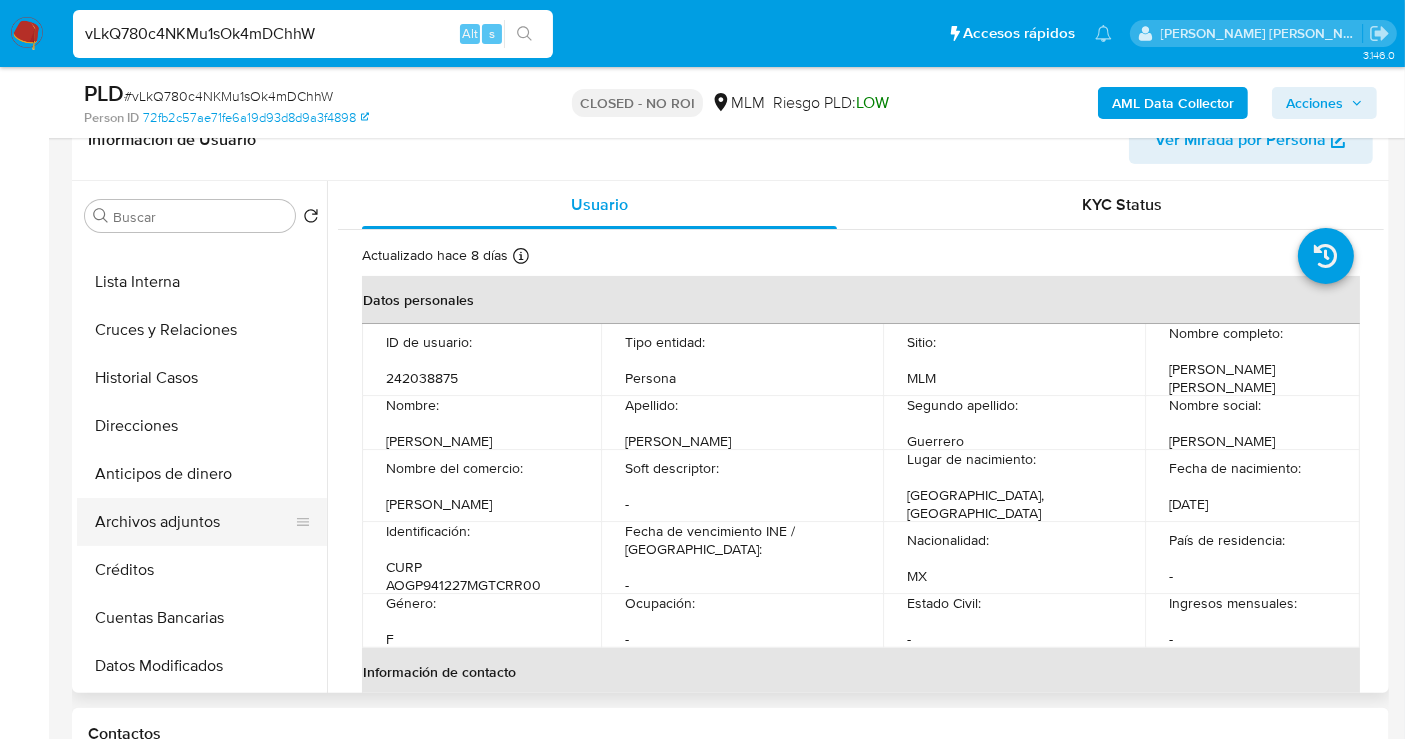 select on "10" 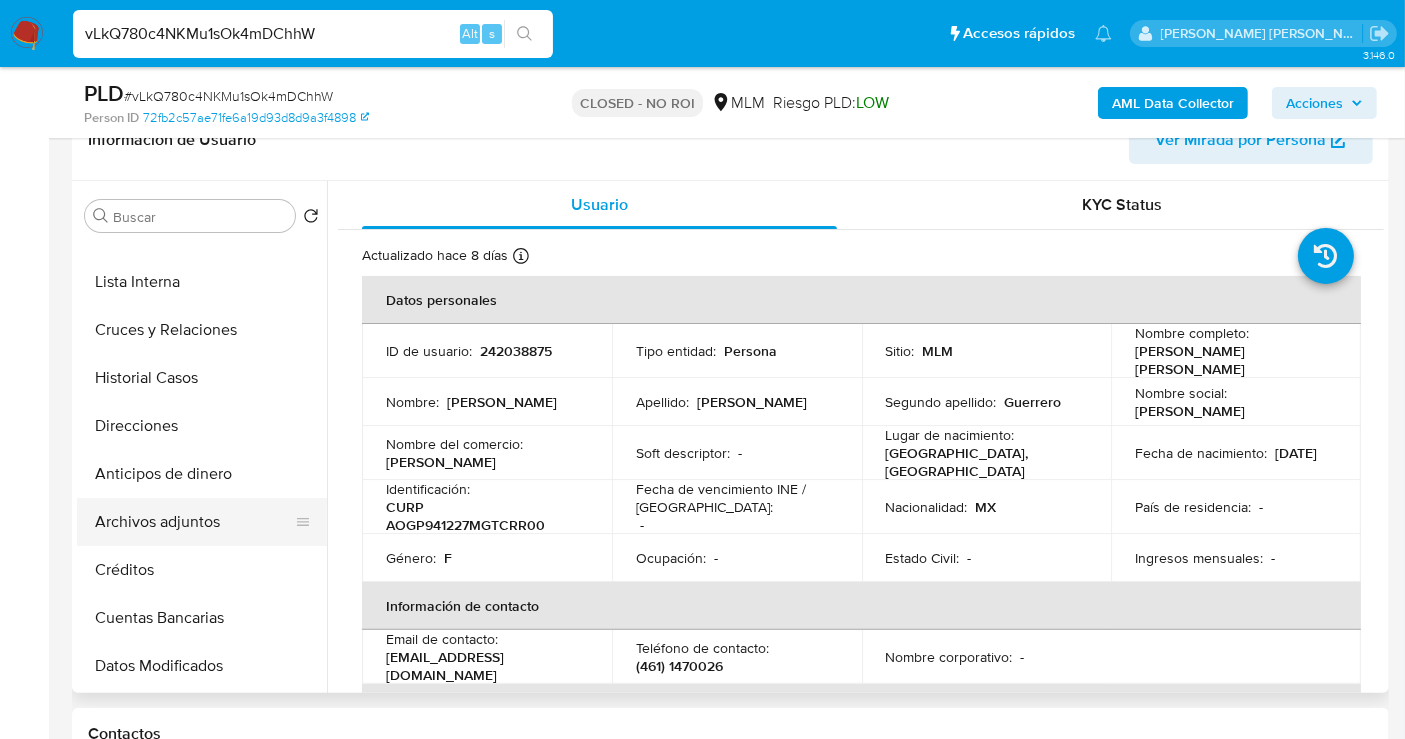 click on "Archivos adjuntos" at bounding box center [194, 522] 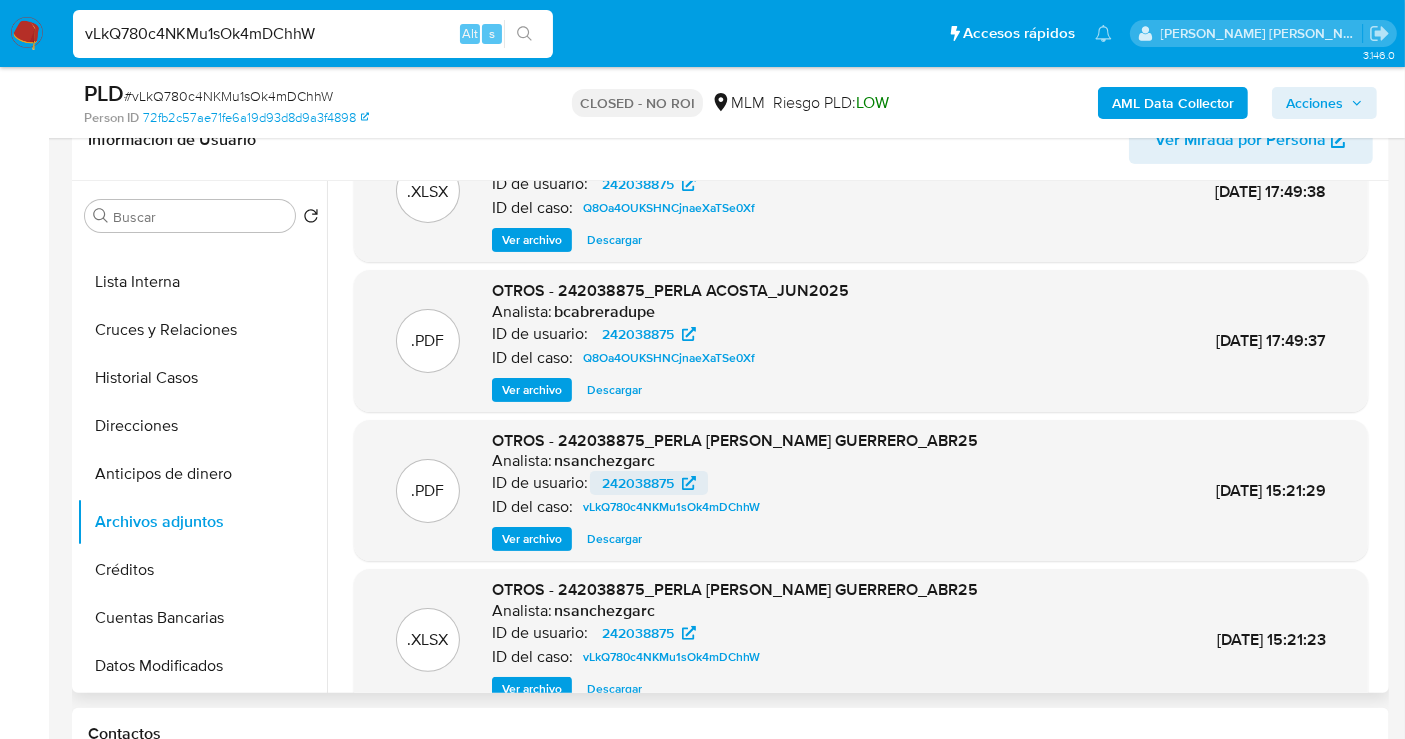 scroll, scrollTop: 111, scrollLeft: 0, axis: vertical 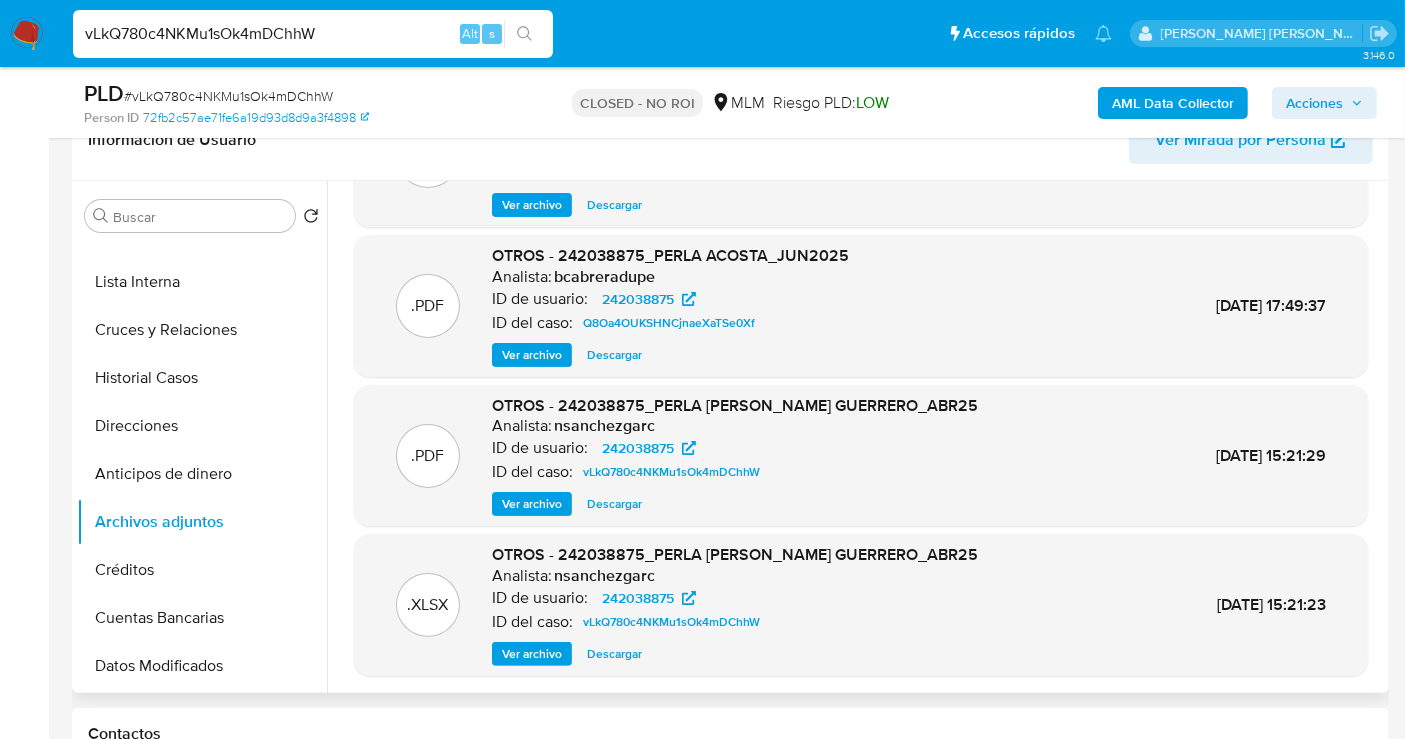 click on "Descargar" at bounding box center [614, 504] 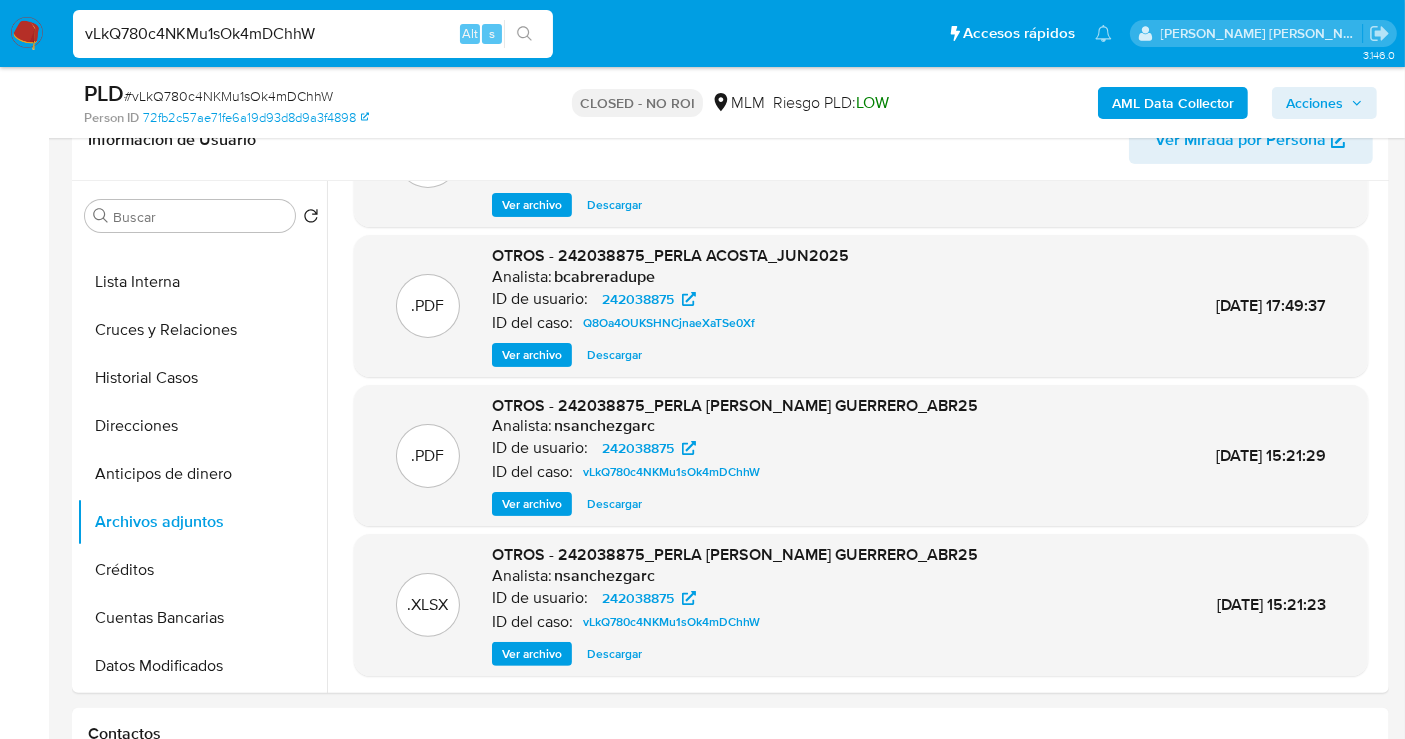 click on "vLkQ780c4NKMu1sOk4mDChhW" at bounding box center [313, 34] 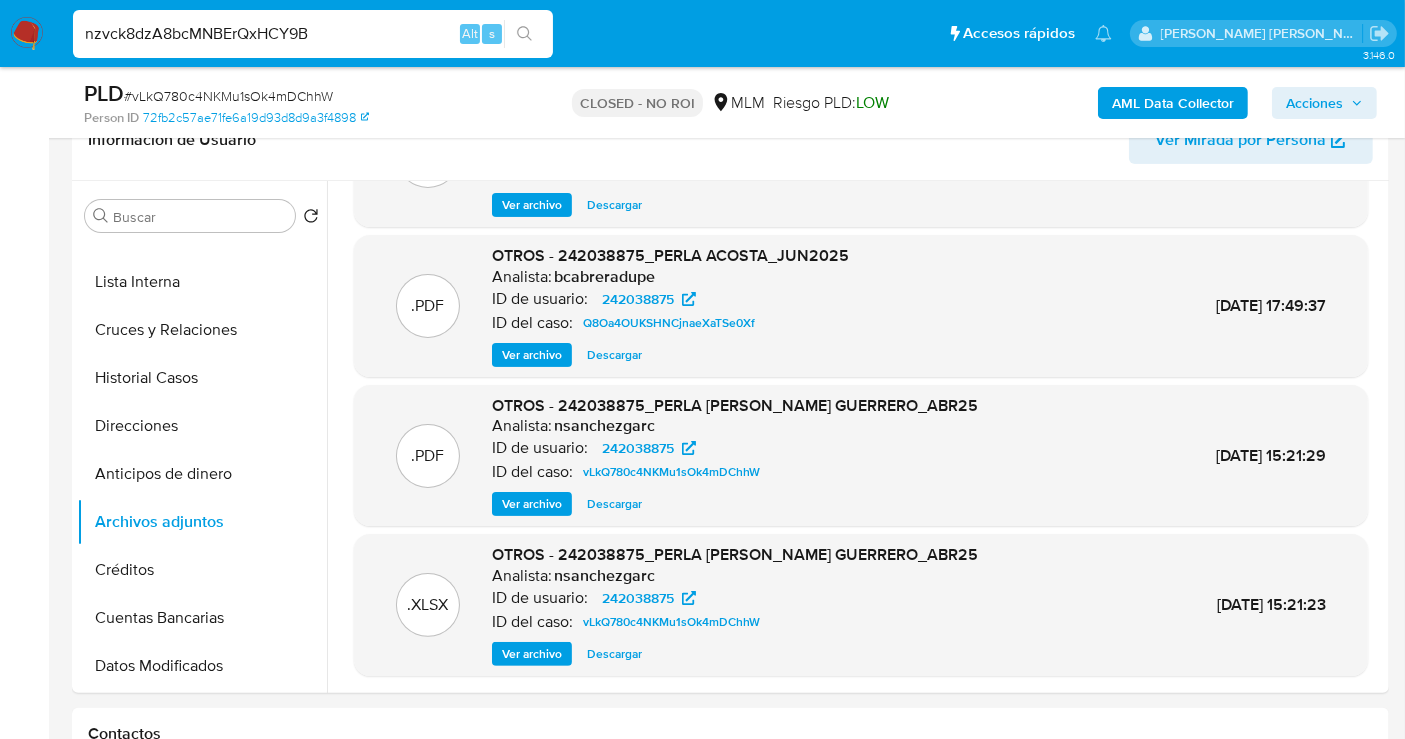 type on "nzvck8dzA8bcMNBErQxHCY9B" 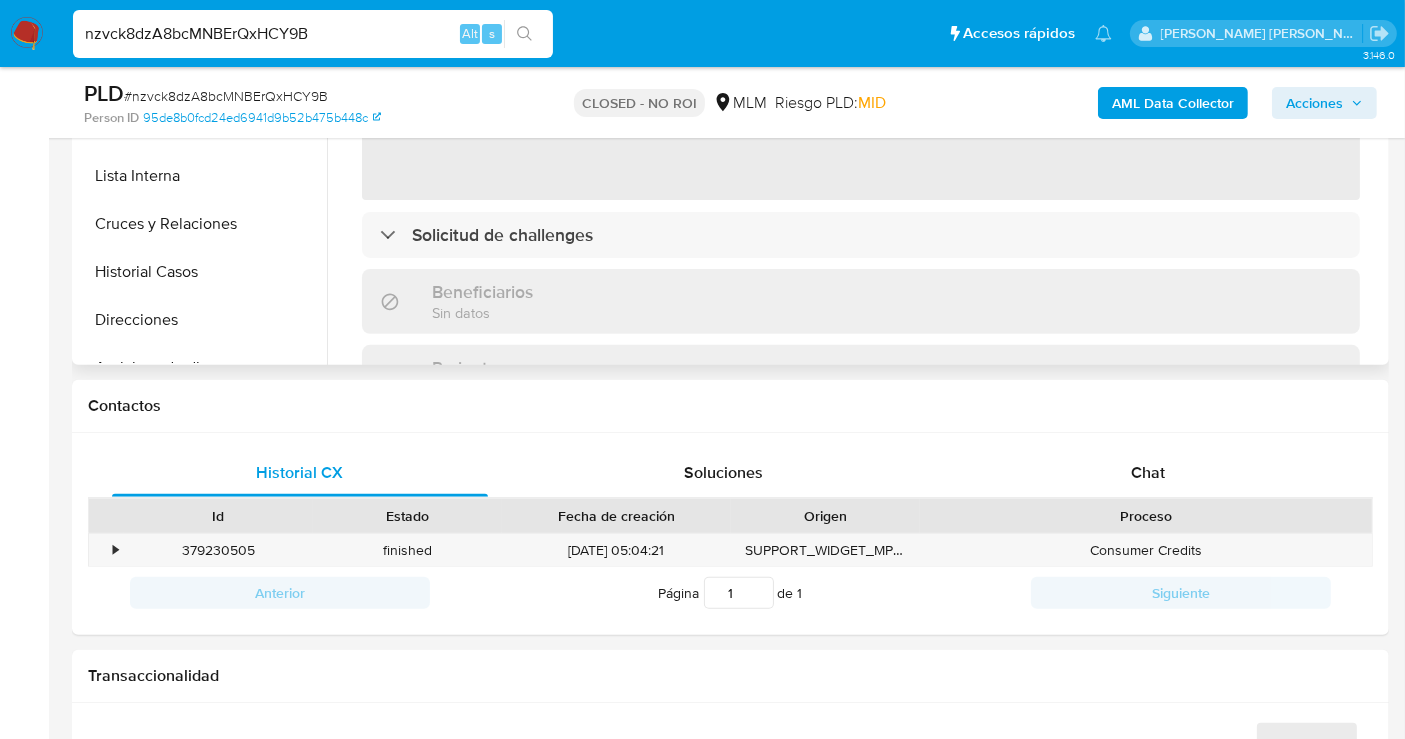 scroll, scrollTop: 666, scrollLeft: 0, axis: vertical 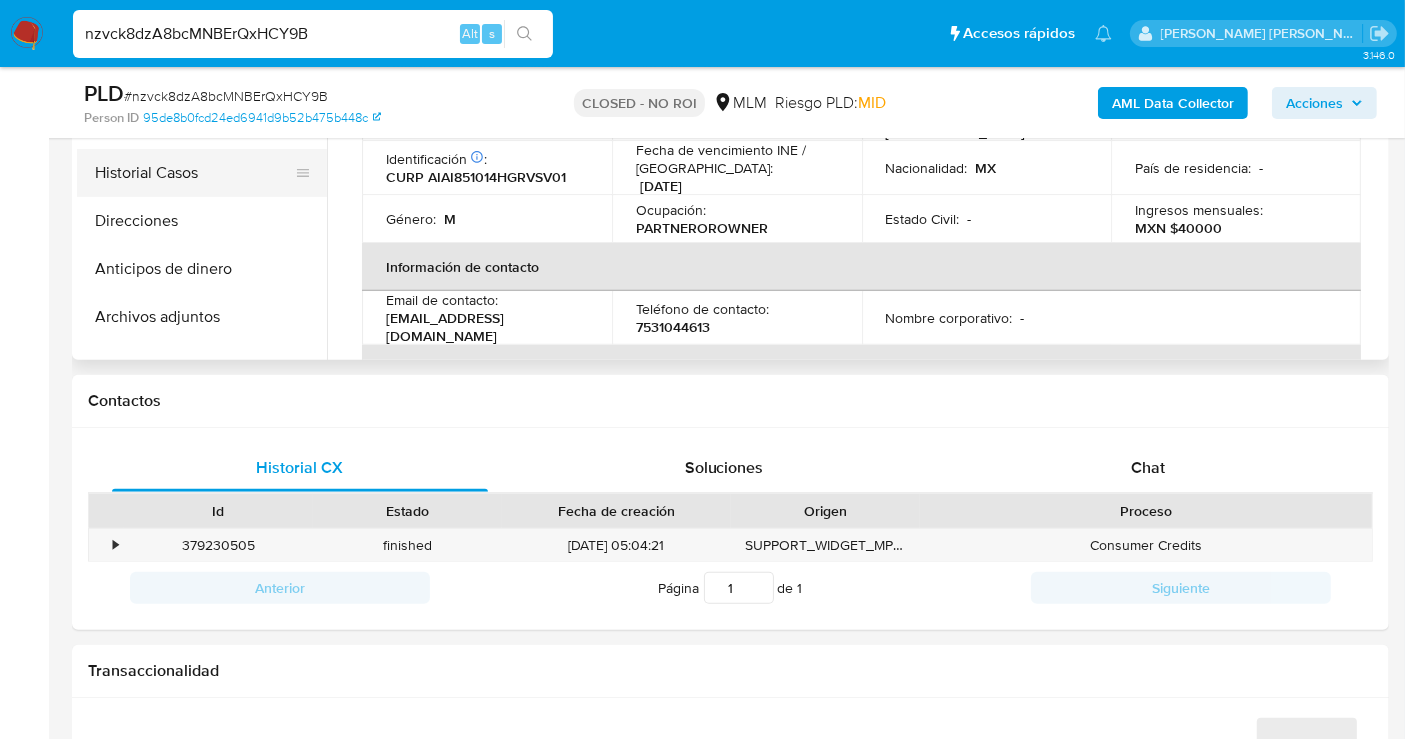 select on "10" 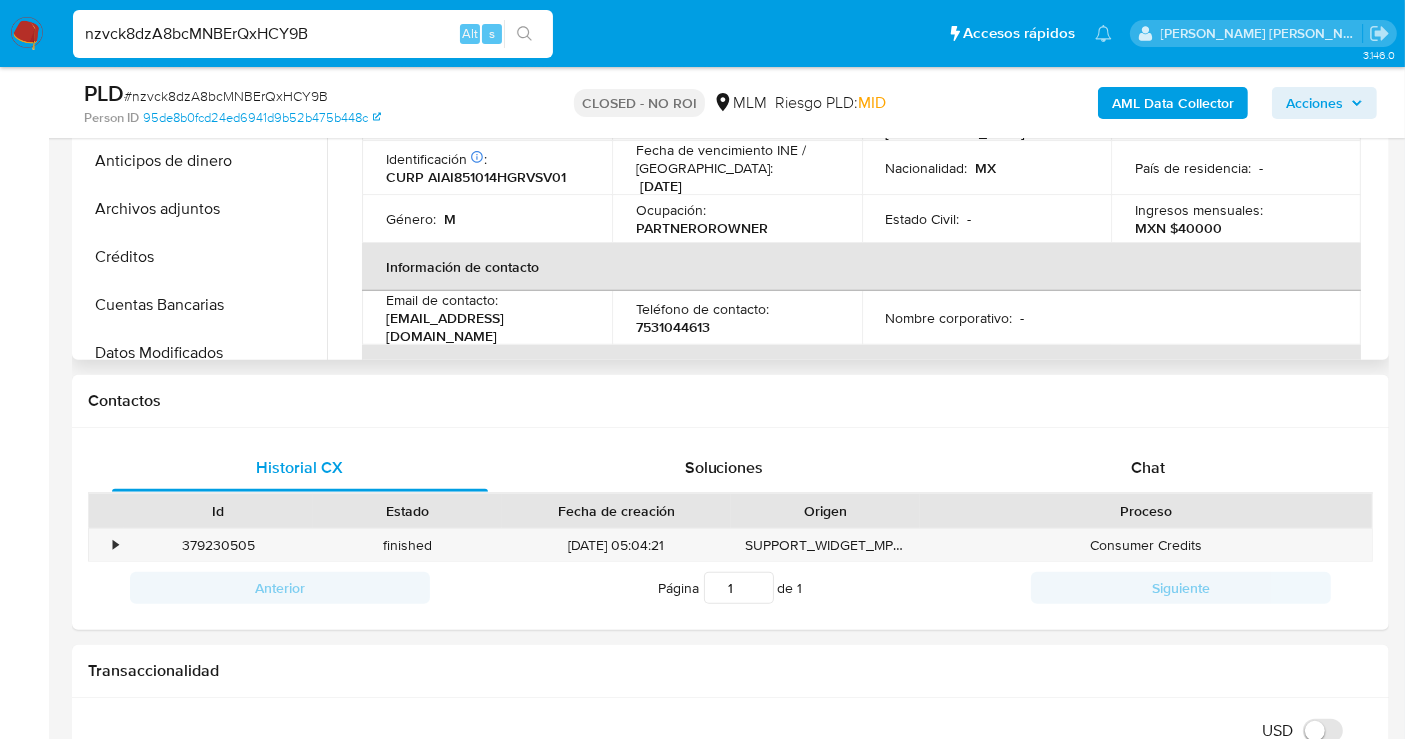 scroll, scrollTop: 222, scrollLeft: 0, axis: vertical 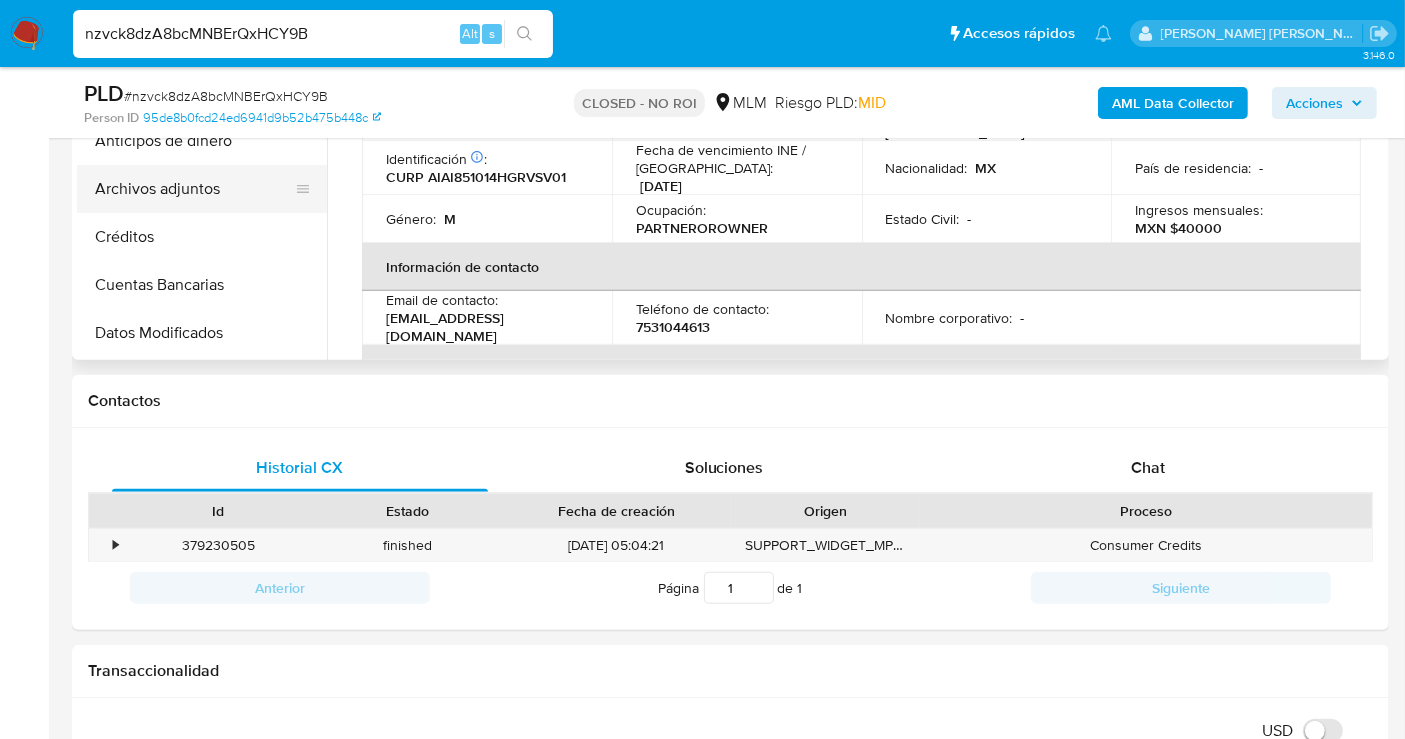 click on "Archivos adjuntos" at bounding box center (194, 189) 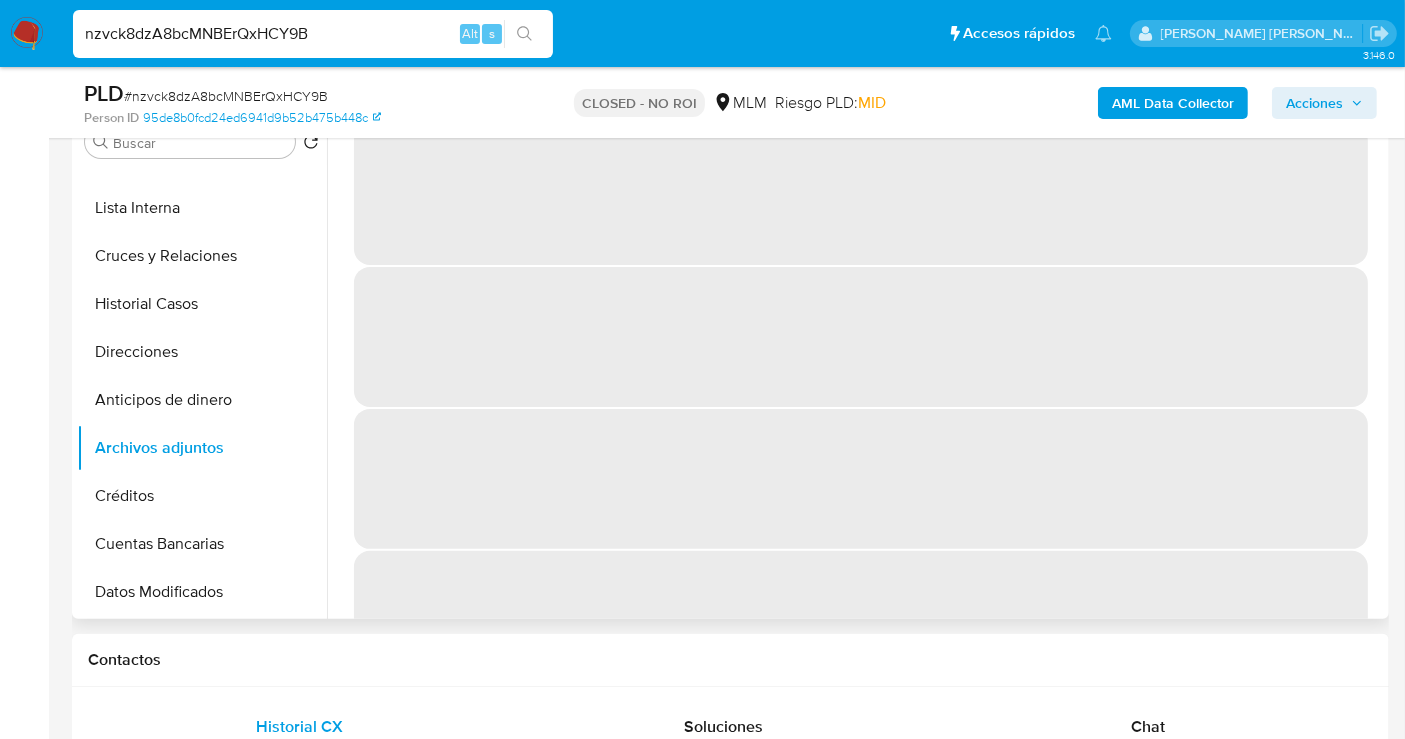 scroll, scrollTop: 333, scrollLeft: 0, axis: vertical 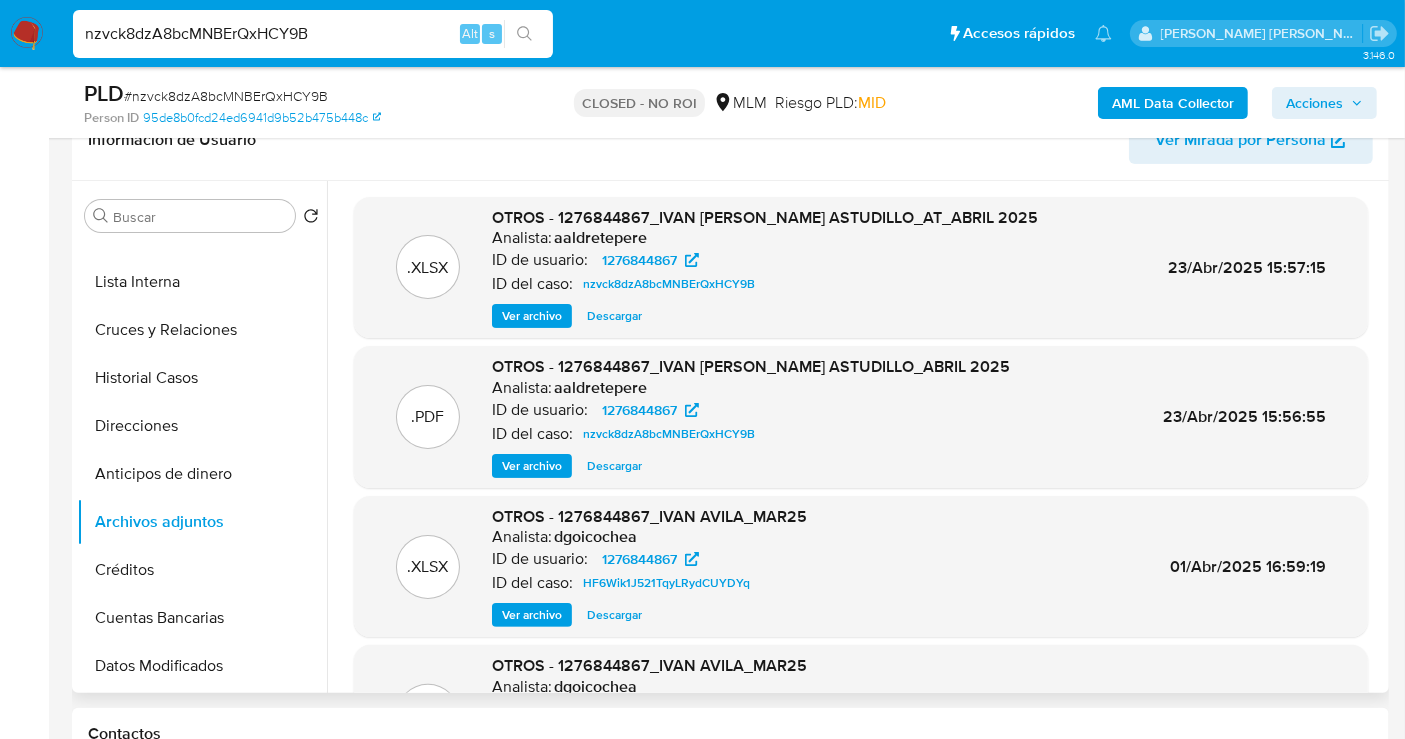 click on "Descargar" at bounding box center [614, 466] 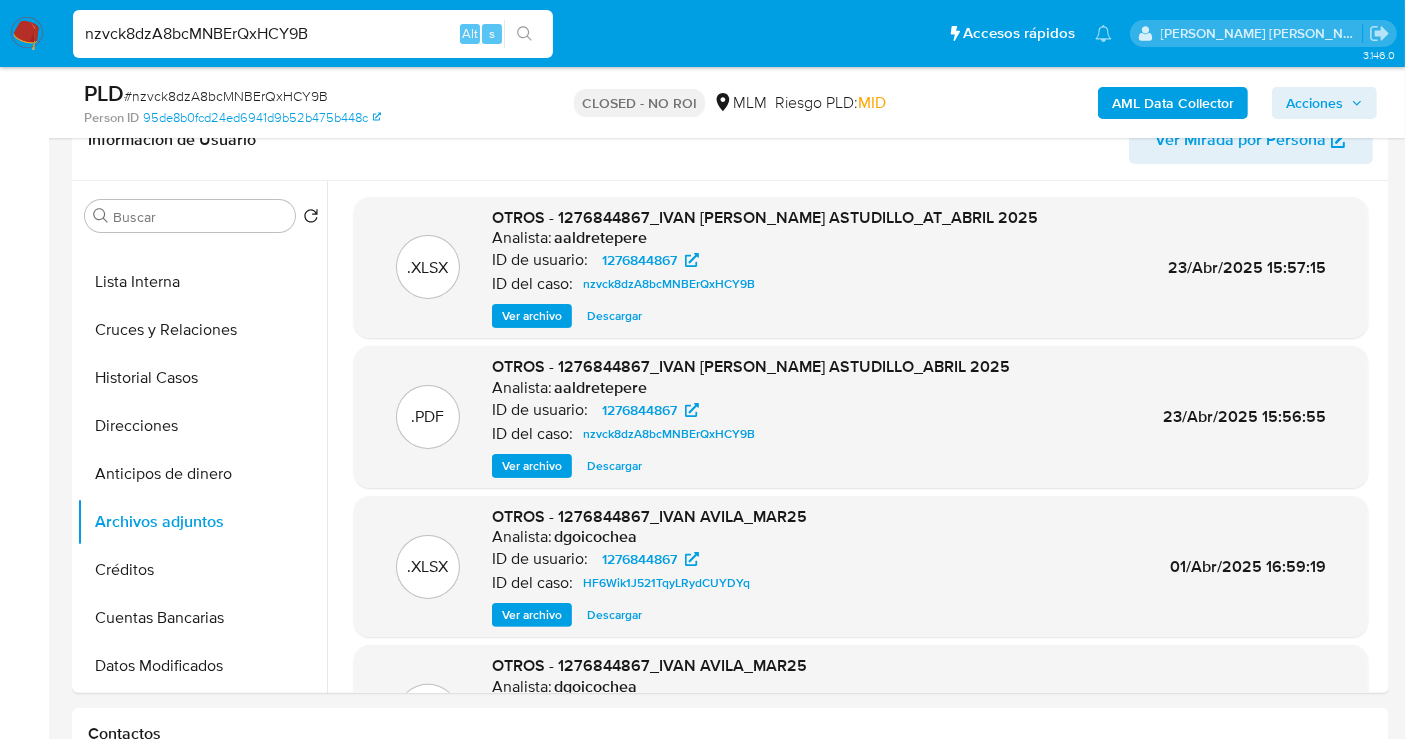 click on "nzvck8dzA8bcMNBErQxHCY9B" at bounding box center (313, 34) 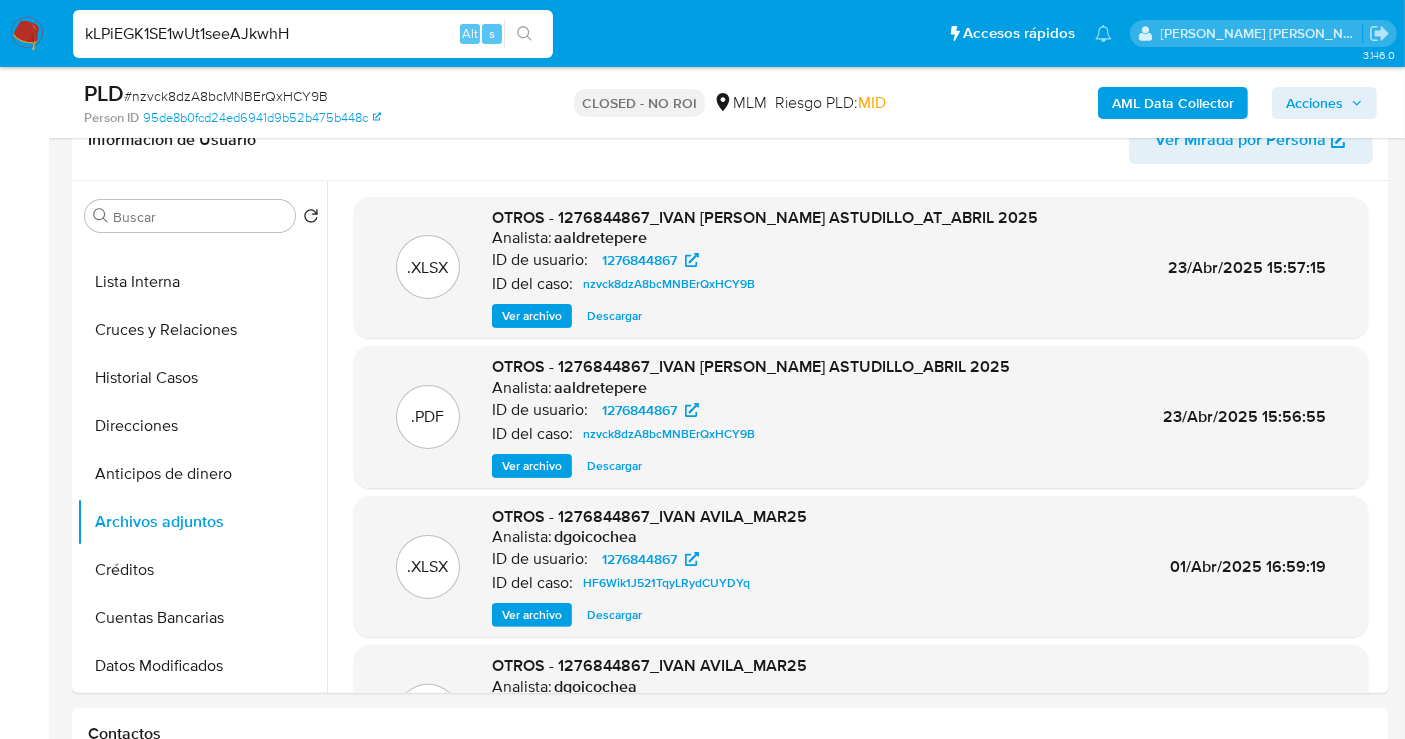 type on "kLPiEGK1SE1wUt1seeAJkwhH" 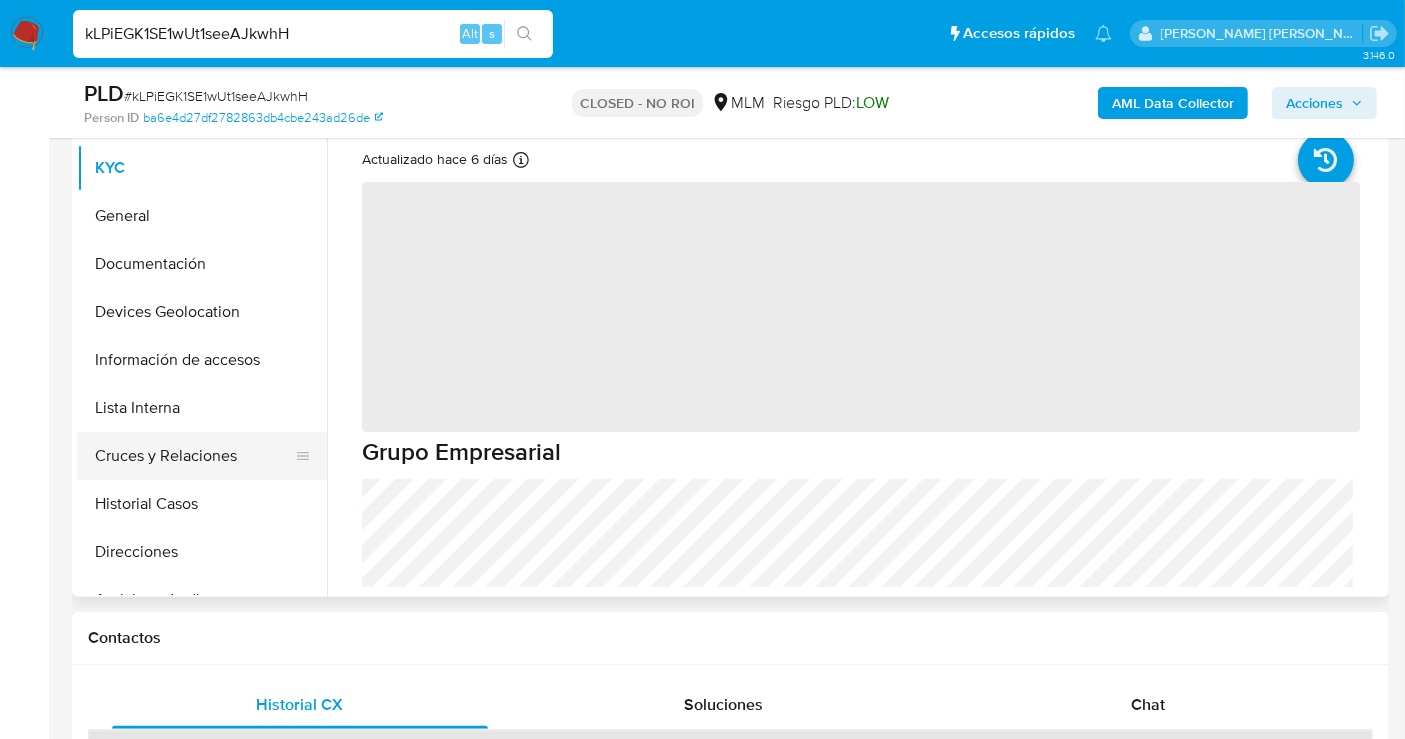 scroll, scrollTop: 444, scrollLeft: 0, axis: vertical 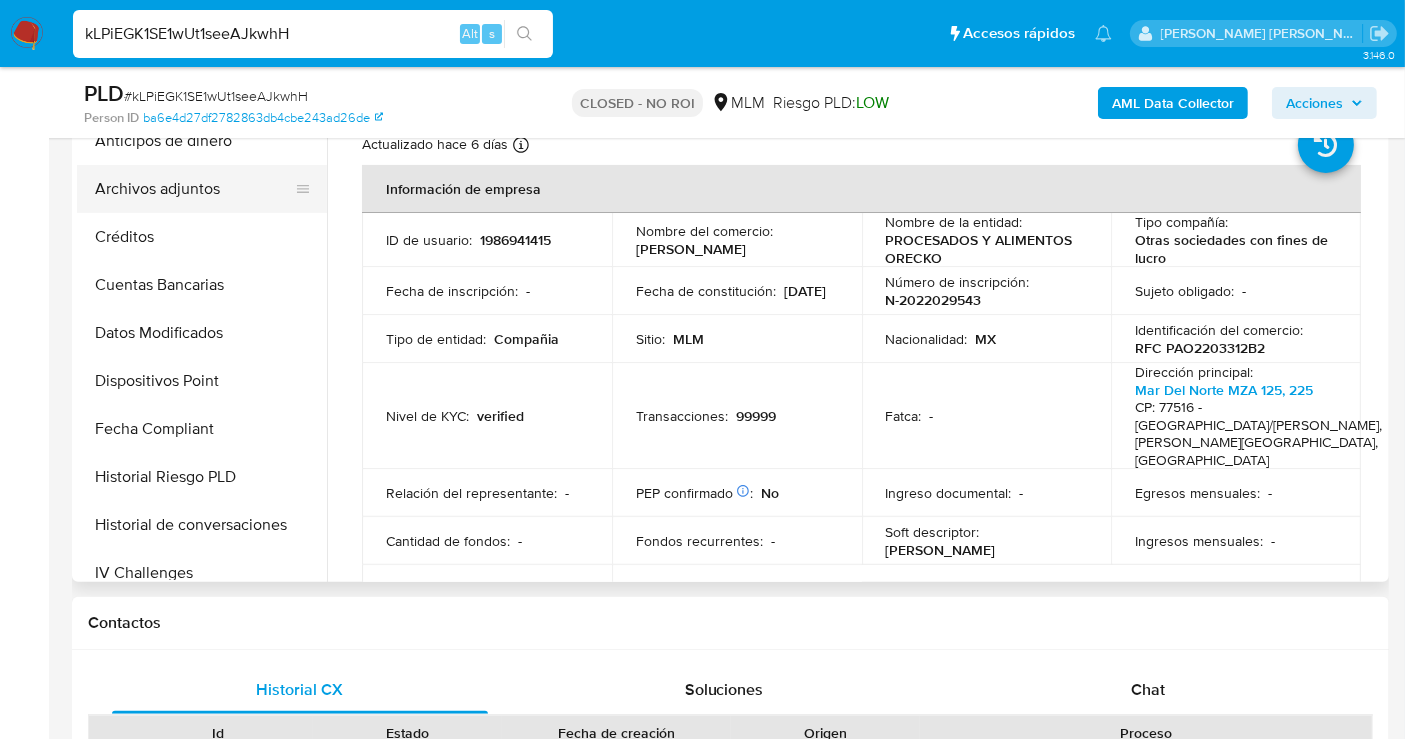 select on "10" 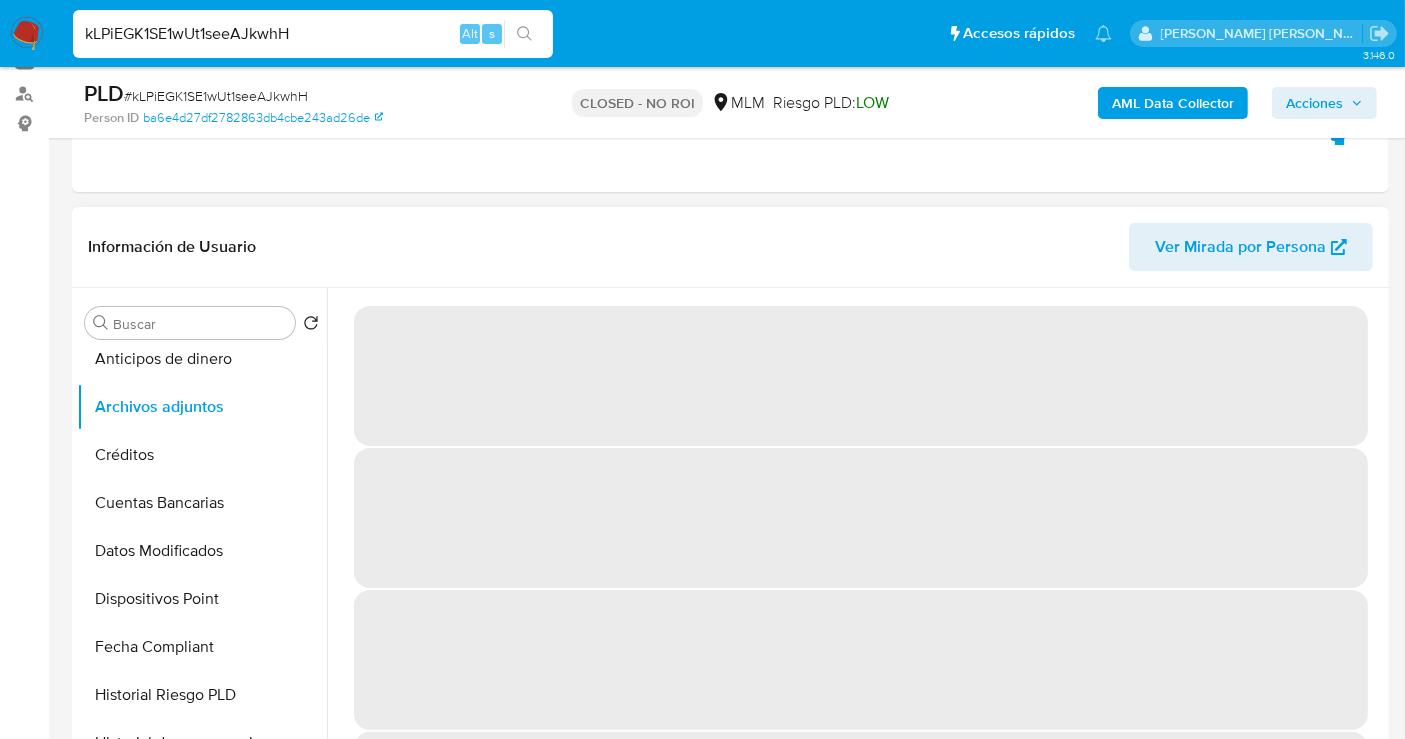 scroll, scrollTop: 222, scrollLeft: 0, axis: vertical 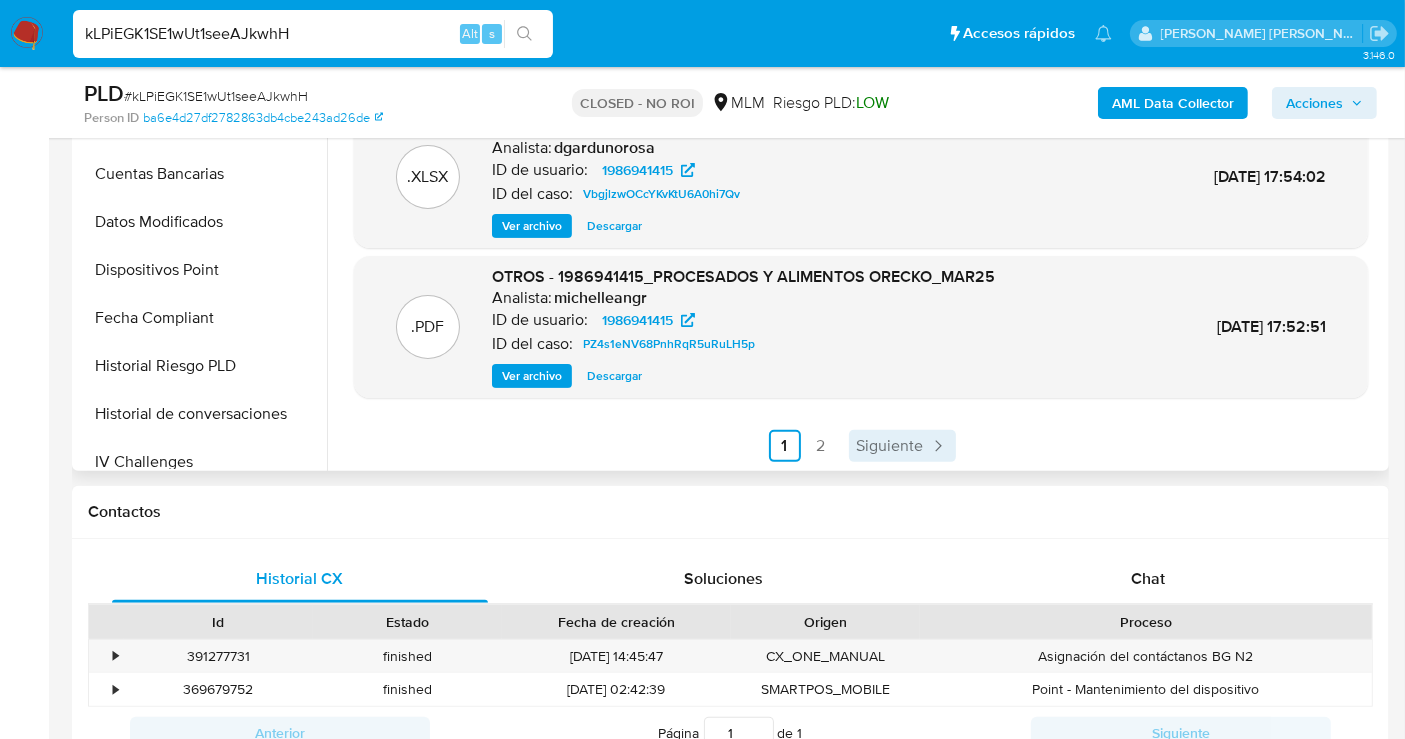 click on "Siguiente" at bounding box center [890, 446] 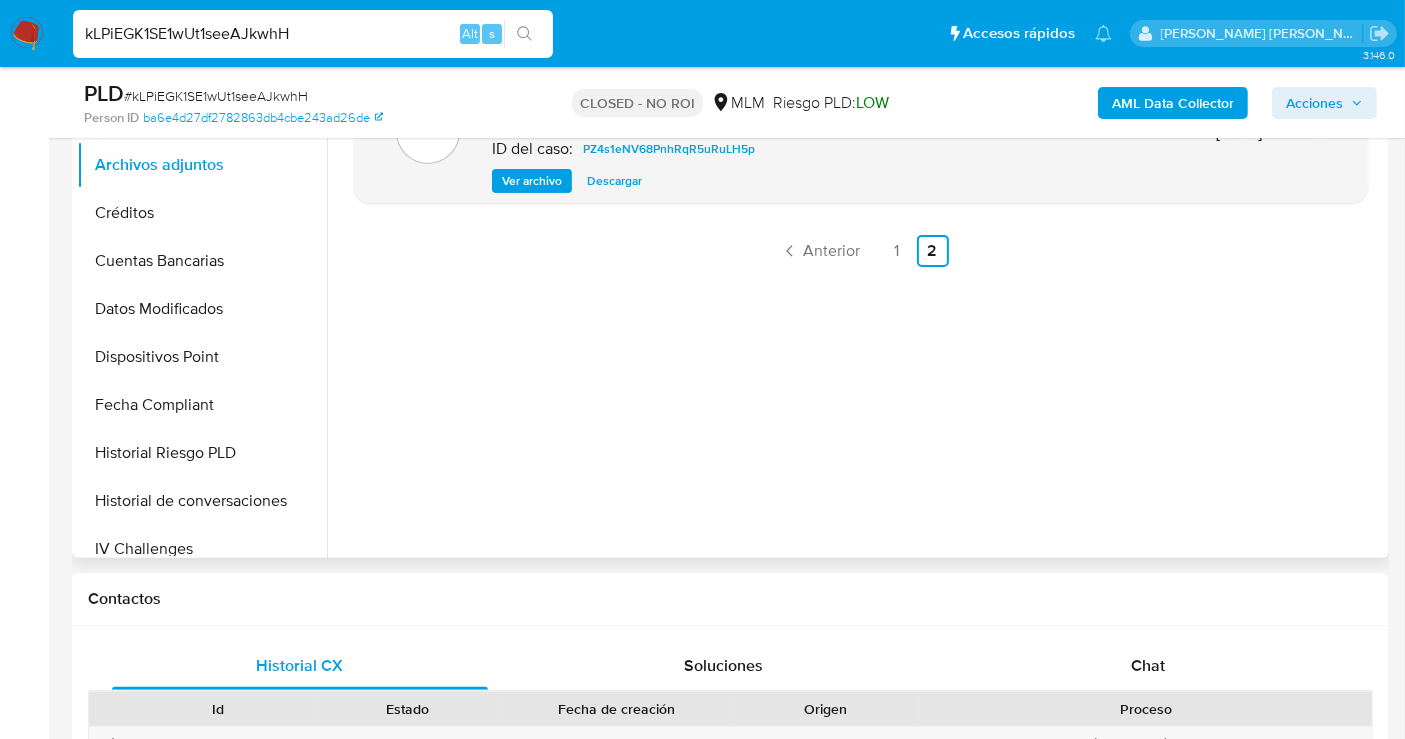 scroll, scrollTop: 333, scrollLeft: 0, axis: vertical 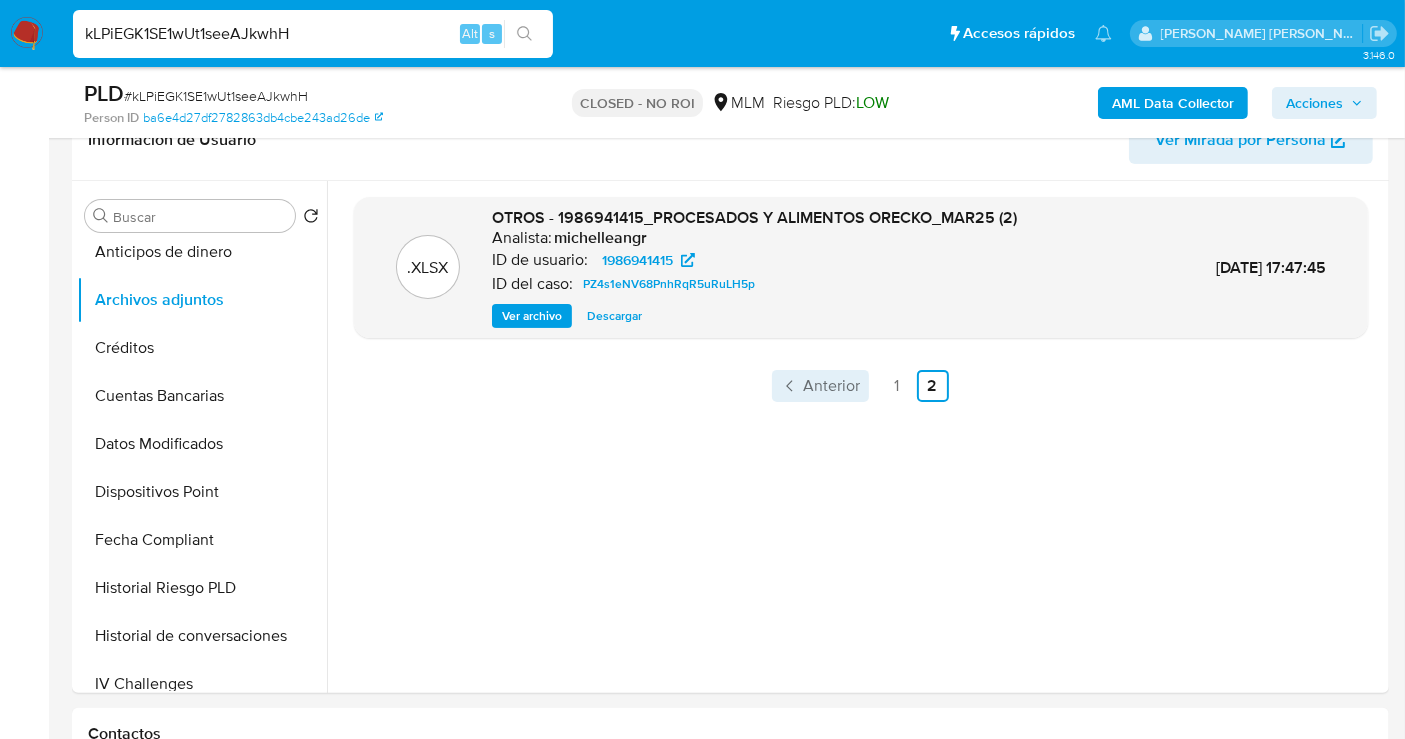 click on "Anterior" at bounding box center (832, 386) 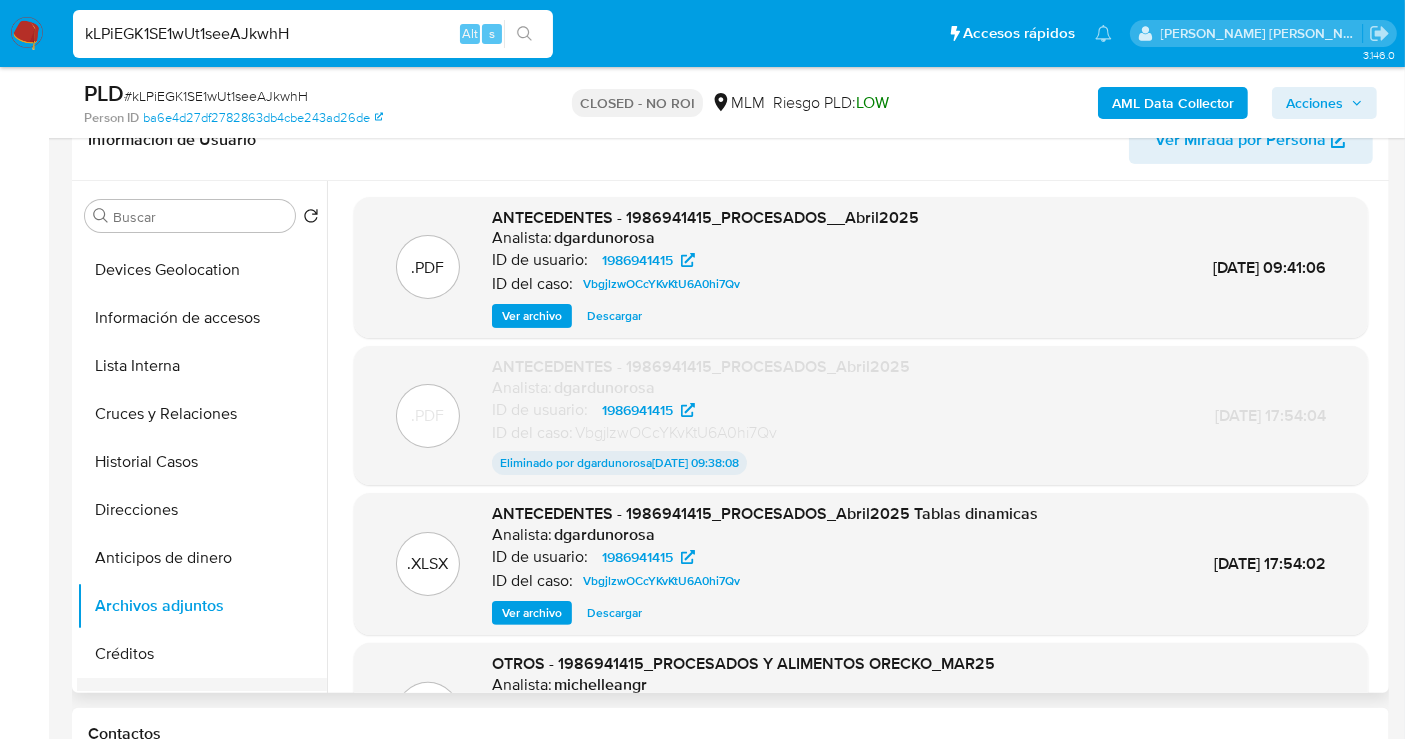 scroll, scrollTop: 111, scrollLeft: 0, axis: vertical 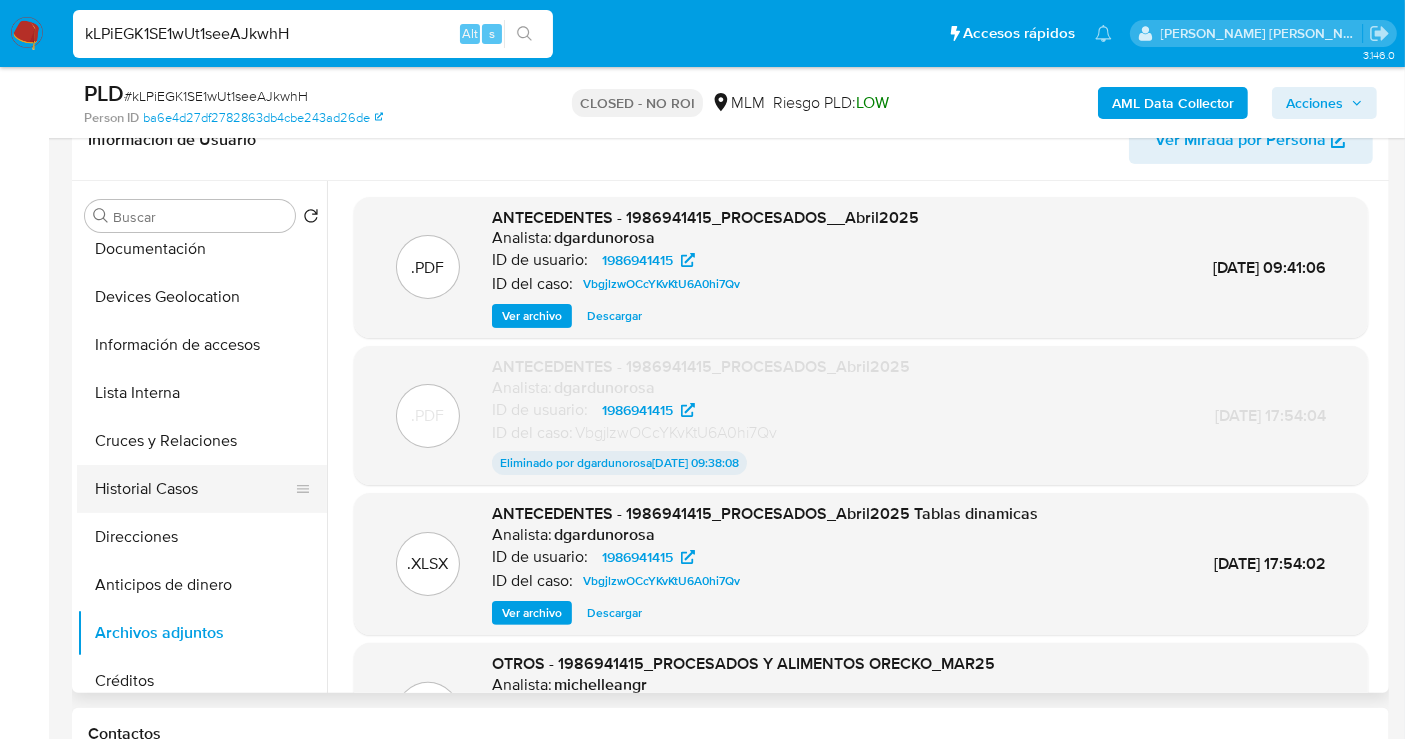 click on "Historial Casos" at bounding box center [194, 489] 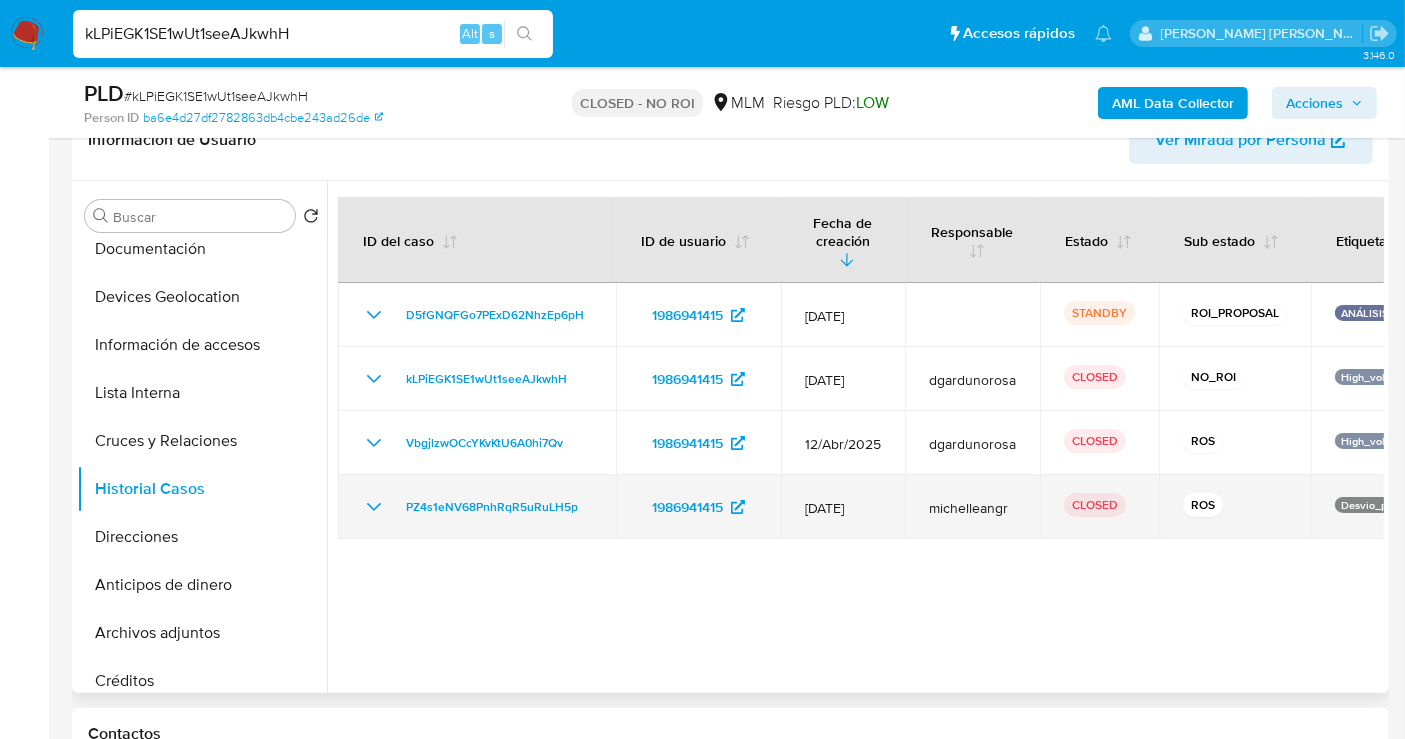 type 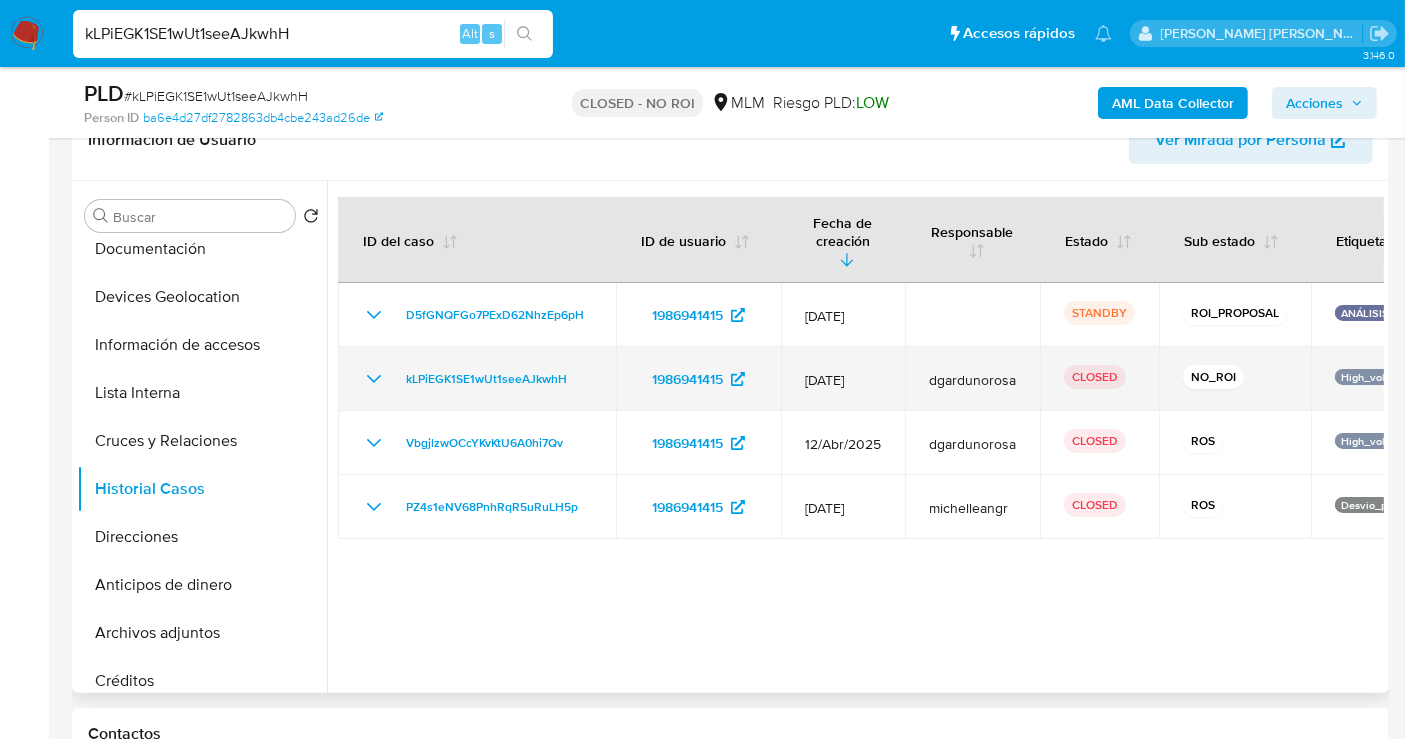 click 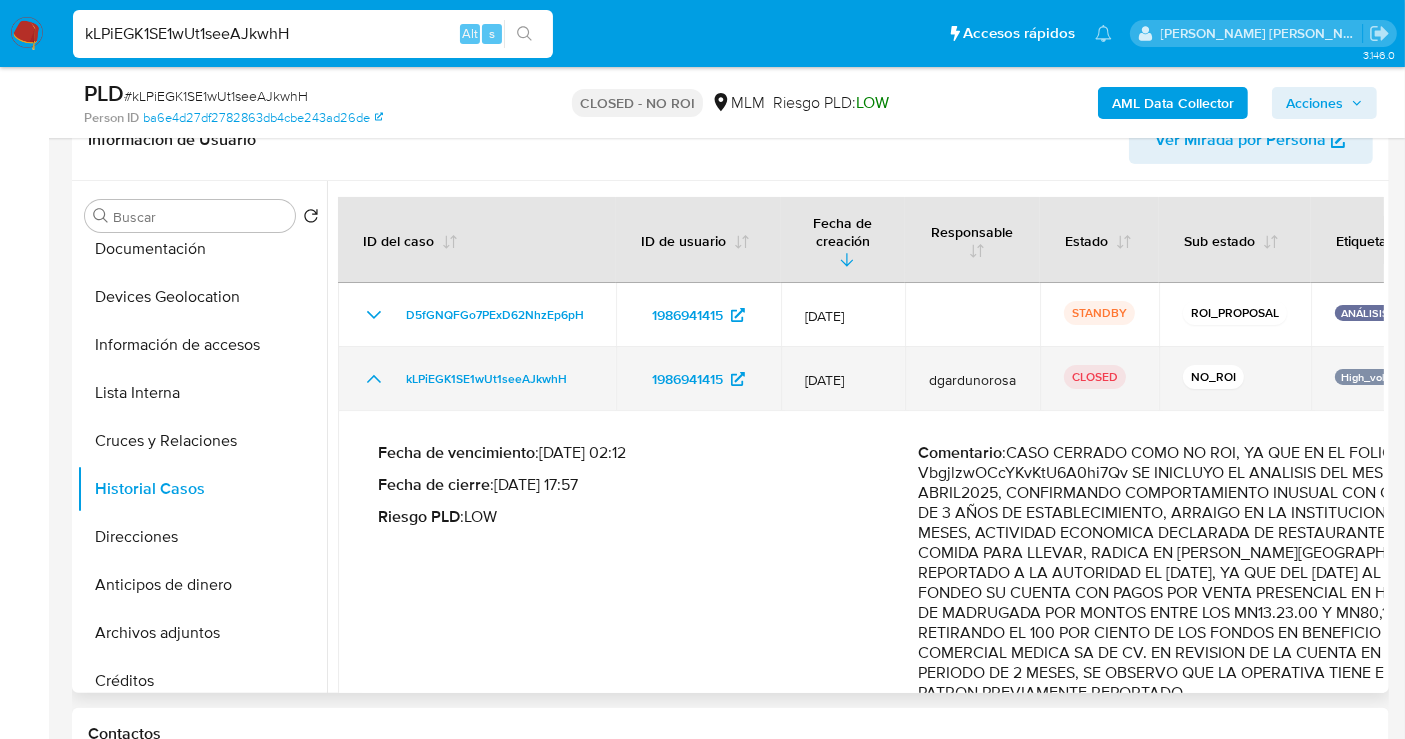 click 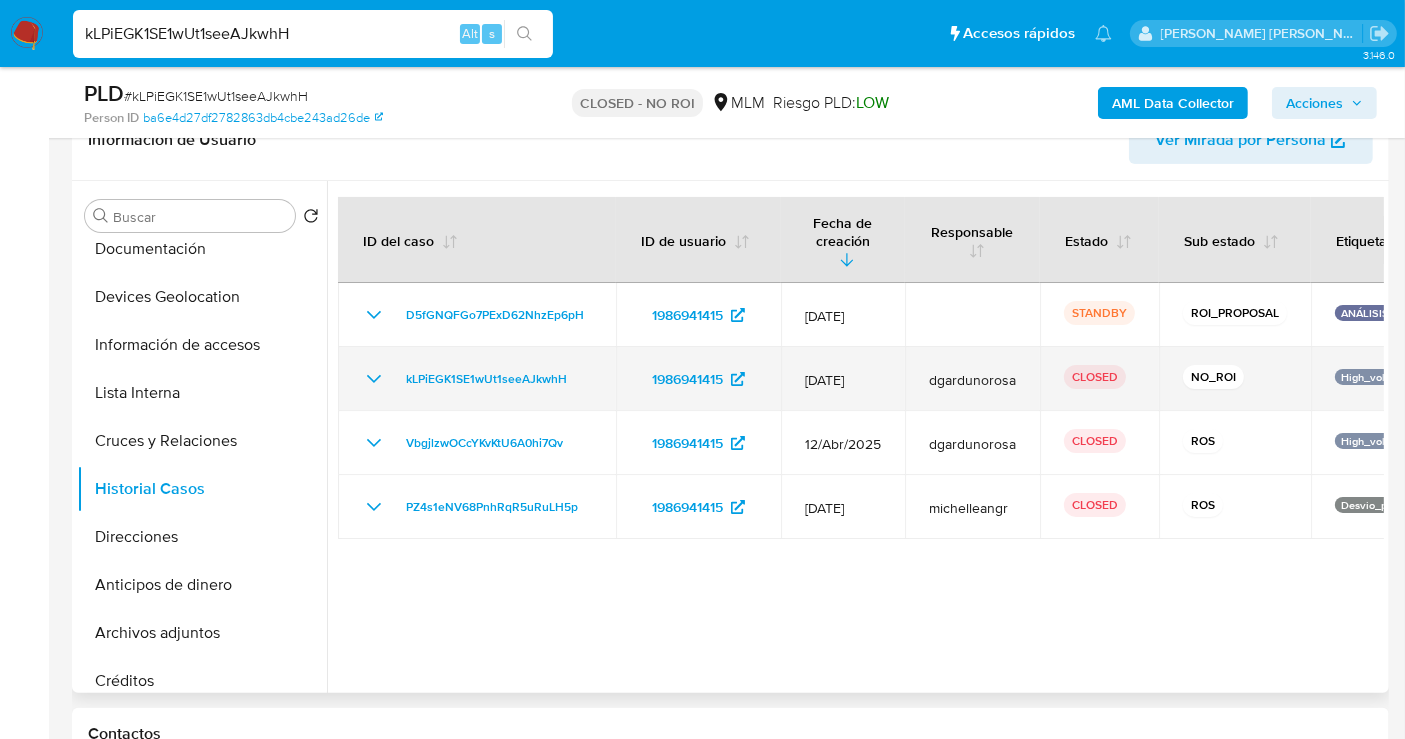 click 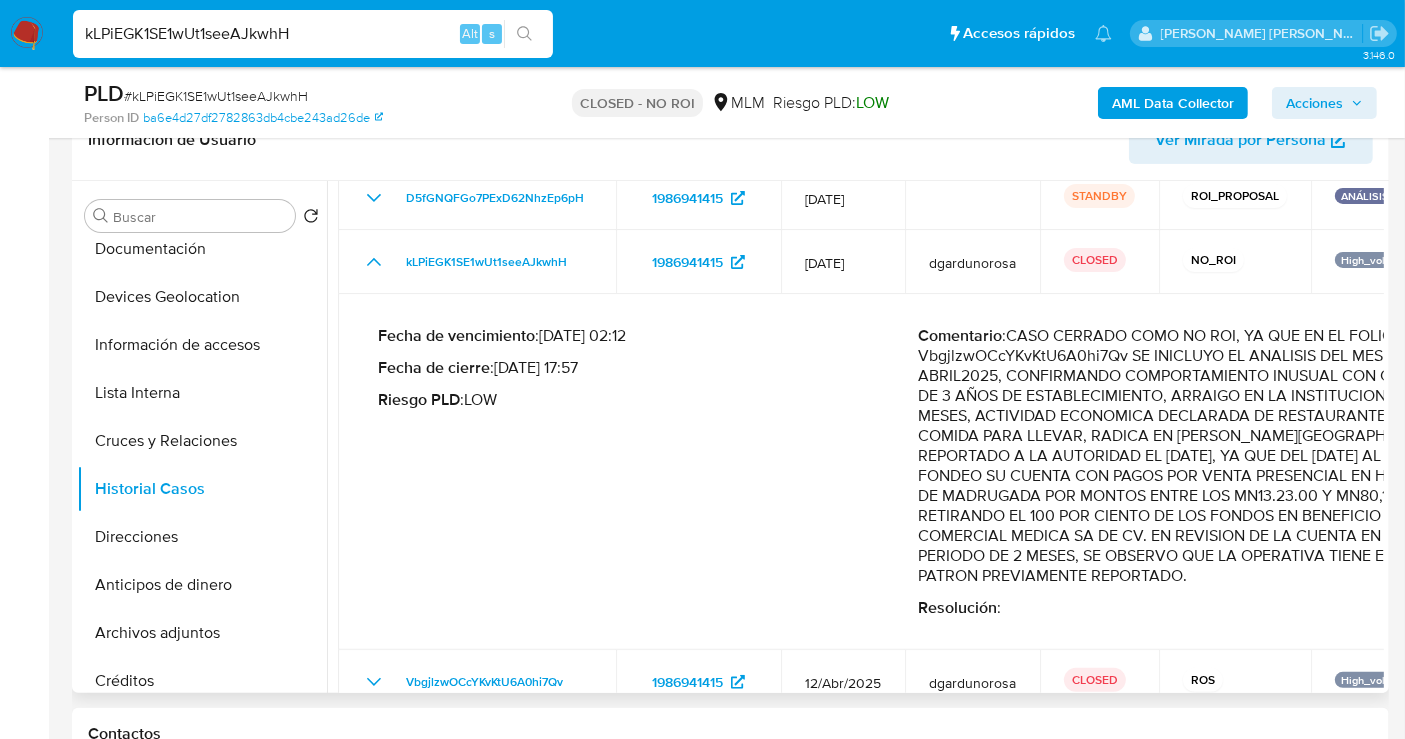scroll, scrollTop: 82, scrollLeft: 0, axis: vertical 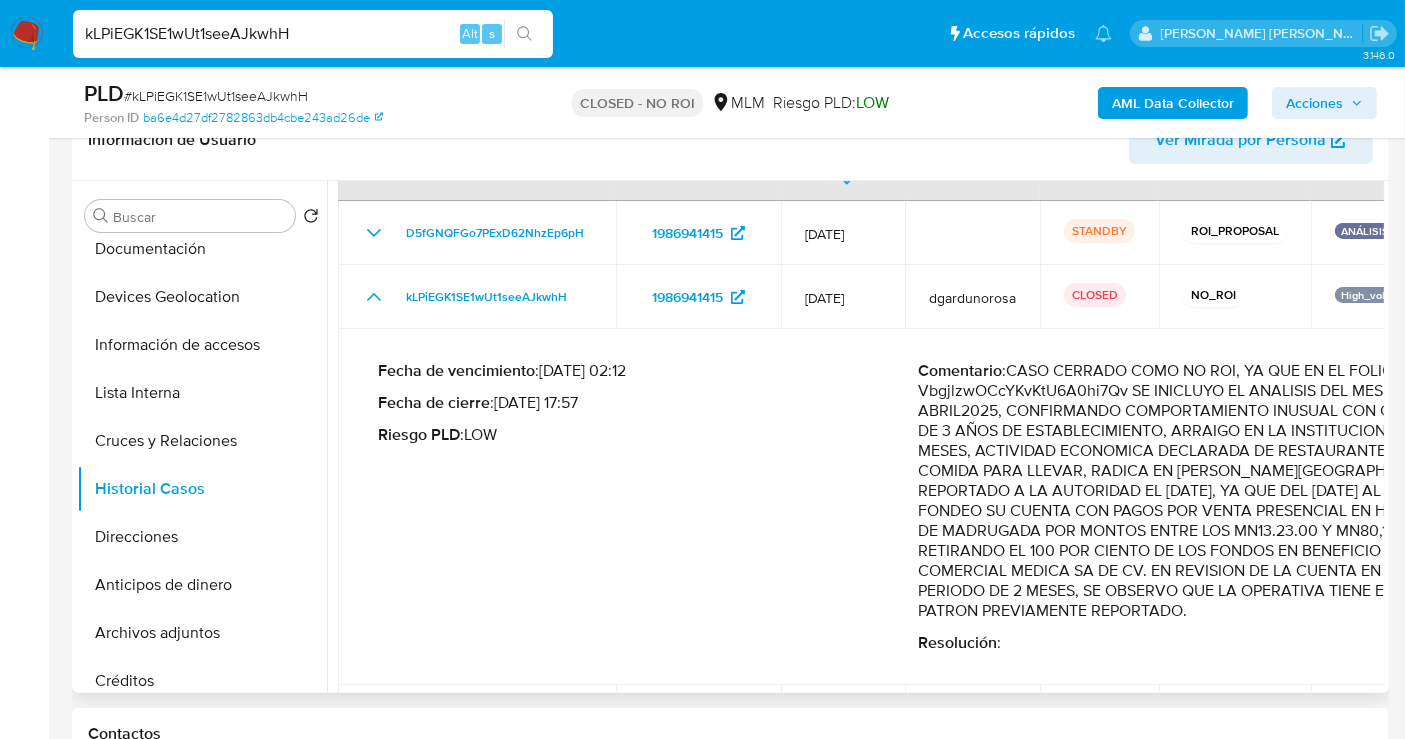 click on "Comentario  :  CASO CERRADO COMO NO ROI, YA QUE EN EL FOLIO VbgjlzwOCcYKvKtU6A0hi7Qv SE INICLUYO EL ANALISIS DEL MES DE ABRIL2025, CONFIRMANDO COMPORTAMIENTO INUSUAL CON CLIENTE DE 3 AÑOS DE ESTABLECIMIENTO, ARRAIGO EN LA INSTITUCION DE 7 MESES, ACTIVIDAD ECONOMICA DECLARADA DE RESTAURANTE DE COMIDA PARA LLEVAR, RADICA EN [PERSON_NAME][GEOGRAPHIC_DATA]. REPORTADO A LA AUTORIDAD 	EL [DATE], YA QUE DEL [DATE] AL [DATE], FONDEO SU CUENTA CON PAGOS POR VENTA PRESENCIAL EN HORARIO DE MADRUGADA POR MONTOS ENTRE LOS MN13.23.00 Y MN80,100.00, RETIRANDO EL 100 POR CIENTO DE LOS FONDOS EN BENEFICIO DE TERRA COMERCIAL MEDICA SA DE CV. EN REVISION DE LA CUENTA EN UN PERIODO DE 2 MESES, SE OBSERVO QUE LA OPERATIVA TIENE EL MISMO PATRON PREVIAMENTE REPORTADO." at bounding box center [1189, 491] 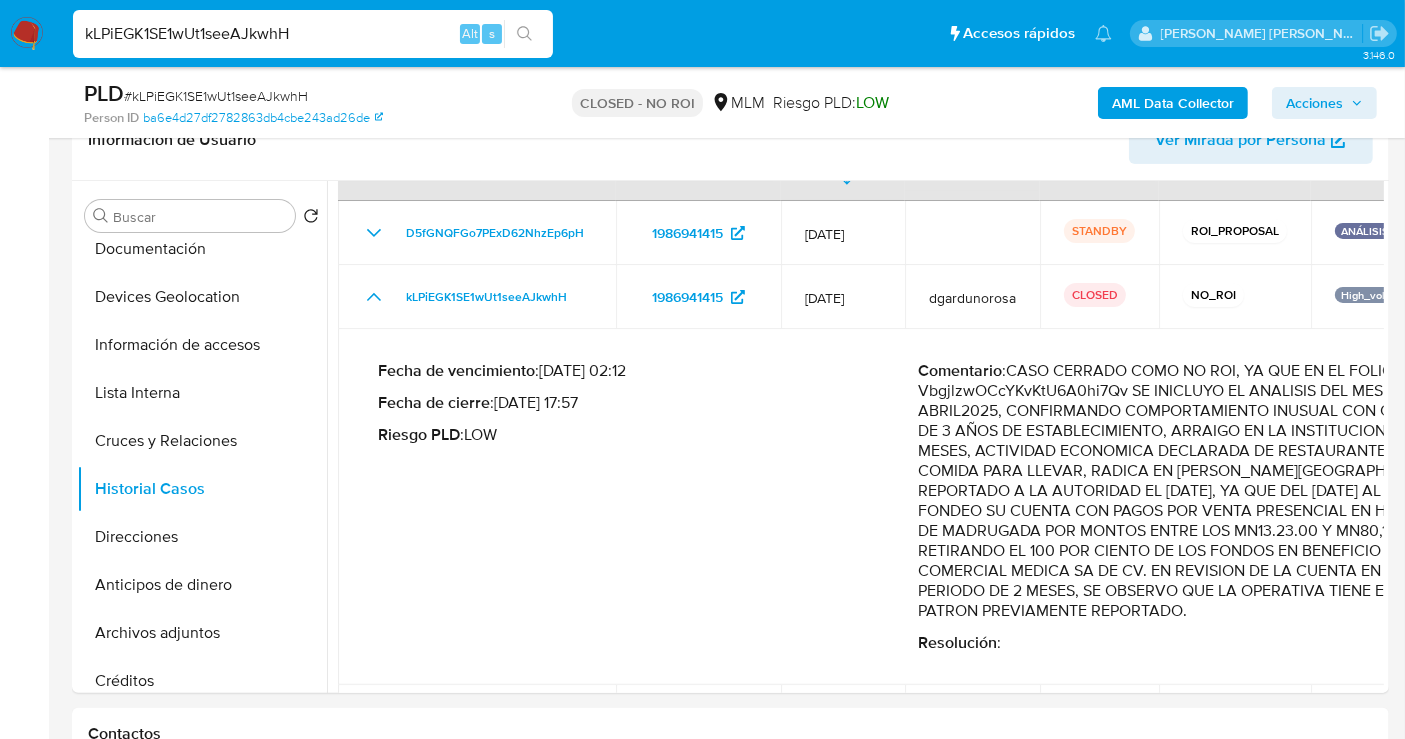 click on "kLPiEGK1SE1wUt1seeAJkwhH" at bounding box center (313, 34) 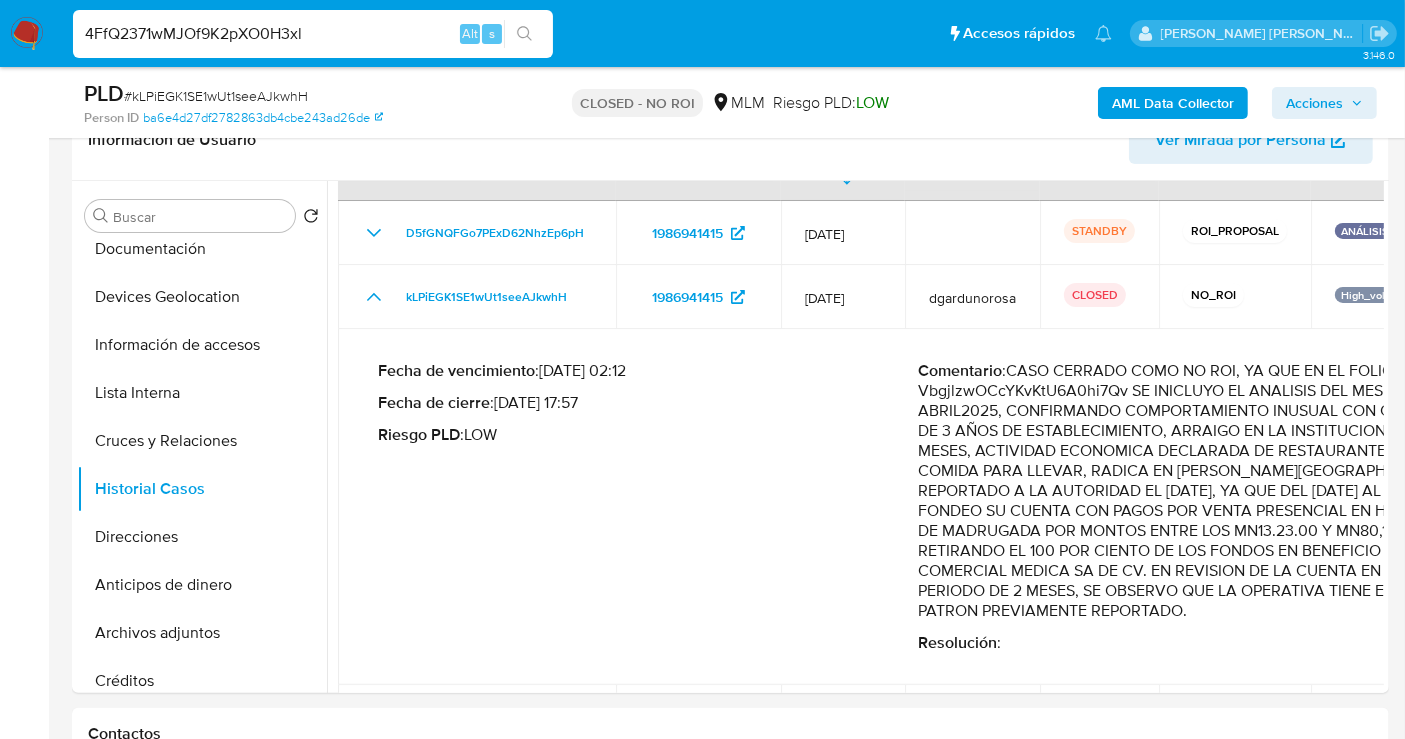 type on "4FfQ2371wMJOf9K2pXO0H3xl" 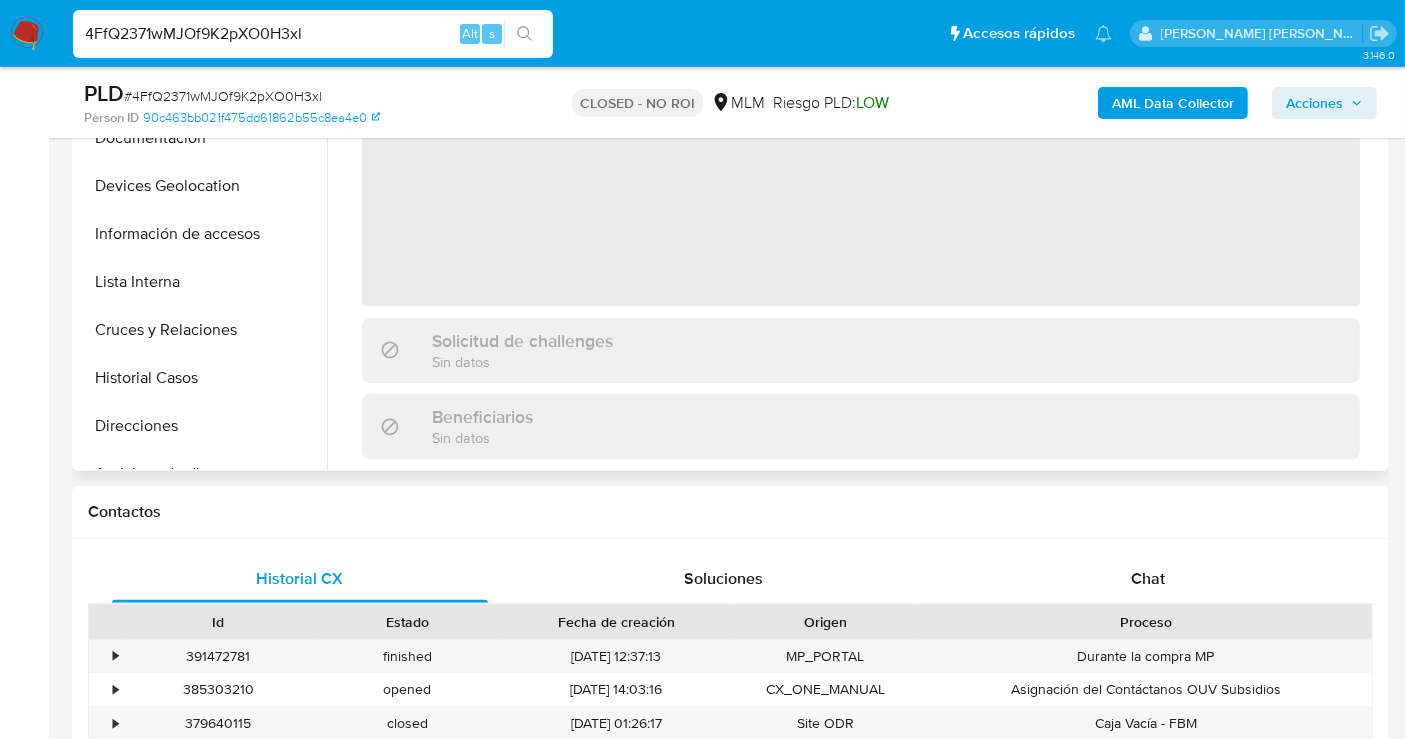 scroll, scrollTop: 666, scrollLeft: 0, axis: vertical 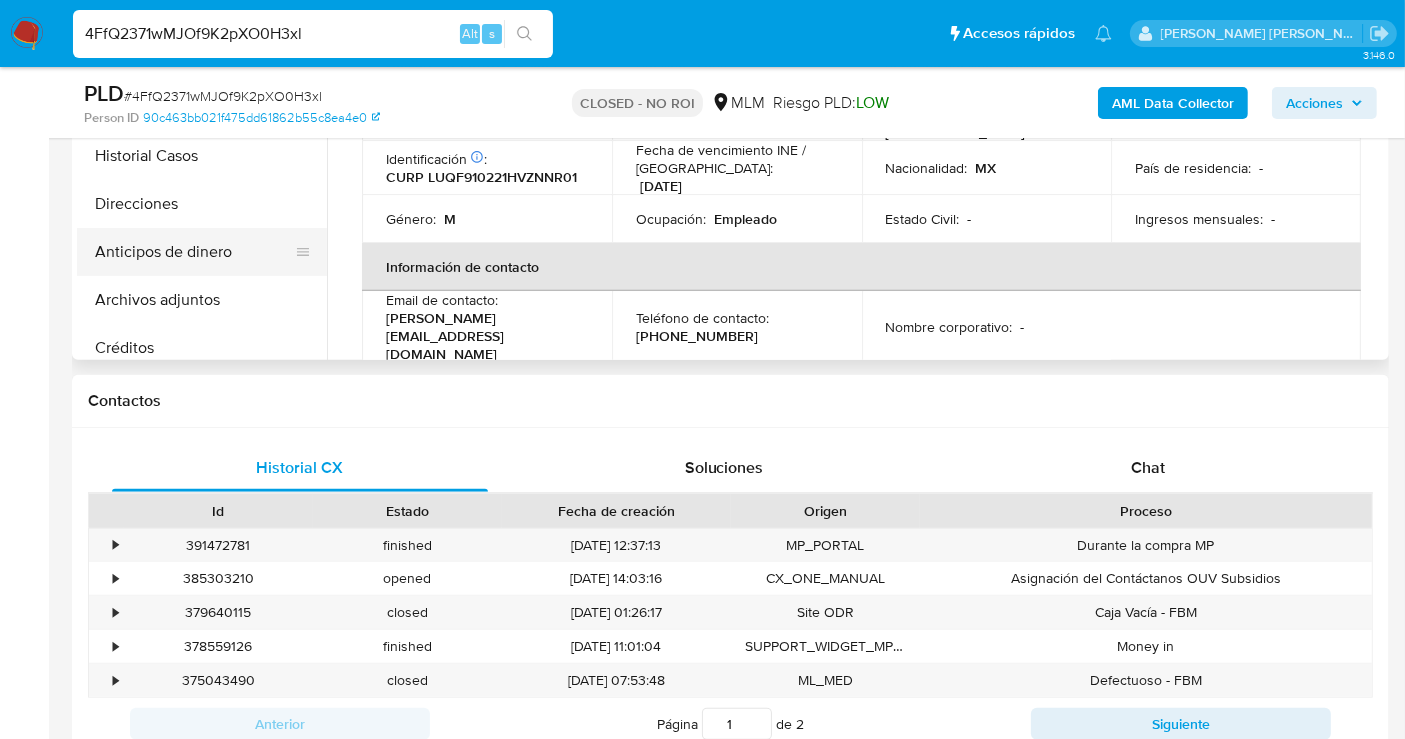 select on "10" 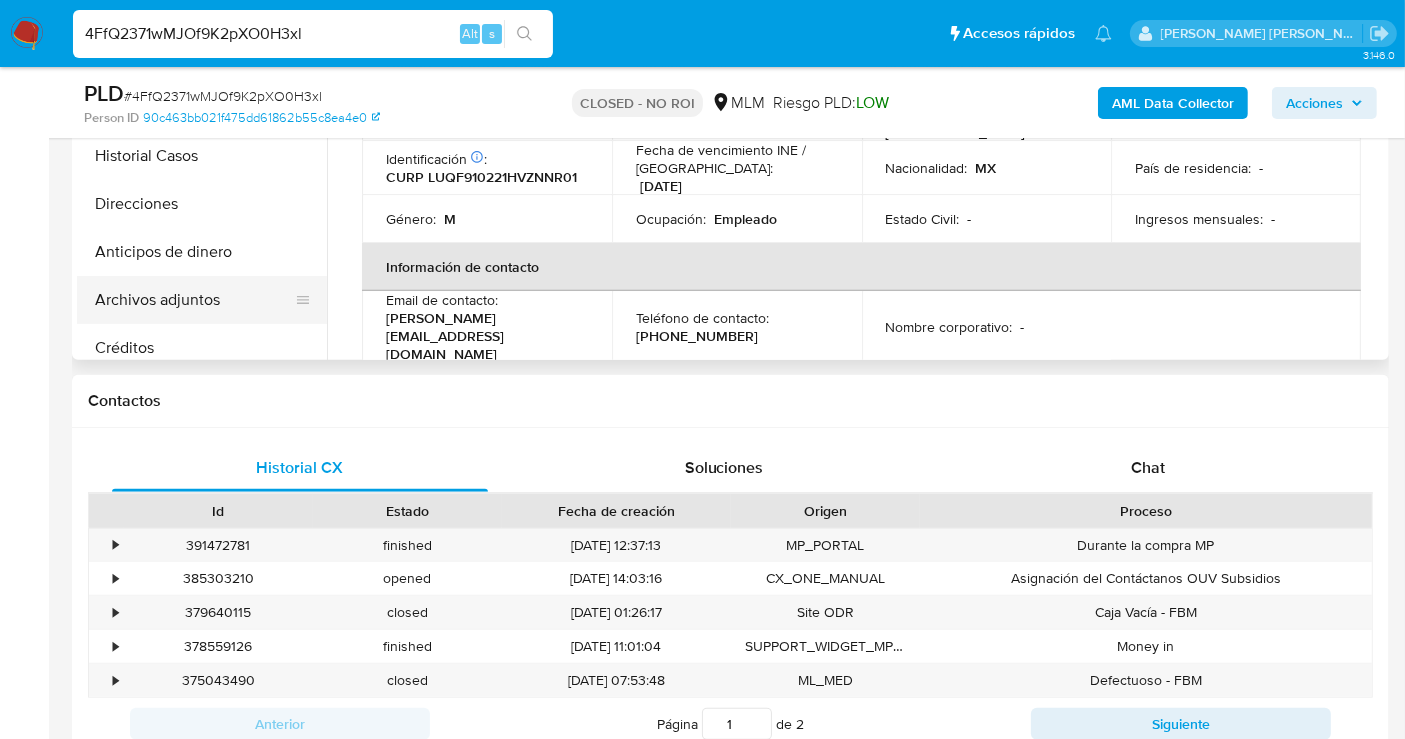 click on "Archivos adjuntos" at bounding box center (194, 300) 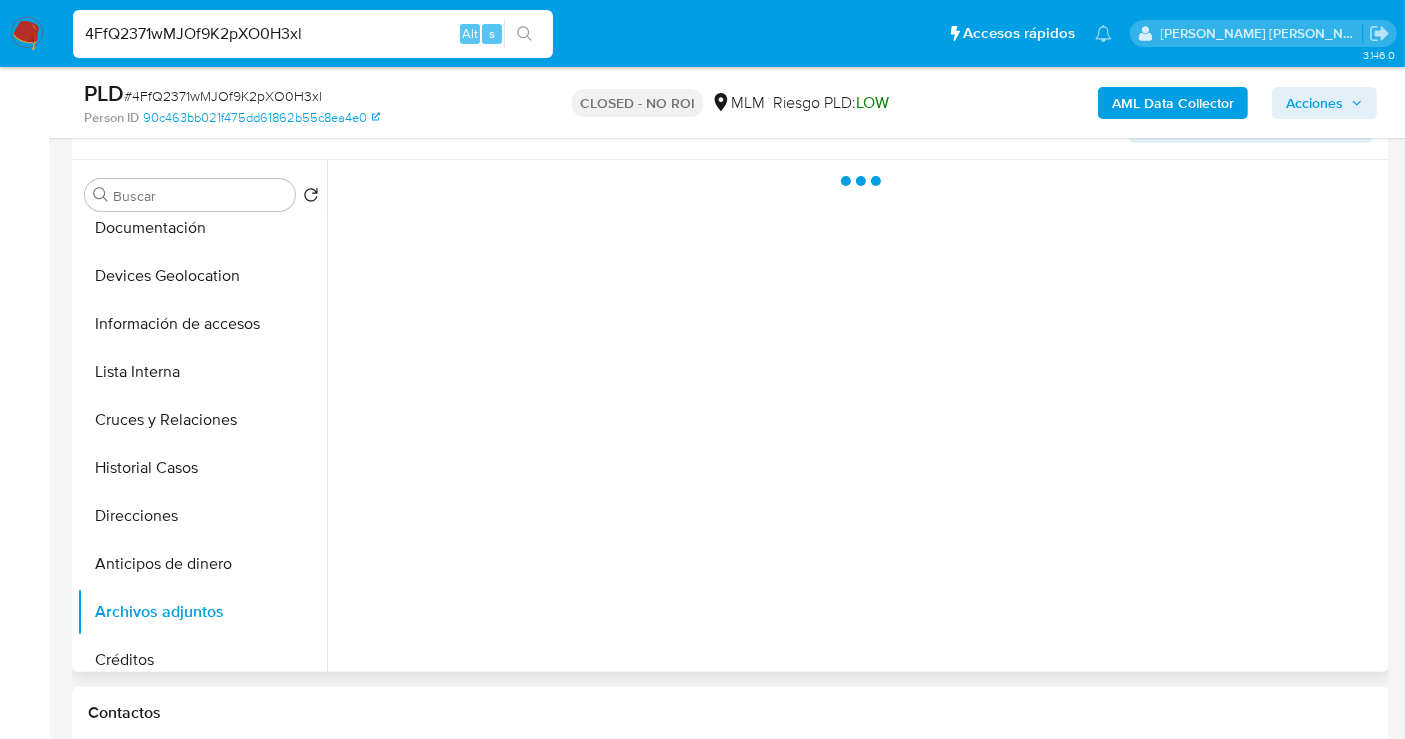 scroll, scrollTop: 333, scrollLeft: 0, axis: vertical 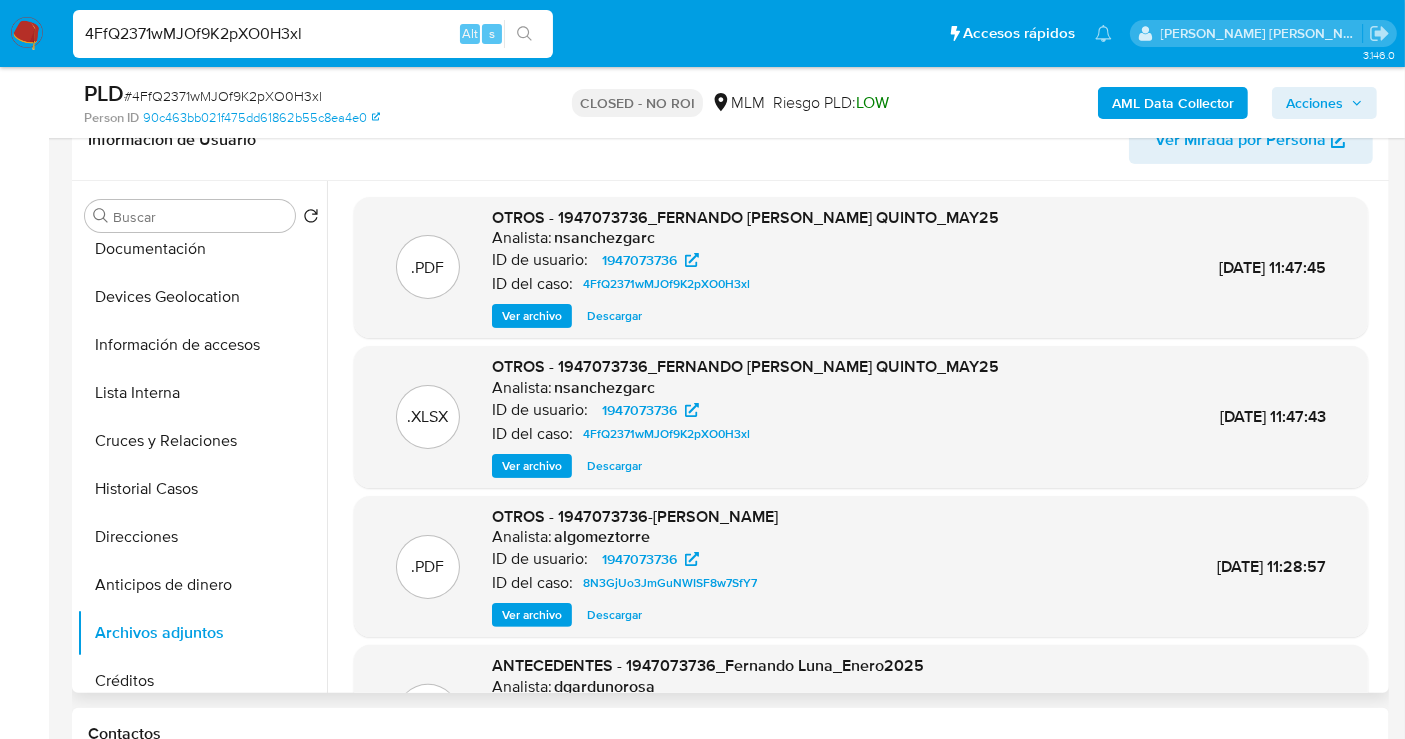 click on "Descargar" at bounding box center [614, 316] 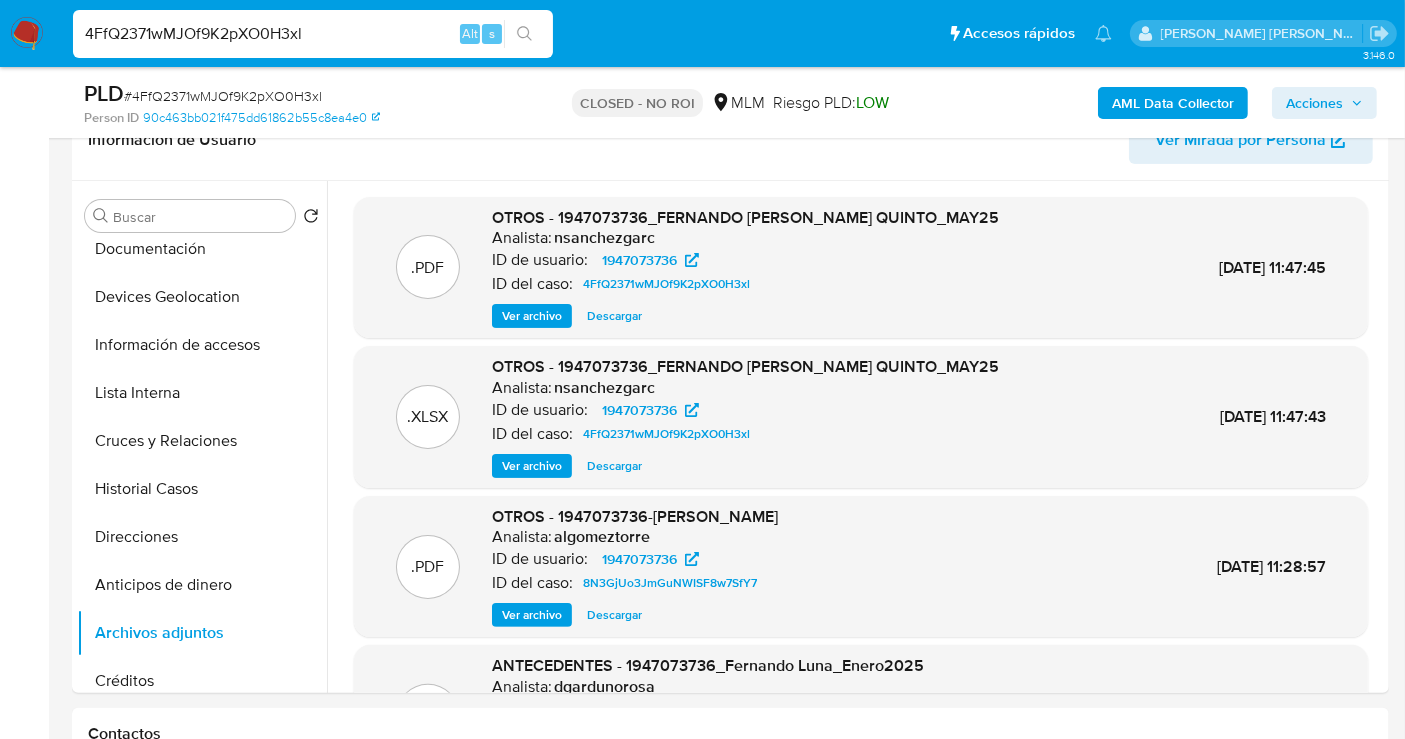 click on "4FfQ2371wMJOf9K2pXO0H3xl Alt s" at bounding box center [313, 34] 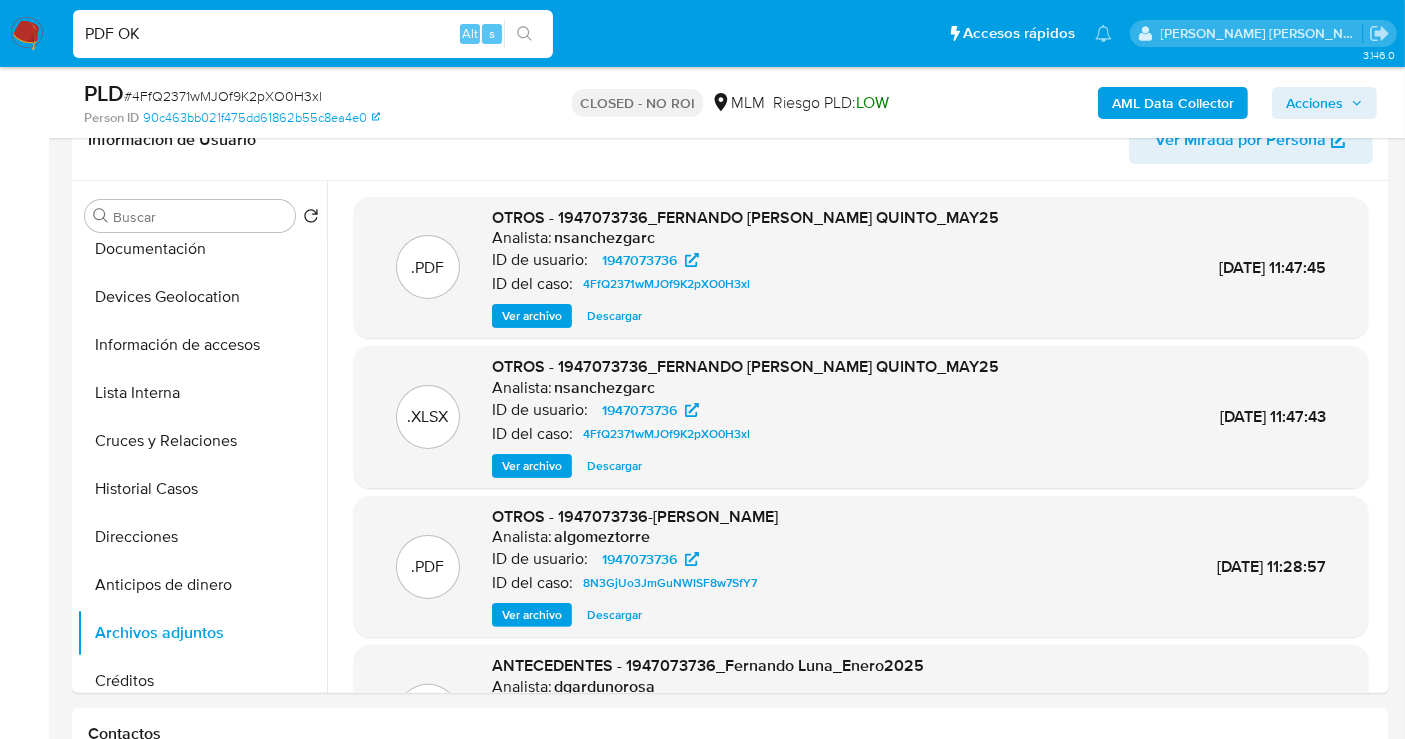 click on "PDF OK" at bounding box center (313, 34) 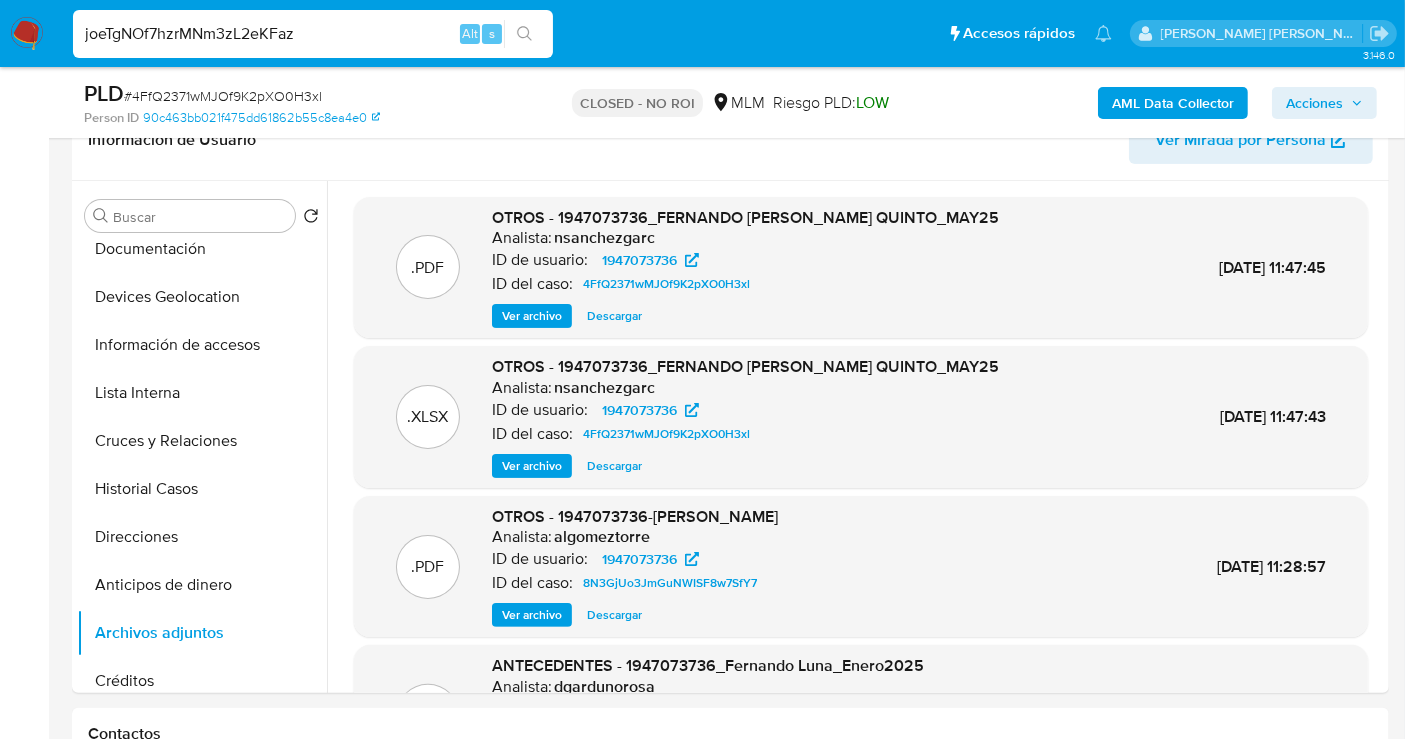 type on "joeTgNOf7hzrMNm3zL2eKFaz" 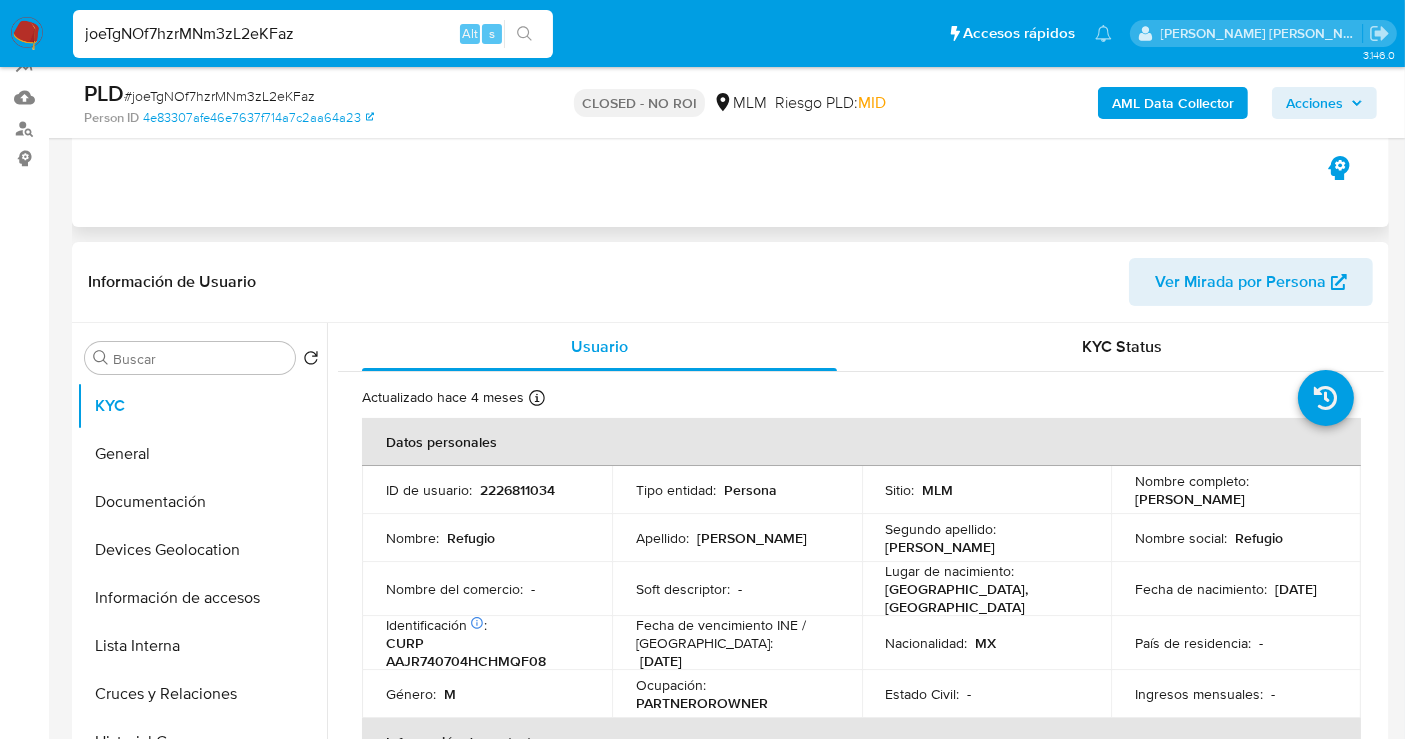 scroll, scrollTop: 222, scrollLeft: 0, axis: vertical 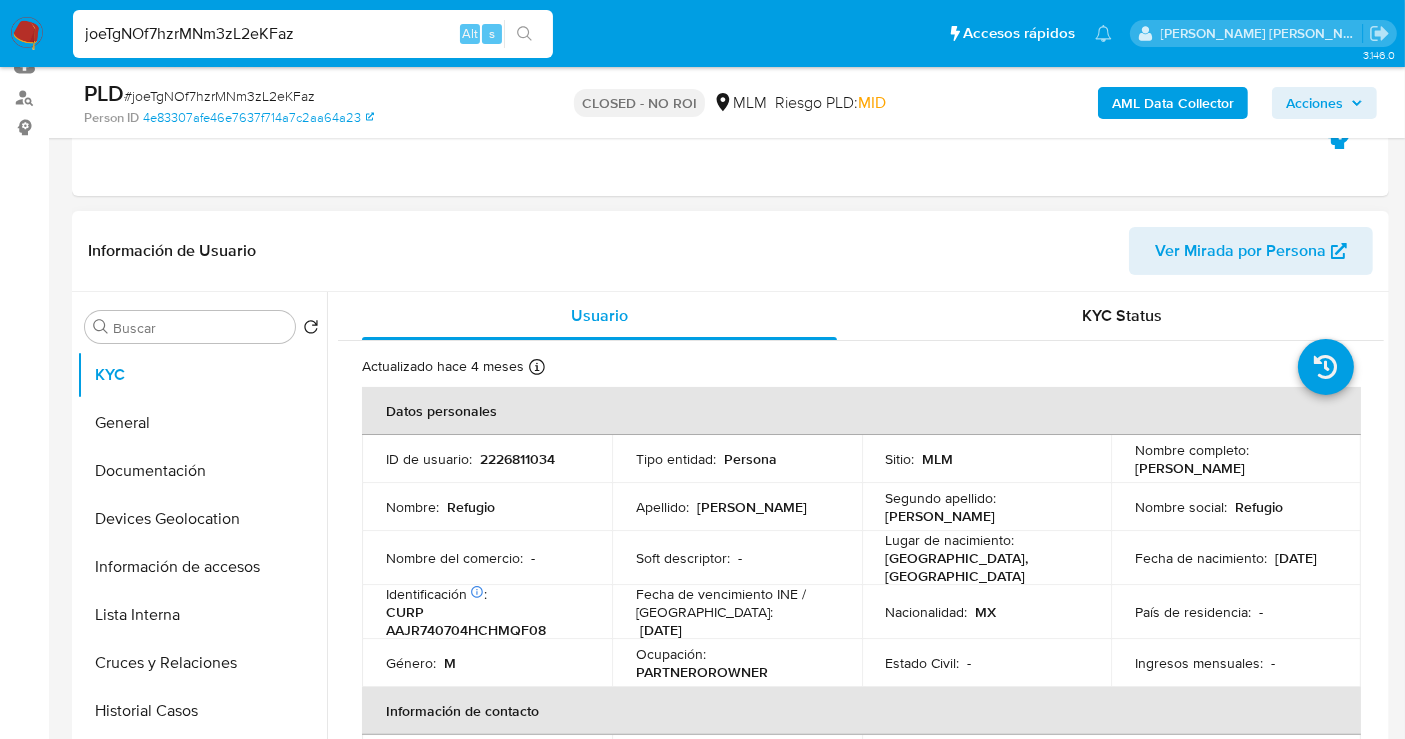 select on "10" 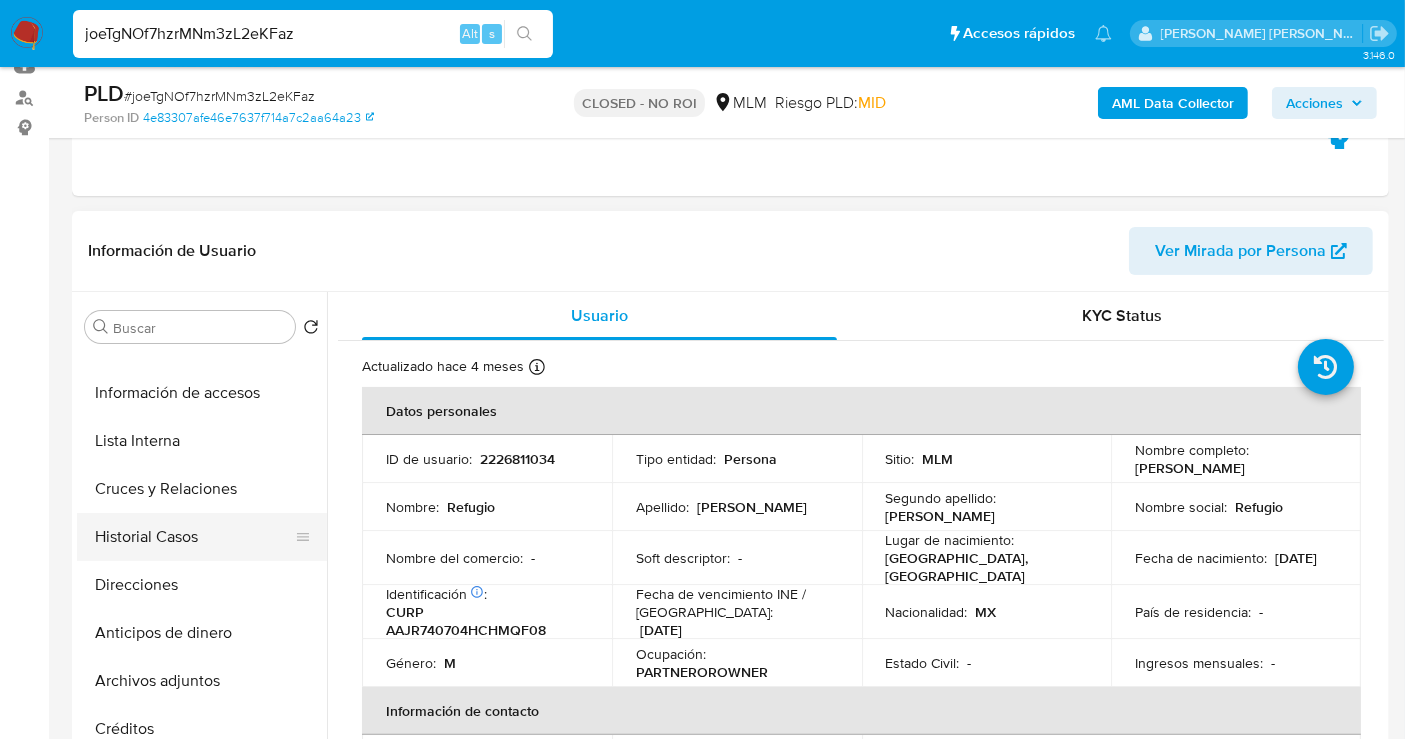 scroll, scrollTop: 222, scrollLeft: 0, axis: vertical 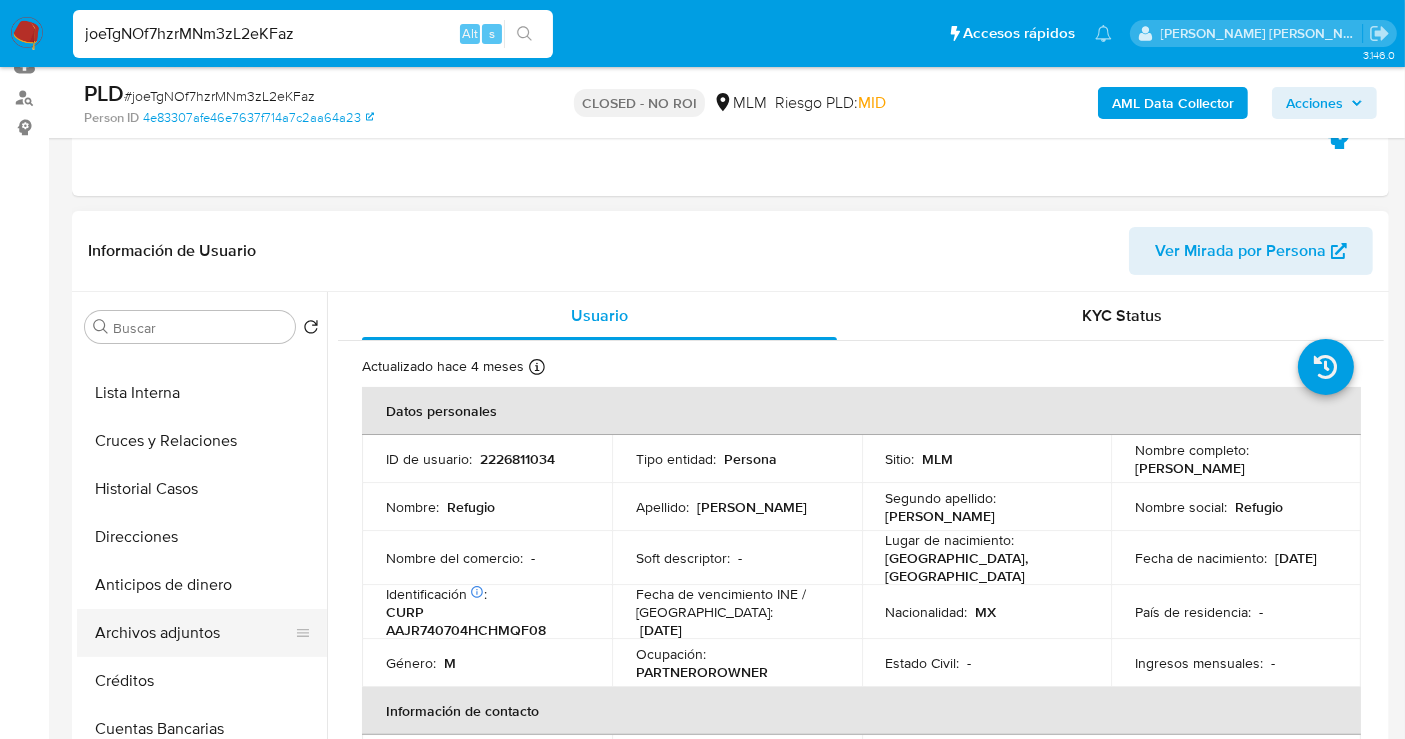 click on "Archivos adjuntos" at bounding box center (194, 633) 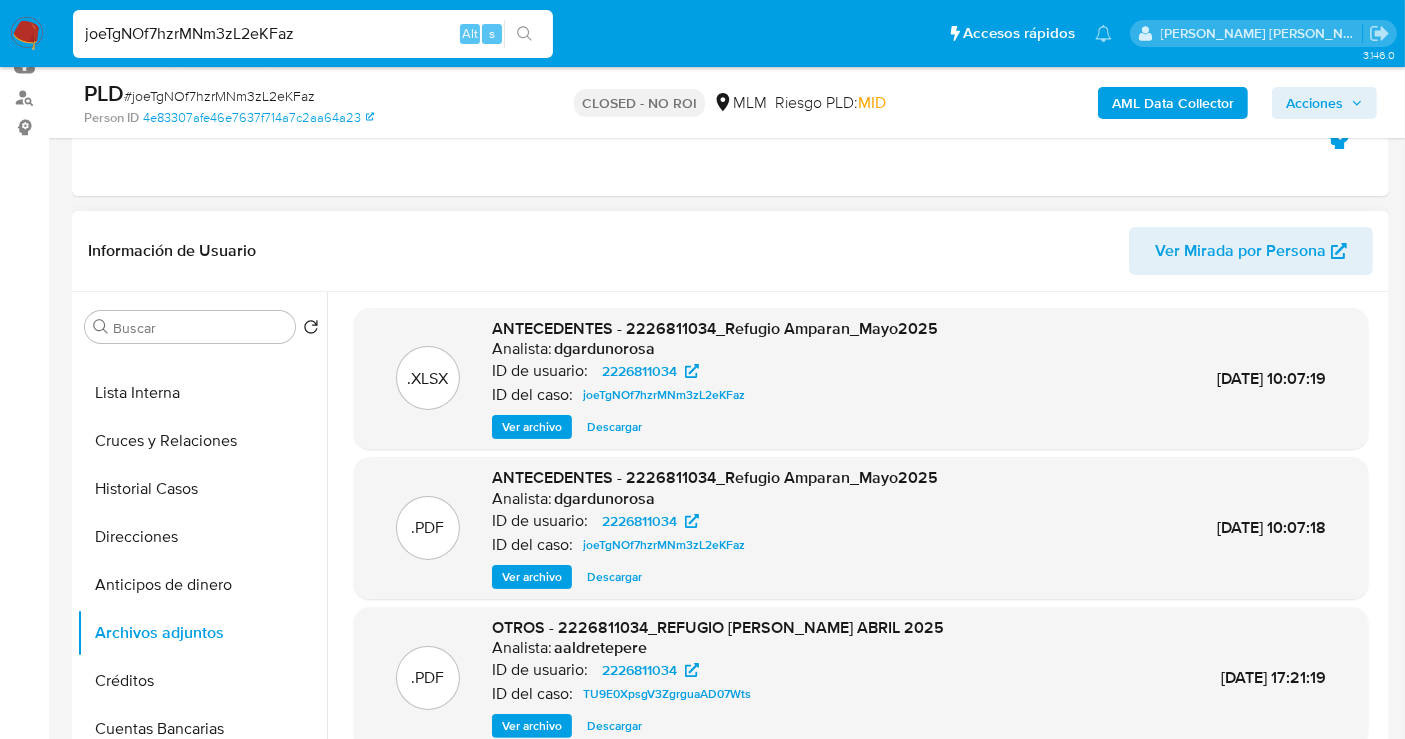 click on "Descargar" at bounding box center (614, 577) 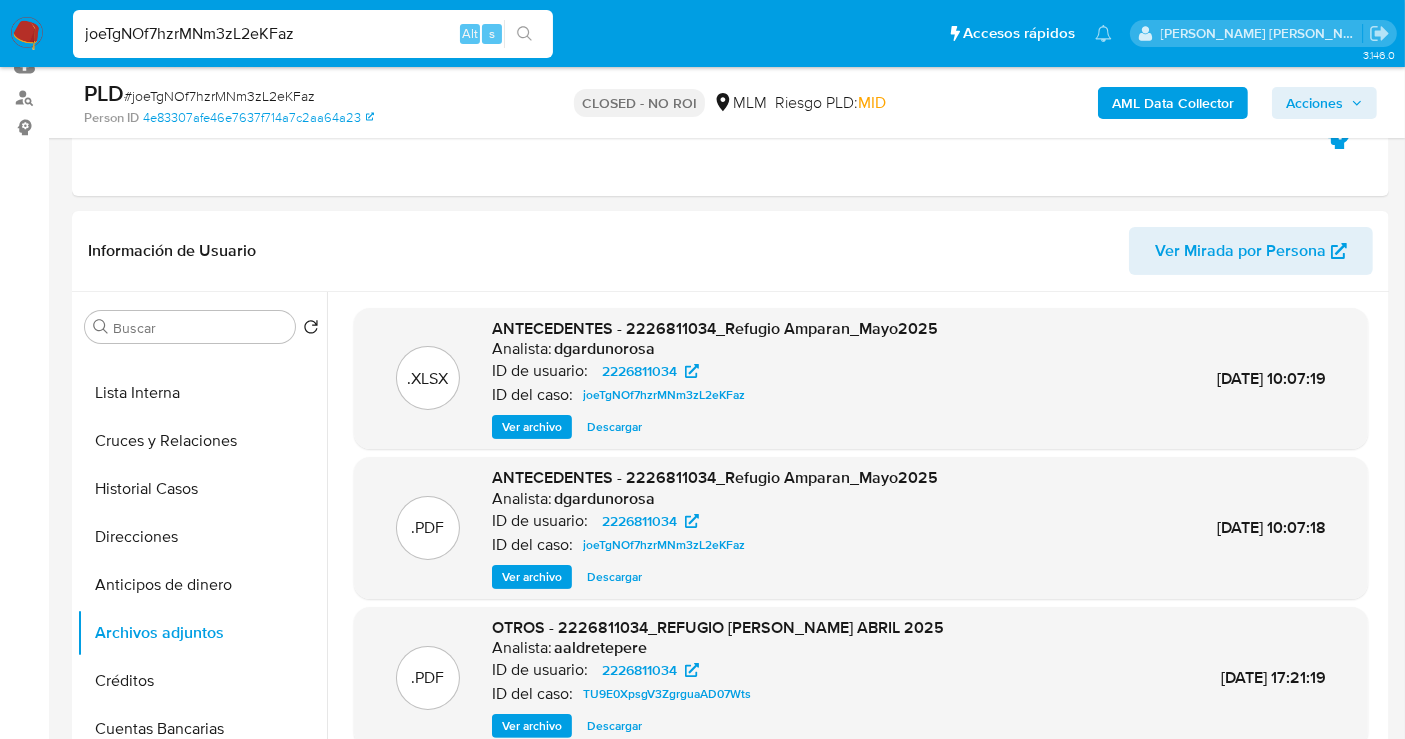 click on "joeTgNOf7hzrMNm3zL2eKFaz" at bounding box center (313, 34) 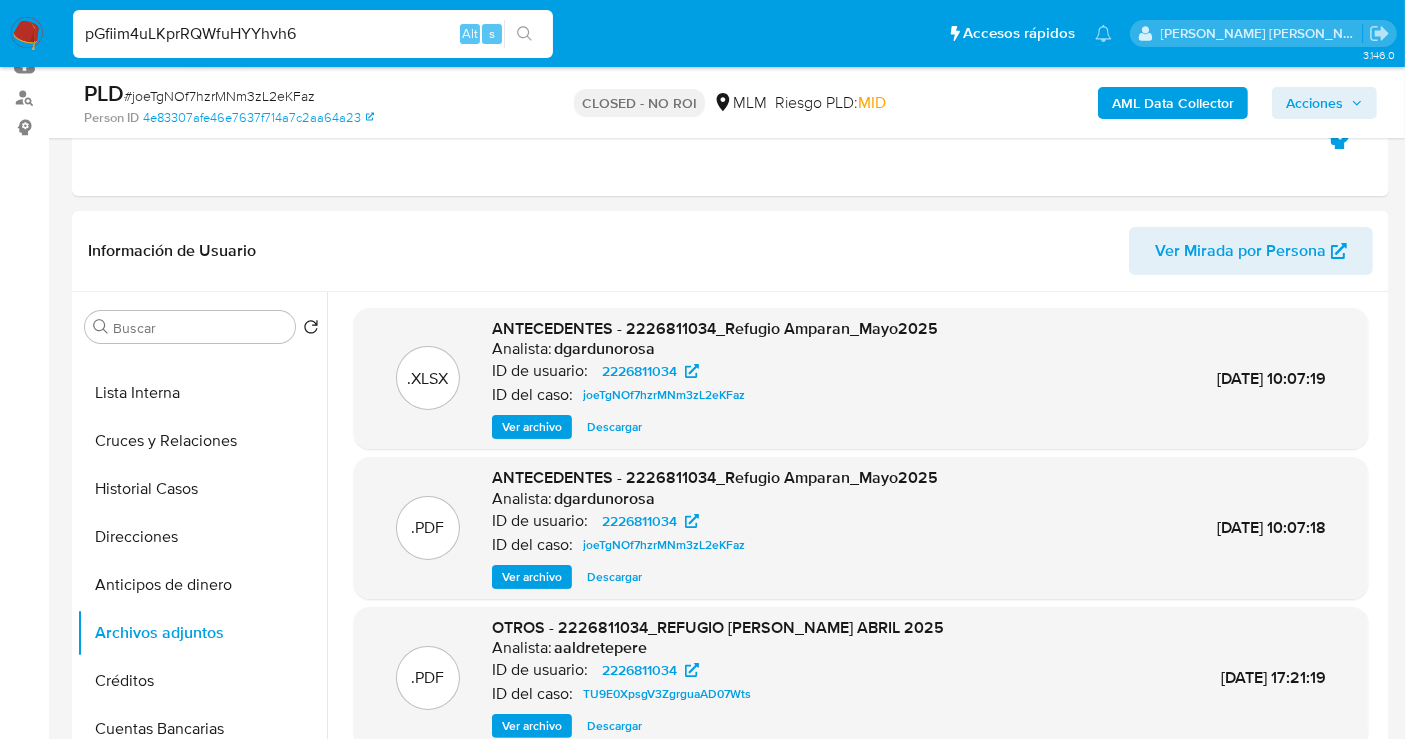 type on "pGfiim4uLKprRQWfuHYYhvh6" 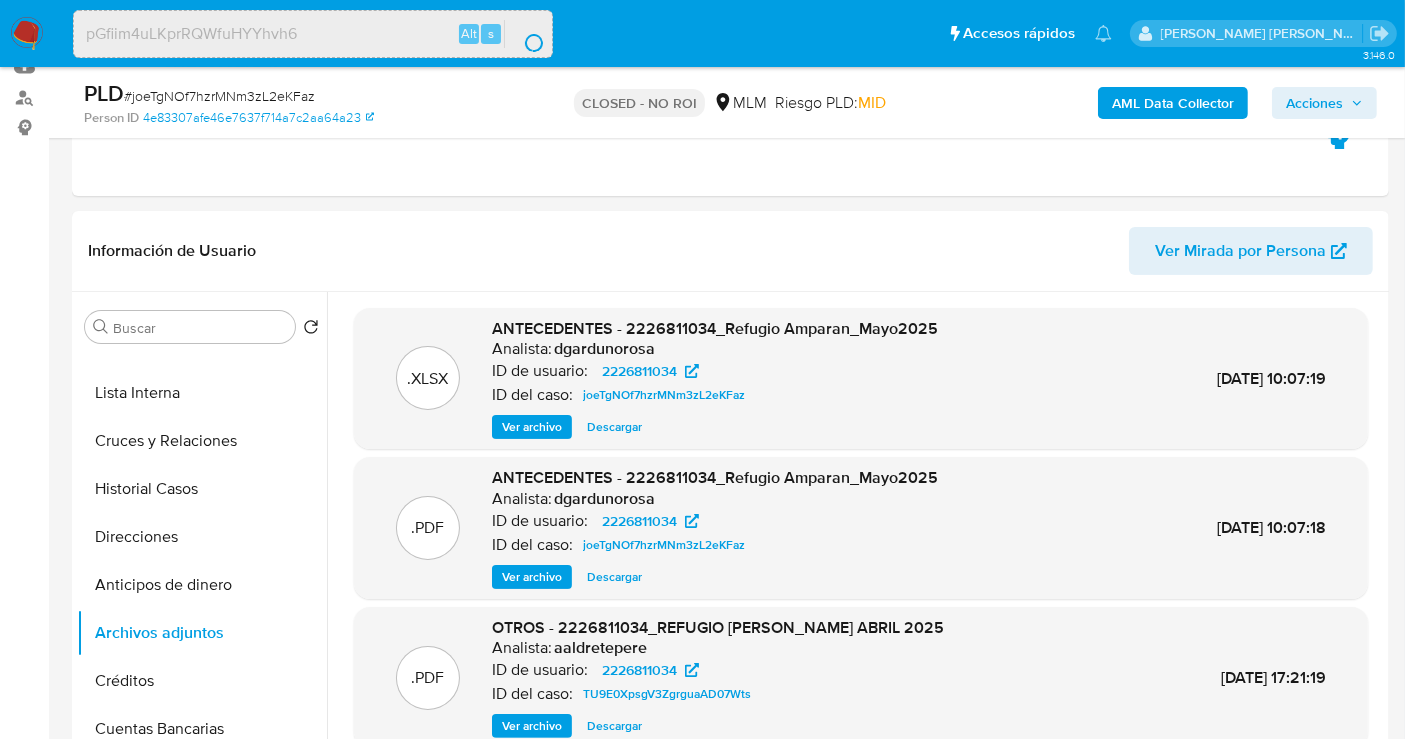 scroll, scrollTop: 0, scrollLeft: 0, axis: both 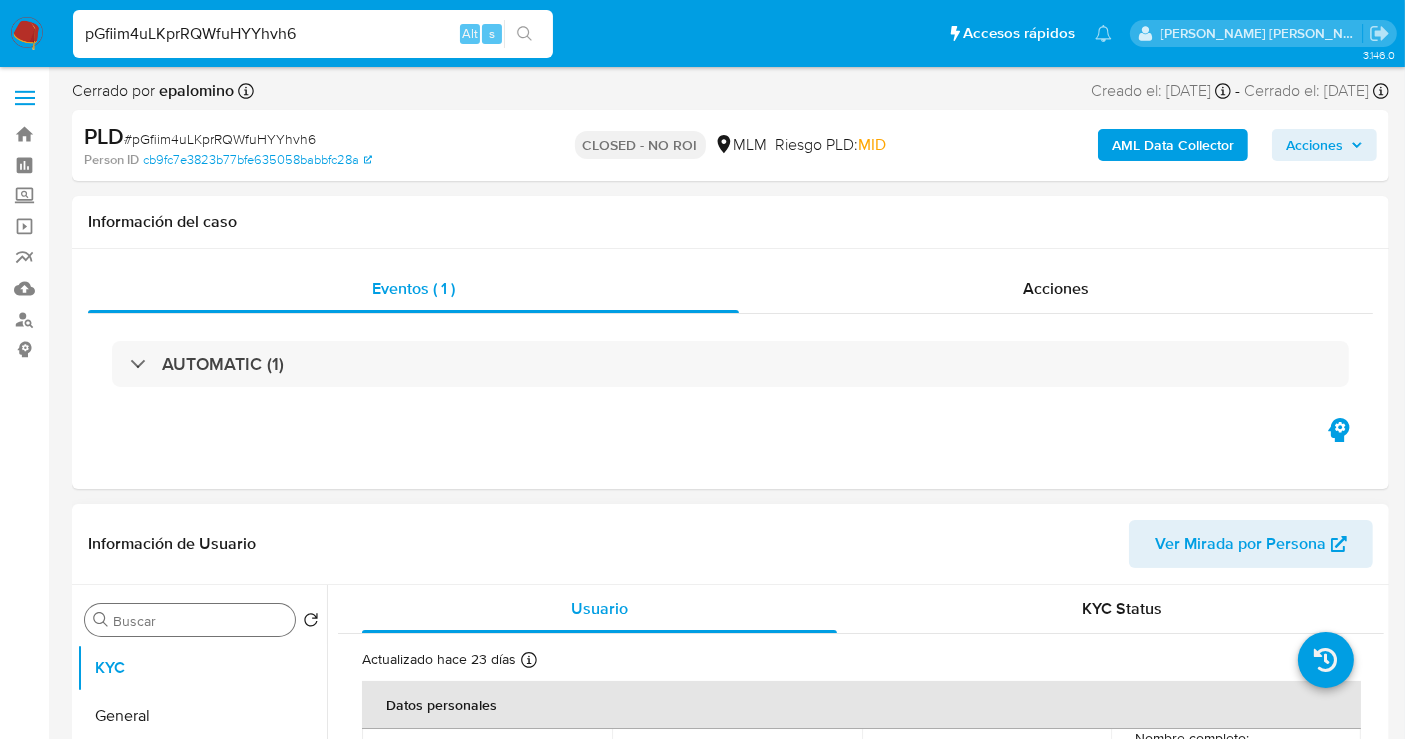 select on "10" 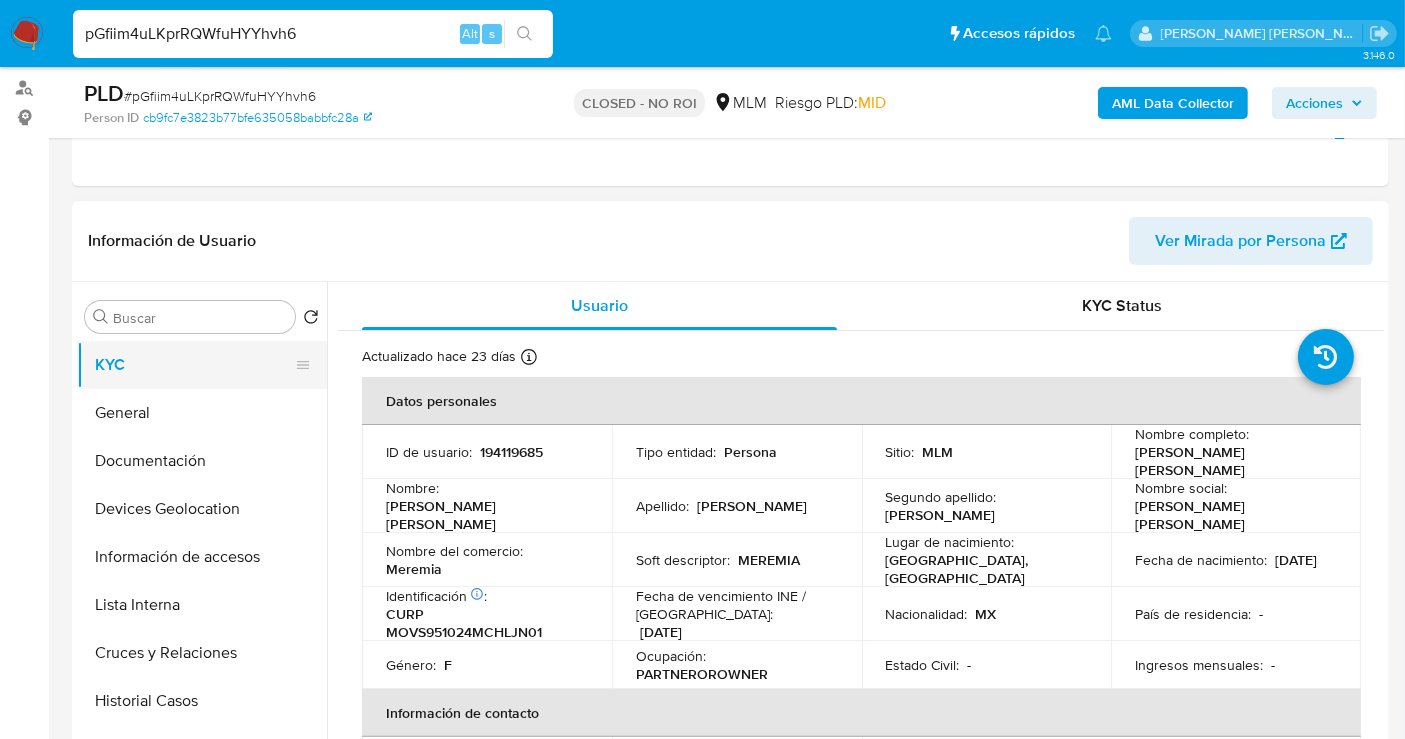 scroll, scrollTop: 333, scrollLeft: 0, axis: vertical 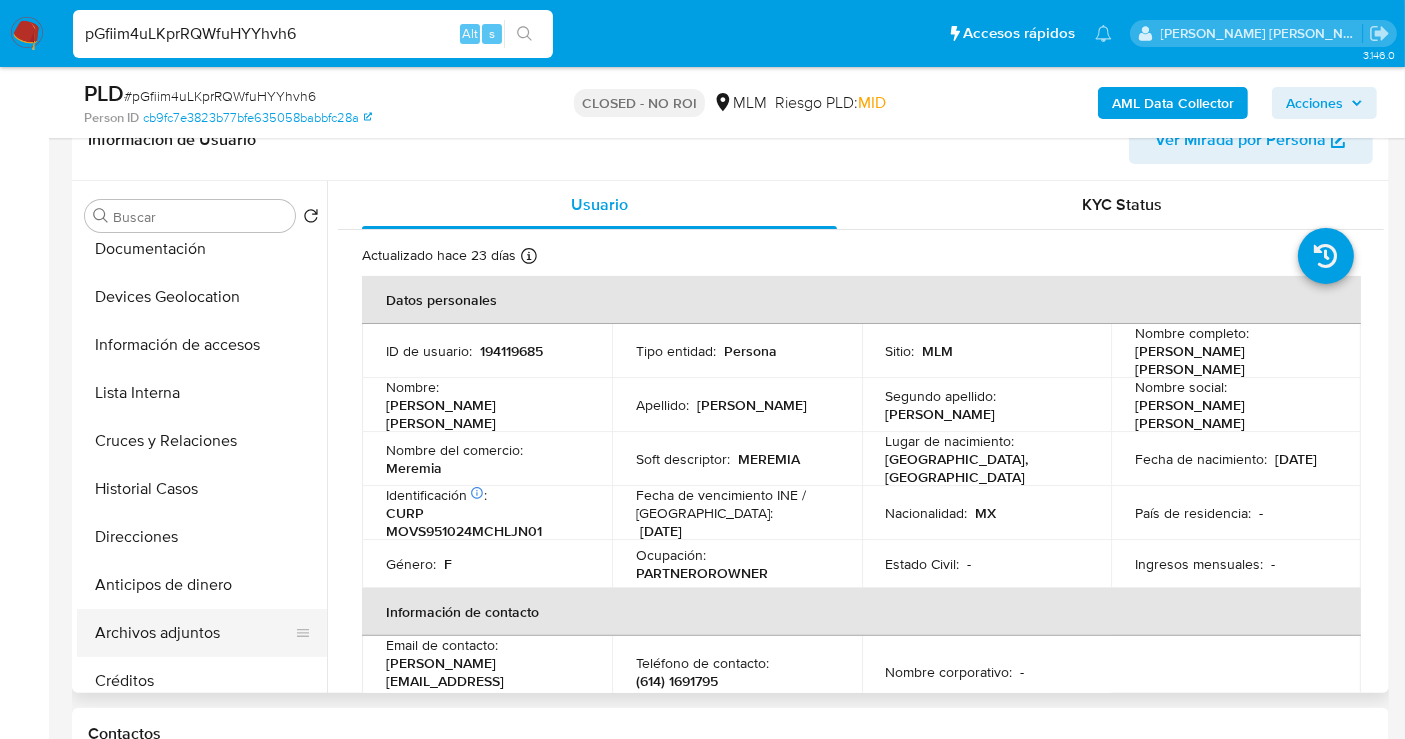 click on "Archivos adjuntos" at bounding box center (194, 633) 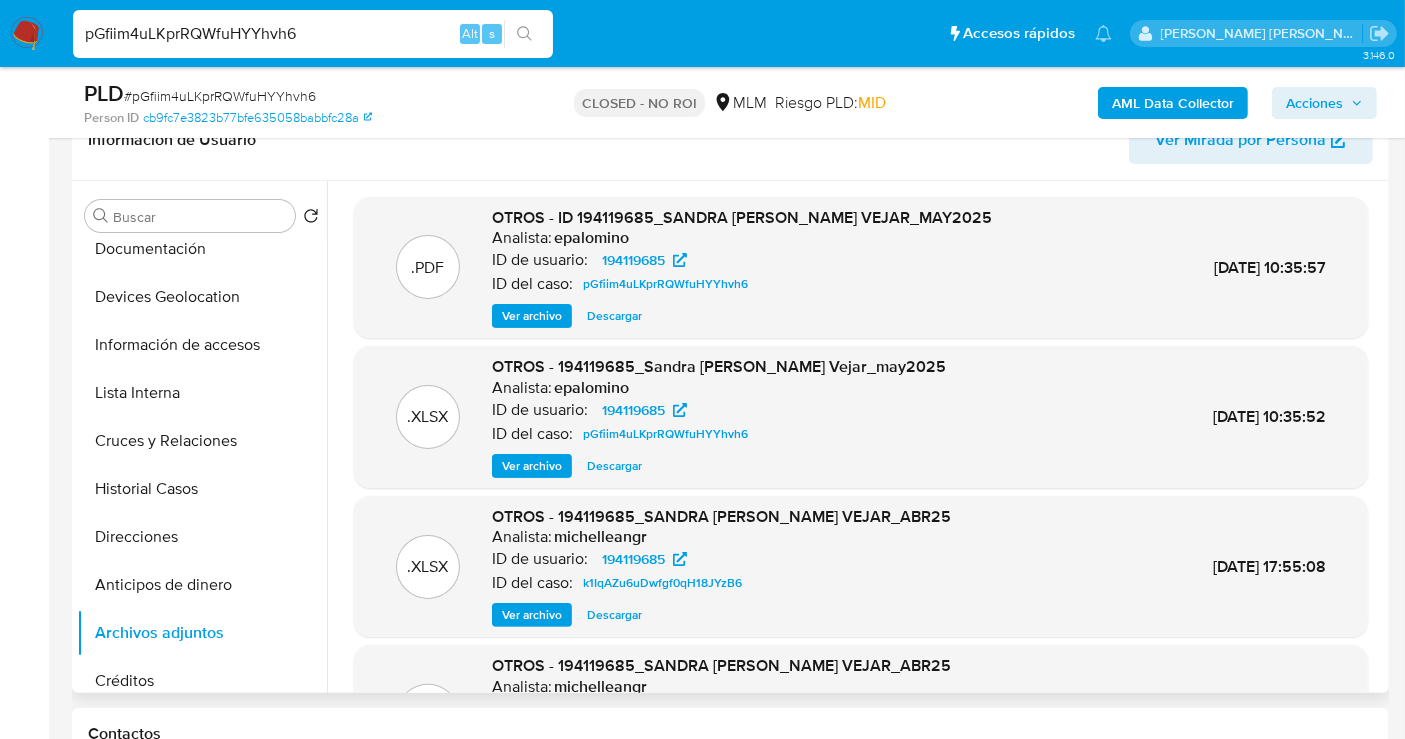 type 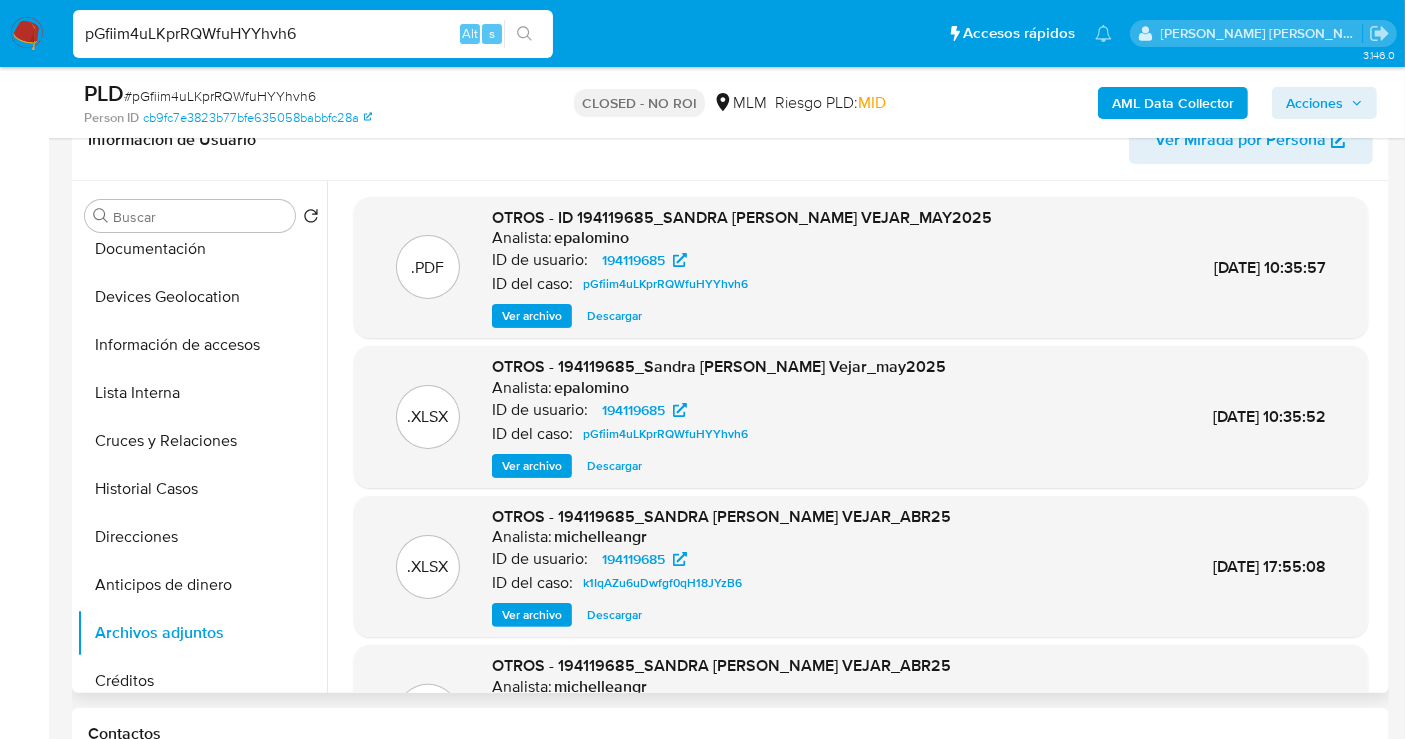 click on "Descargar" at bounding box center [614, 316] 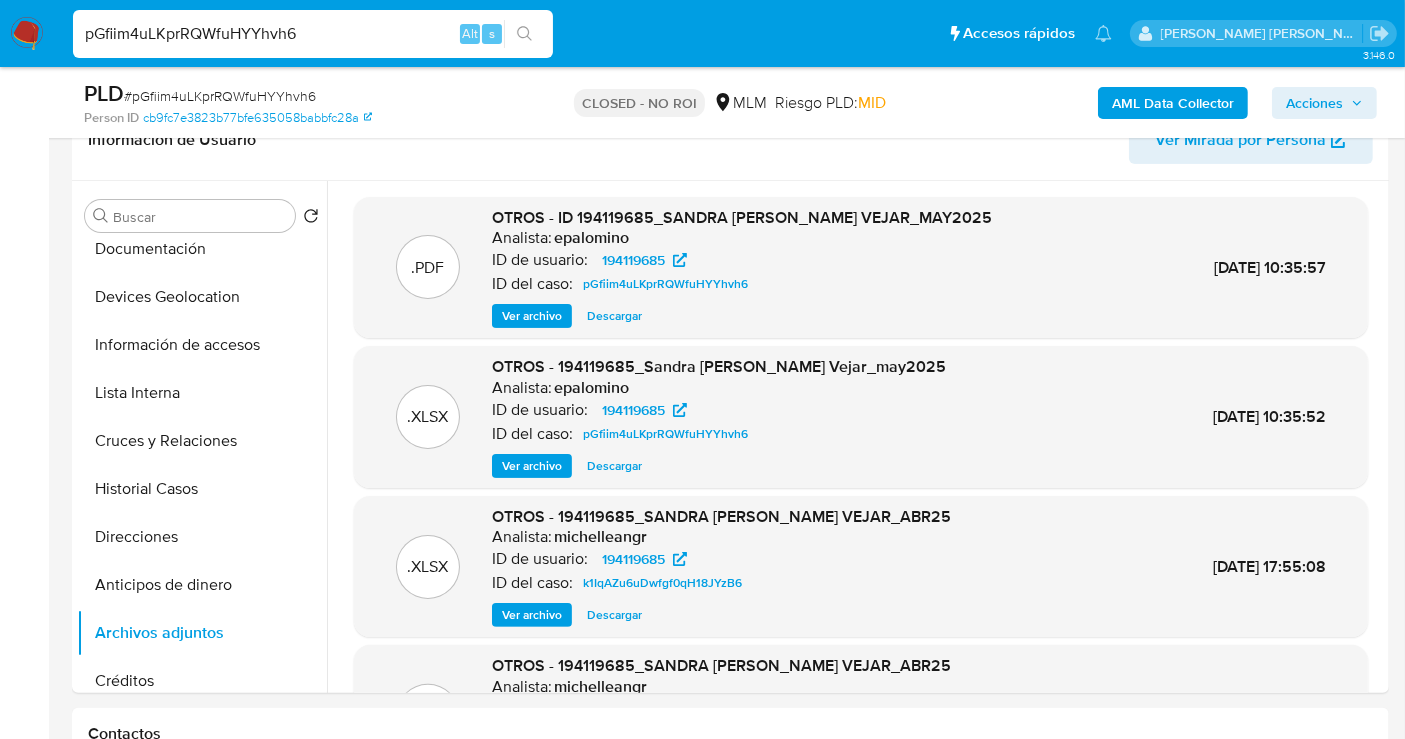 click on "pGfiim4uLKprRQWfuHYYhvh6" at bounding box center (313, 34) 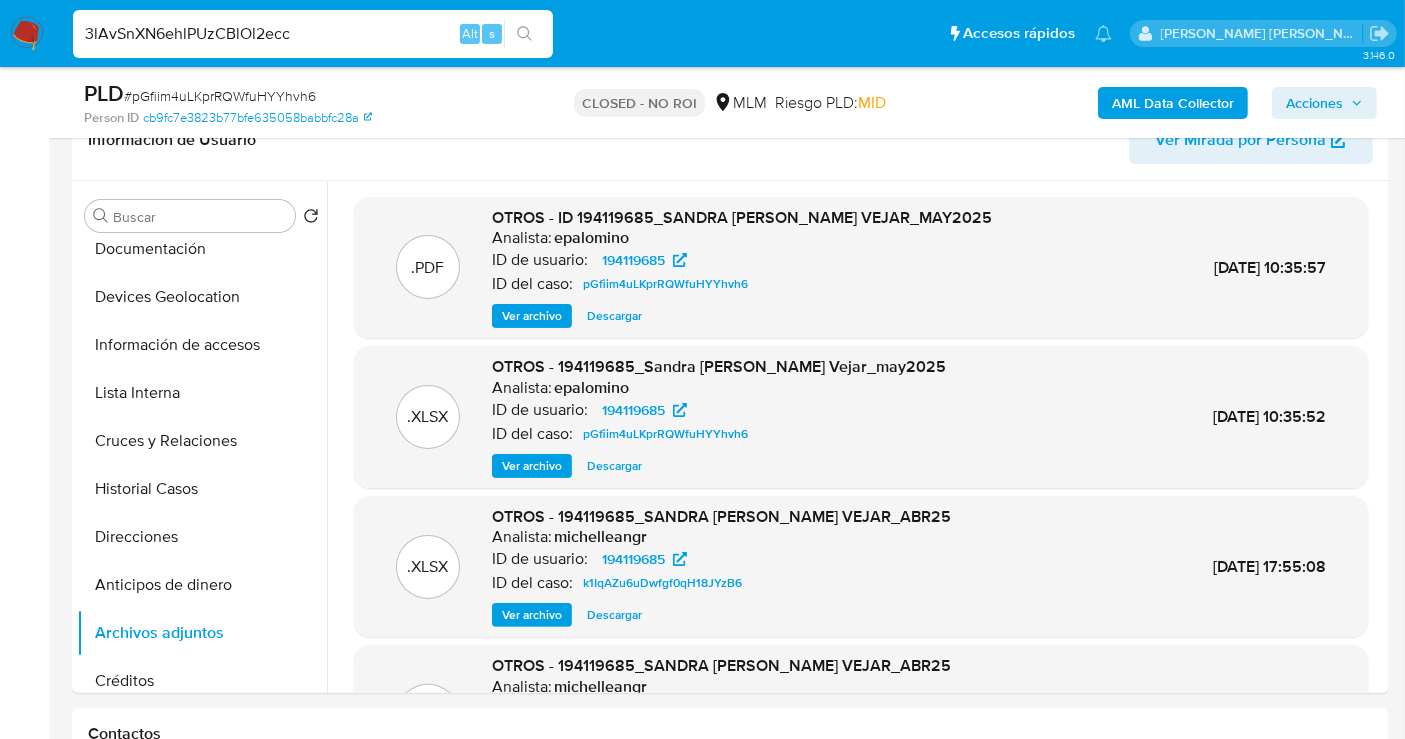 type on "3lAvSnXN6ehlPUzCBlOl2ecc" 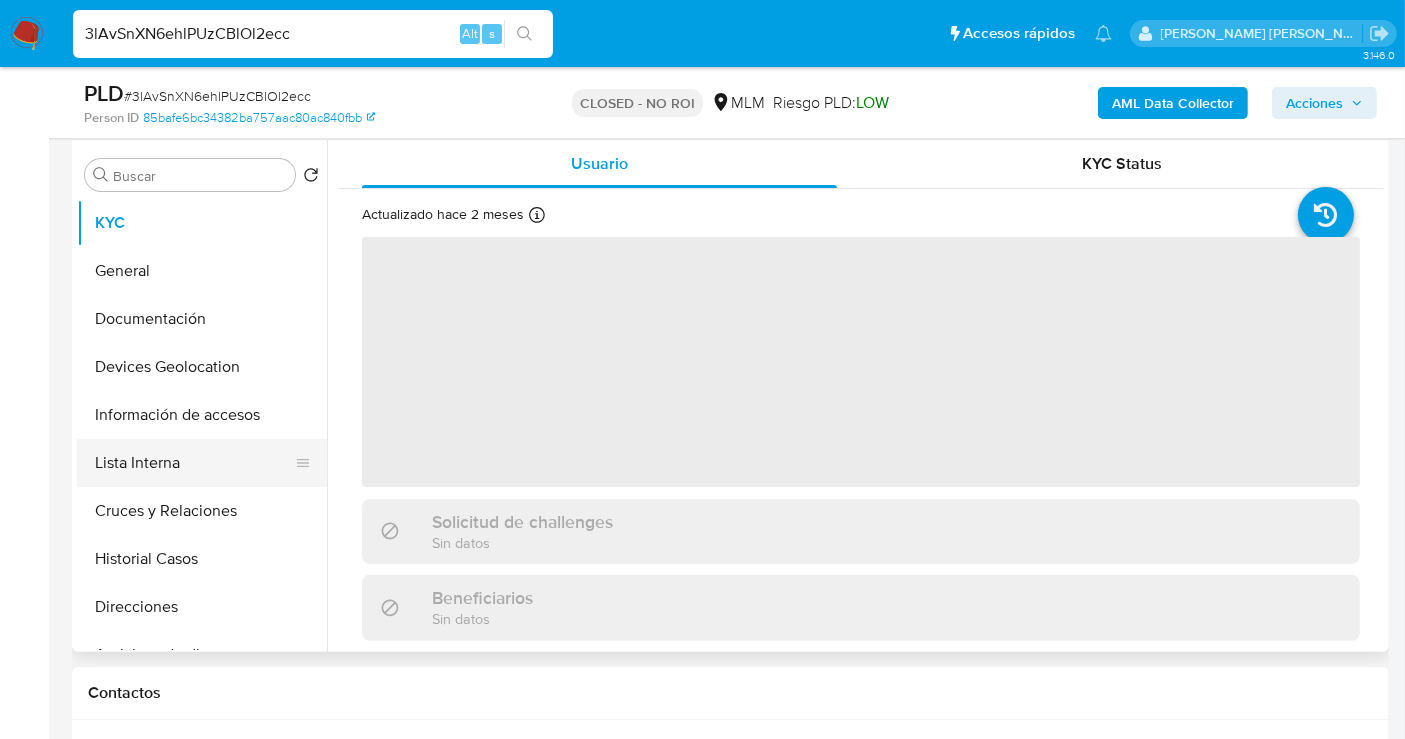 scroll, scrollTop: 444, scrollLeft: 0, axis: vertical 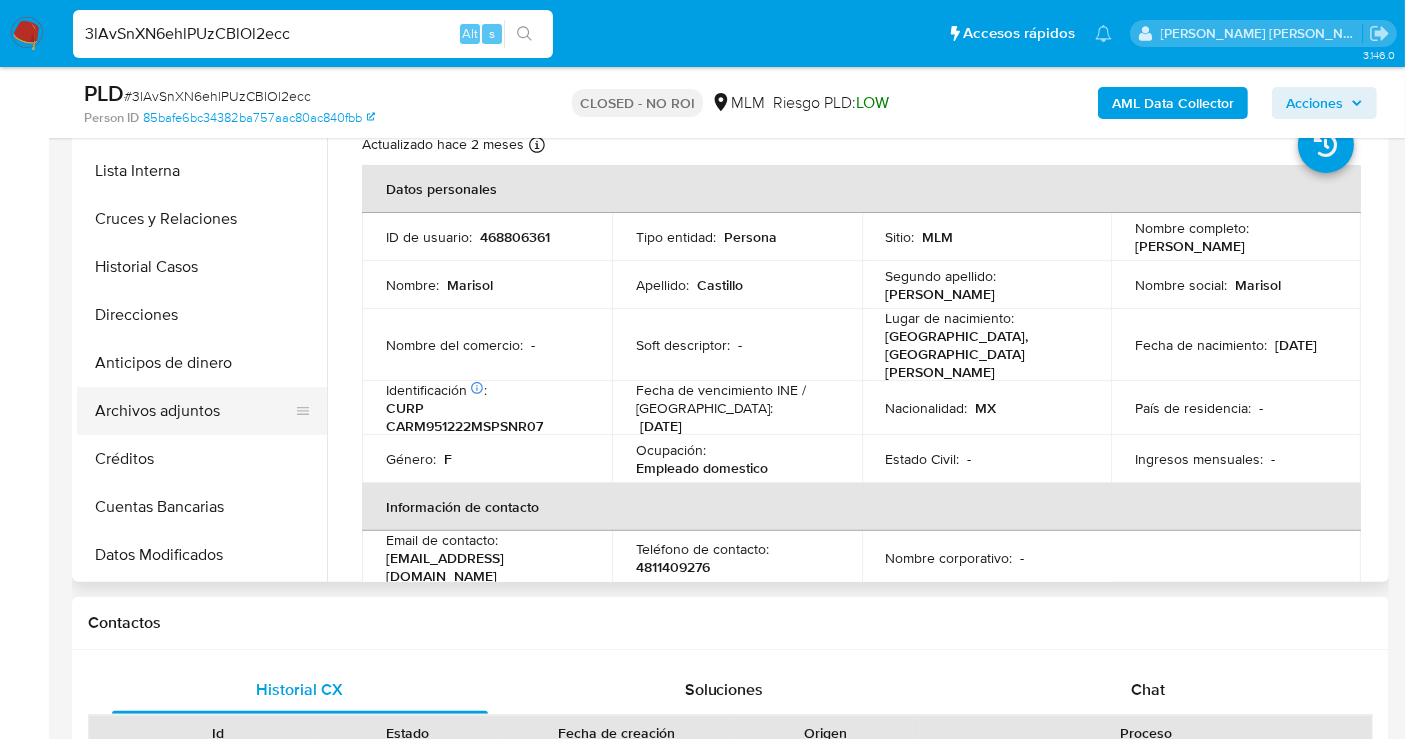 select on "10" 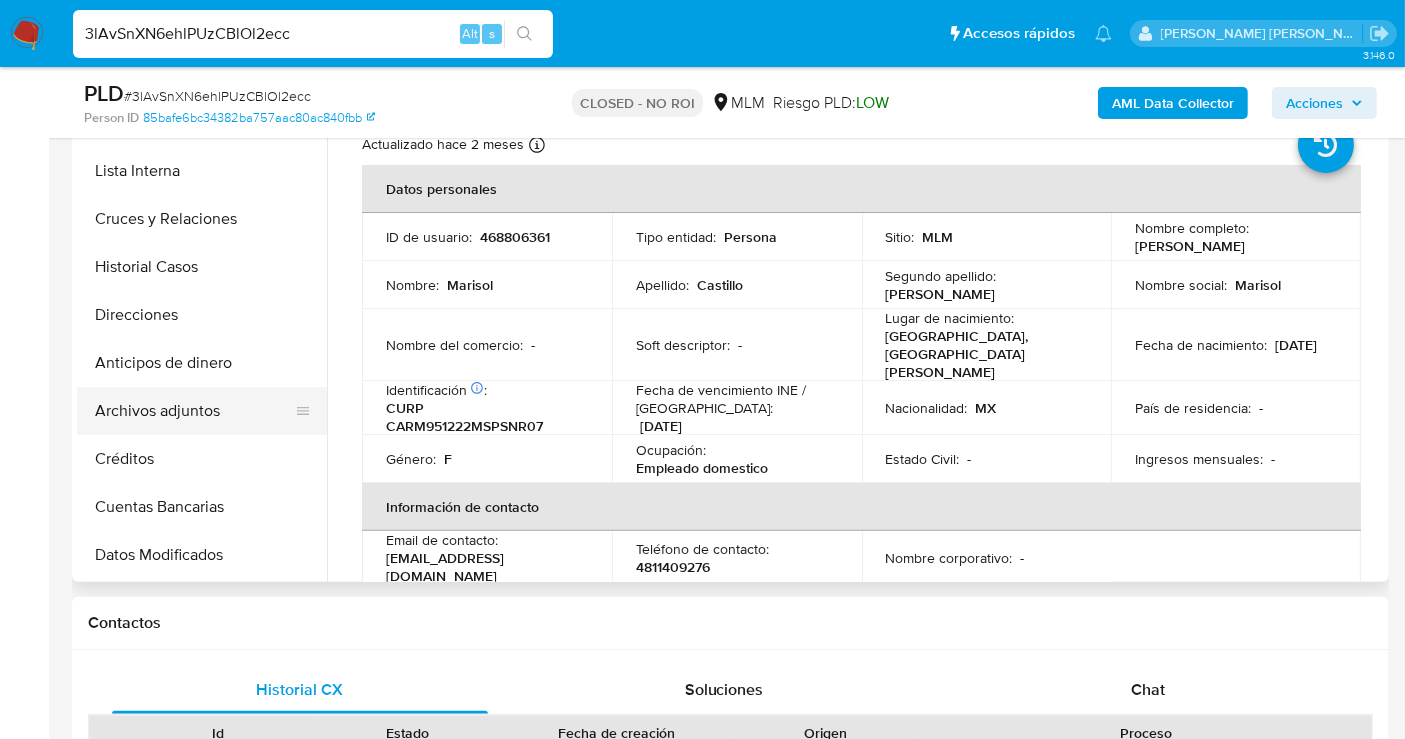 click on "Archivos adjuntos" at bounding box center [194, 411] 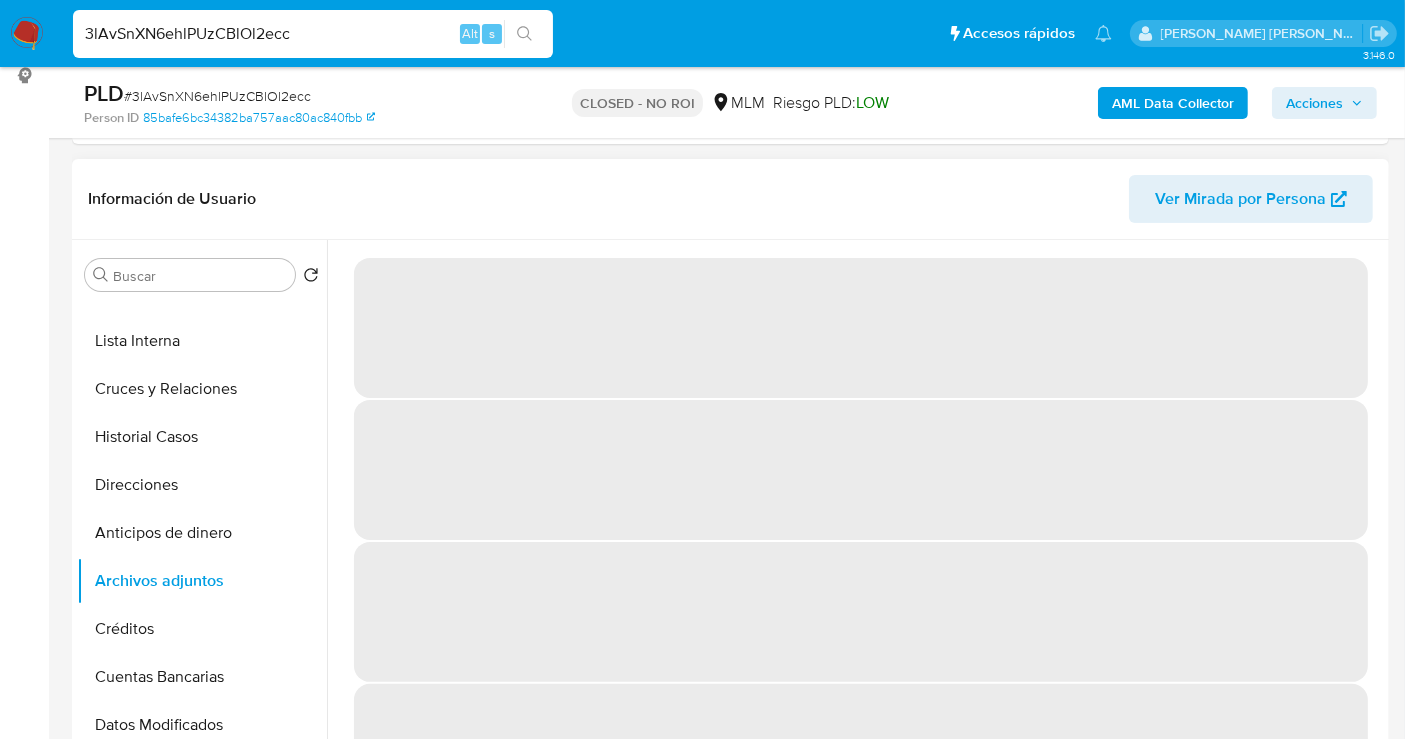 scroll, scrollTop: 222, scrollLeft: 0, axis: vertical 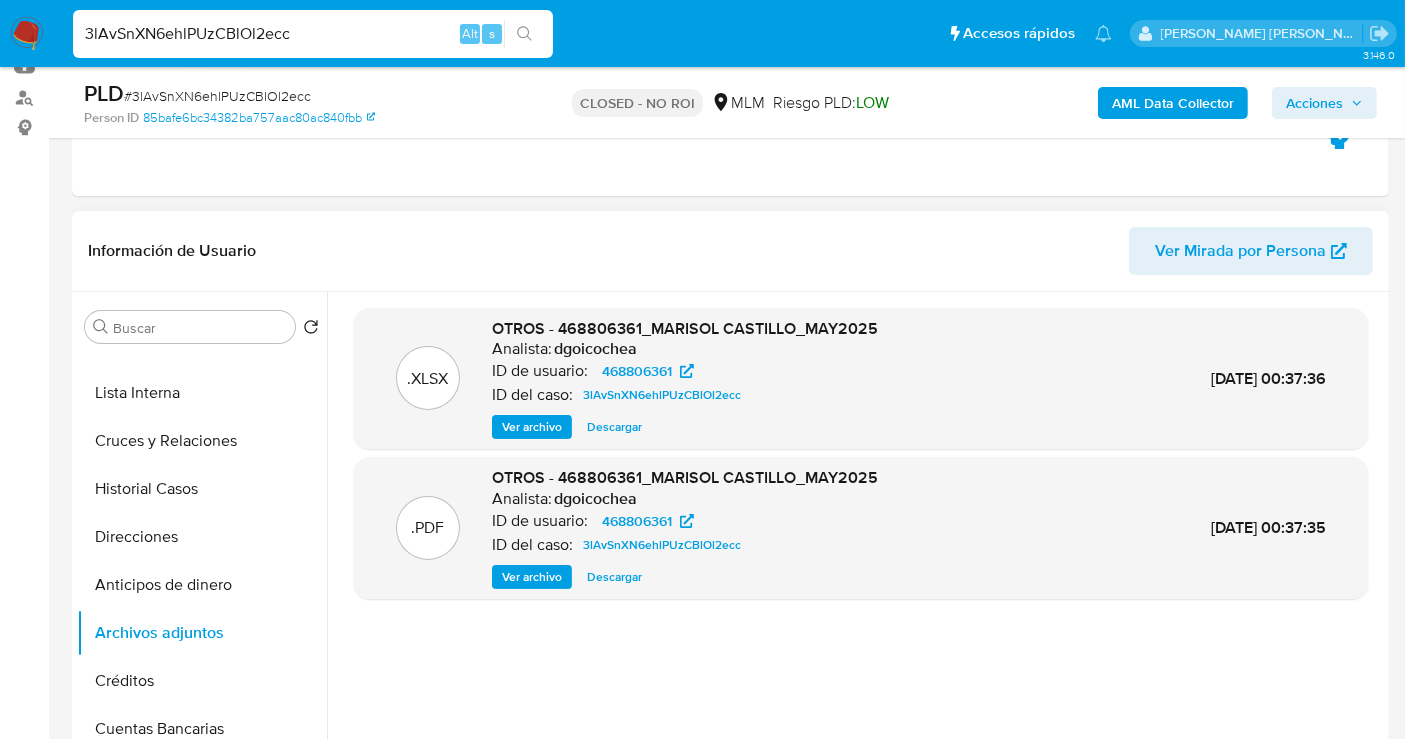 click on "Descargar" at bounding box center [614, 577] 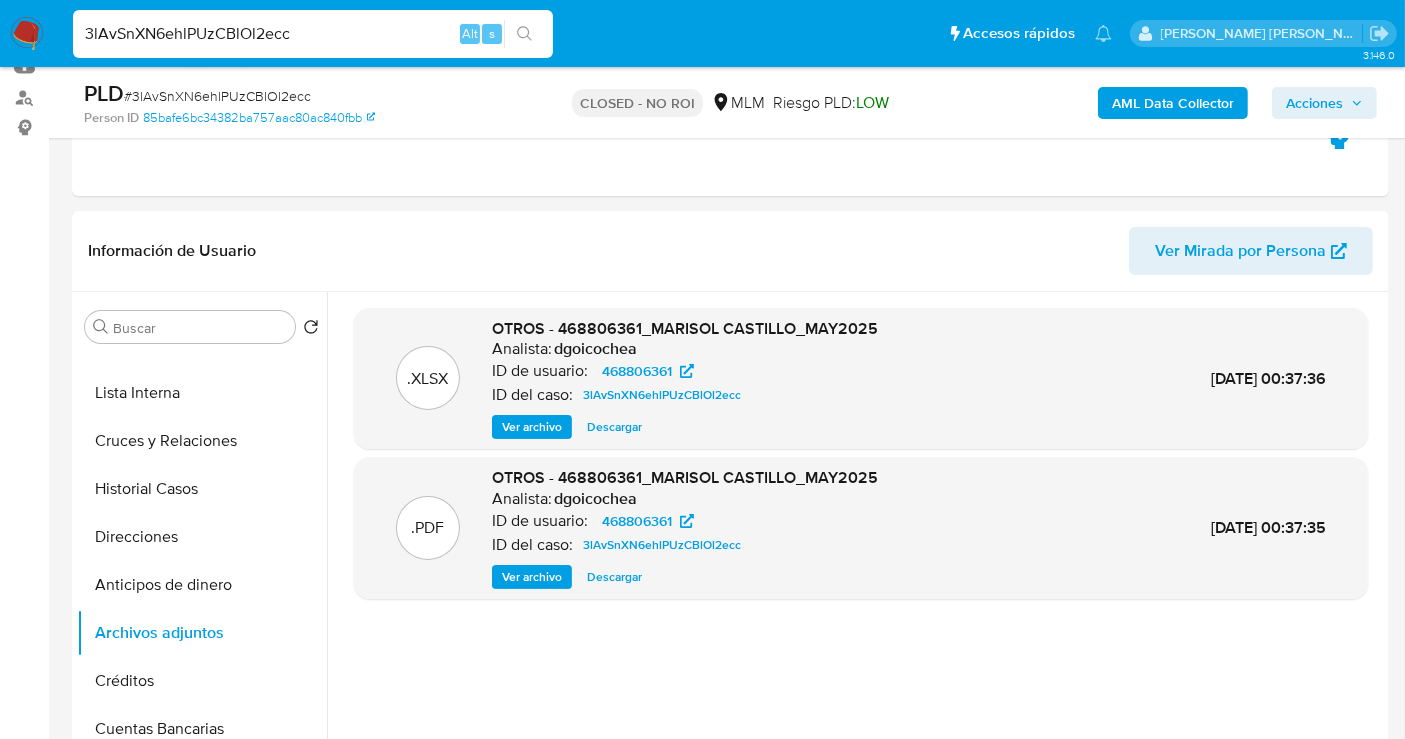 click on "3lAvSnXN6ehlPUzCBlOl2ecc" at bounding box center (313, 34) 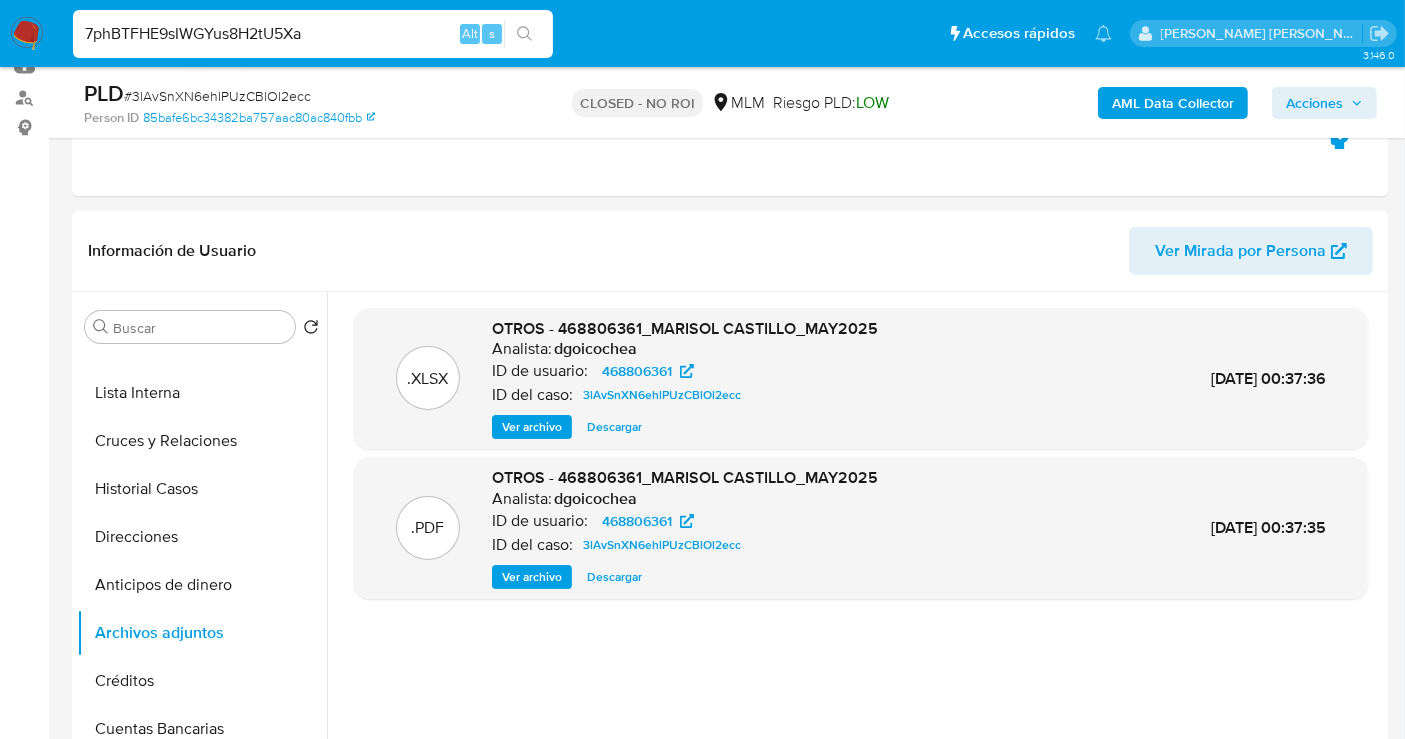 type on "7phBTFHE9sIWGYus8H2tU5Xa" 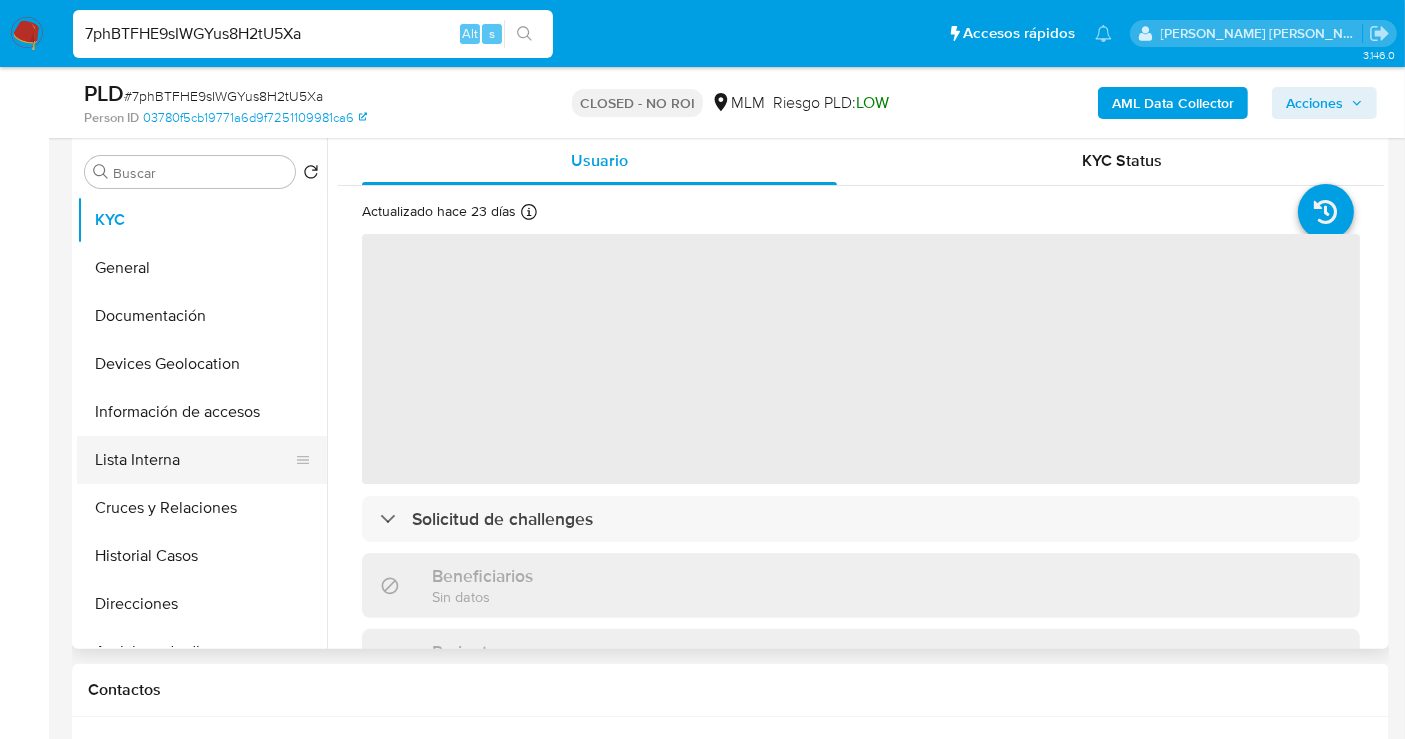scroll, scrollTop: 444, scrollLeft: 0, axis: vertical 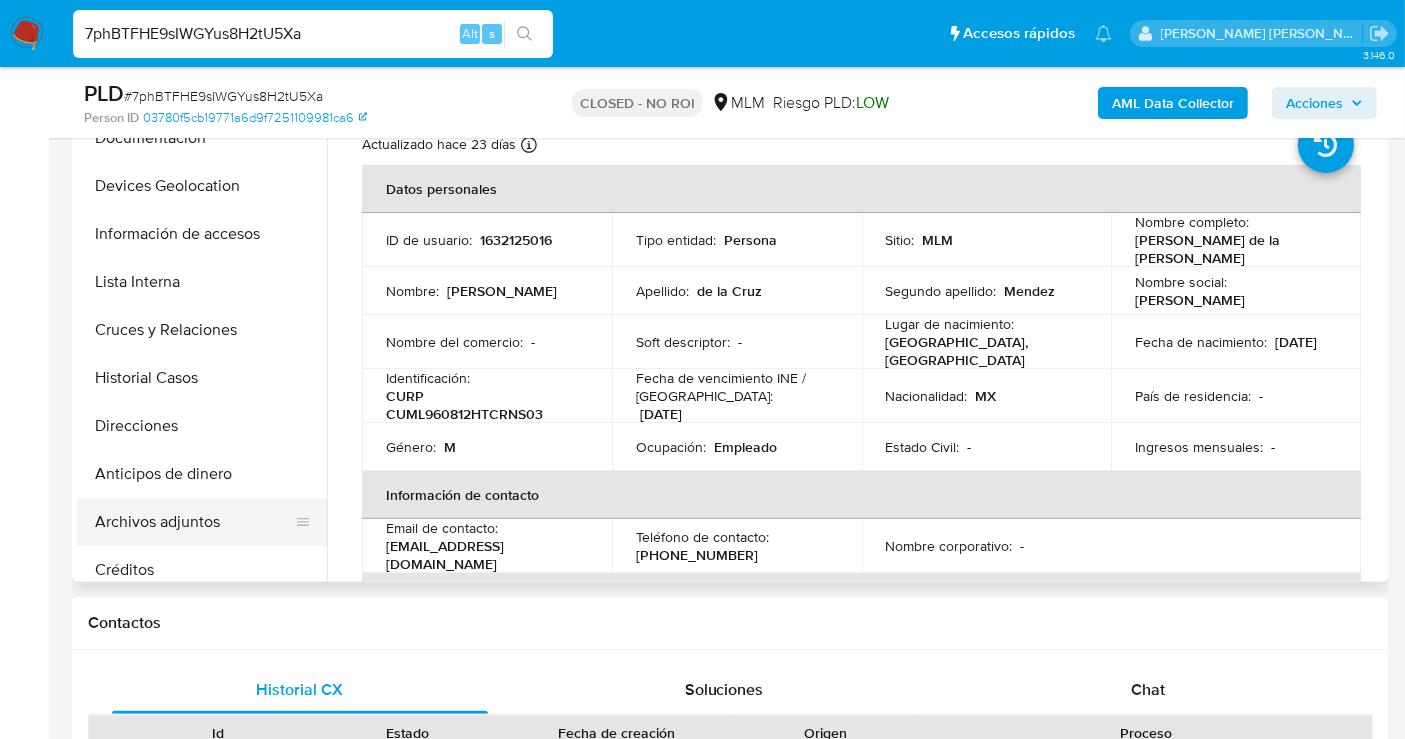 select on "10" 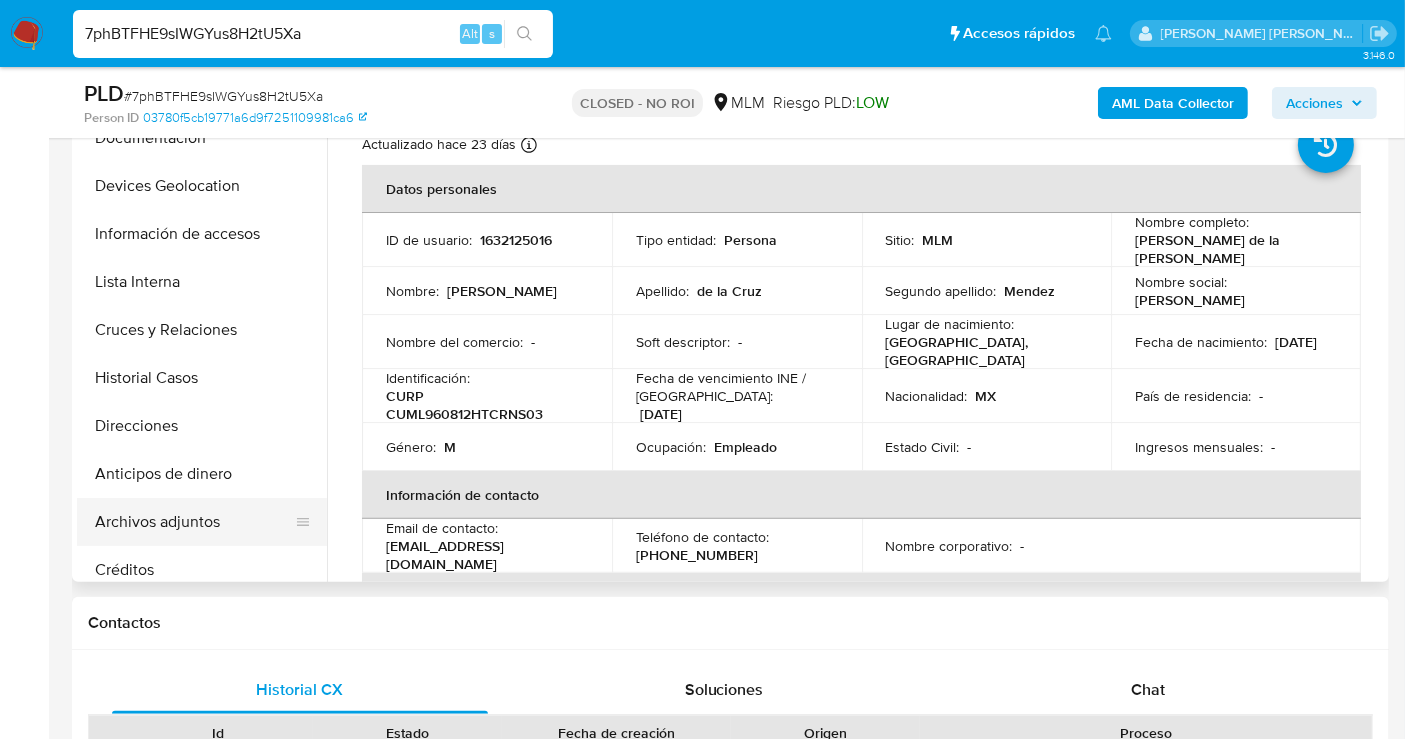 click on "Archivos adjuntos" at bounding box center (194, 522) 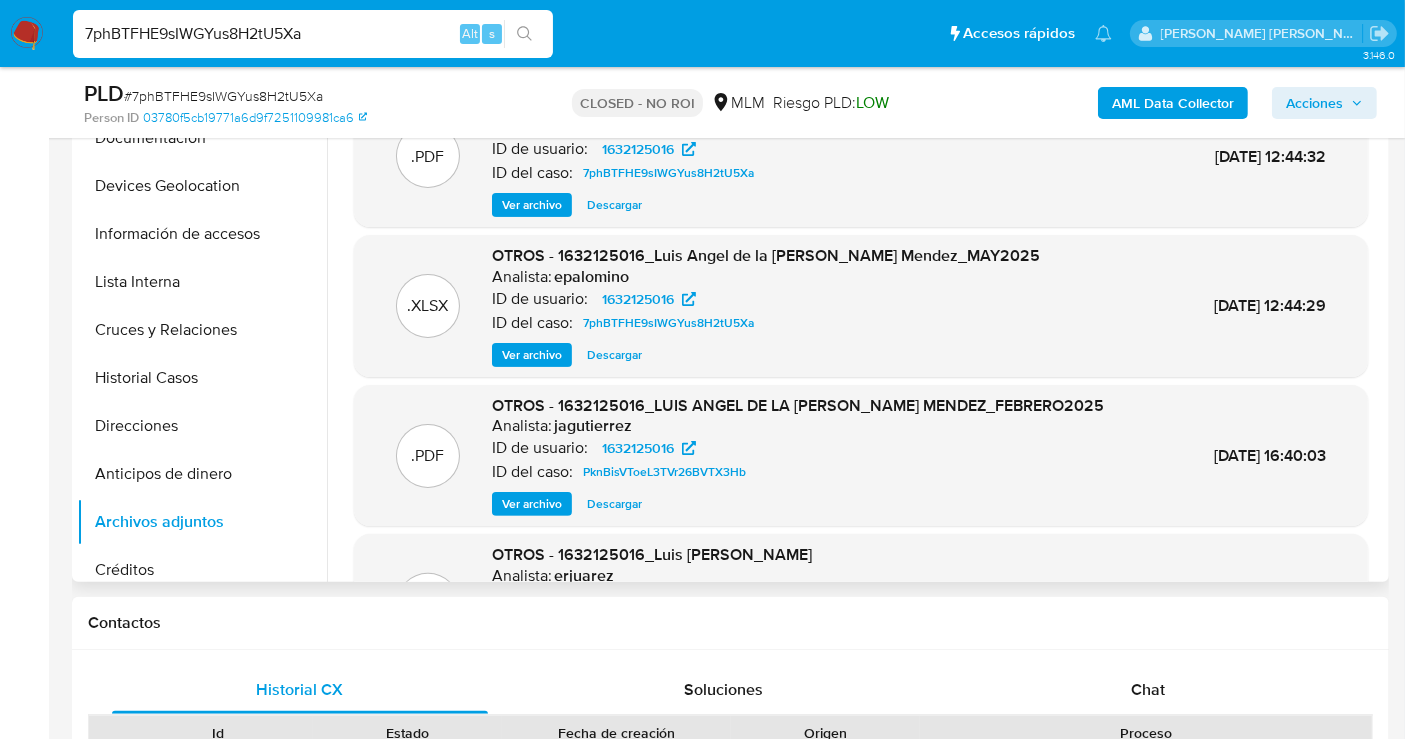 click on "Descargar" at bounding box center (614, 205) 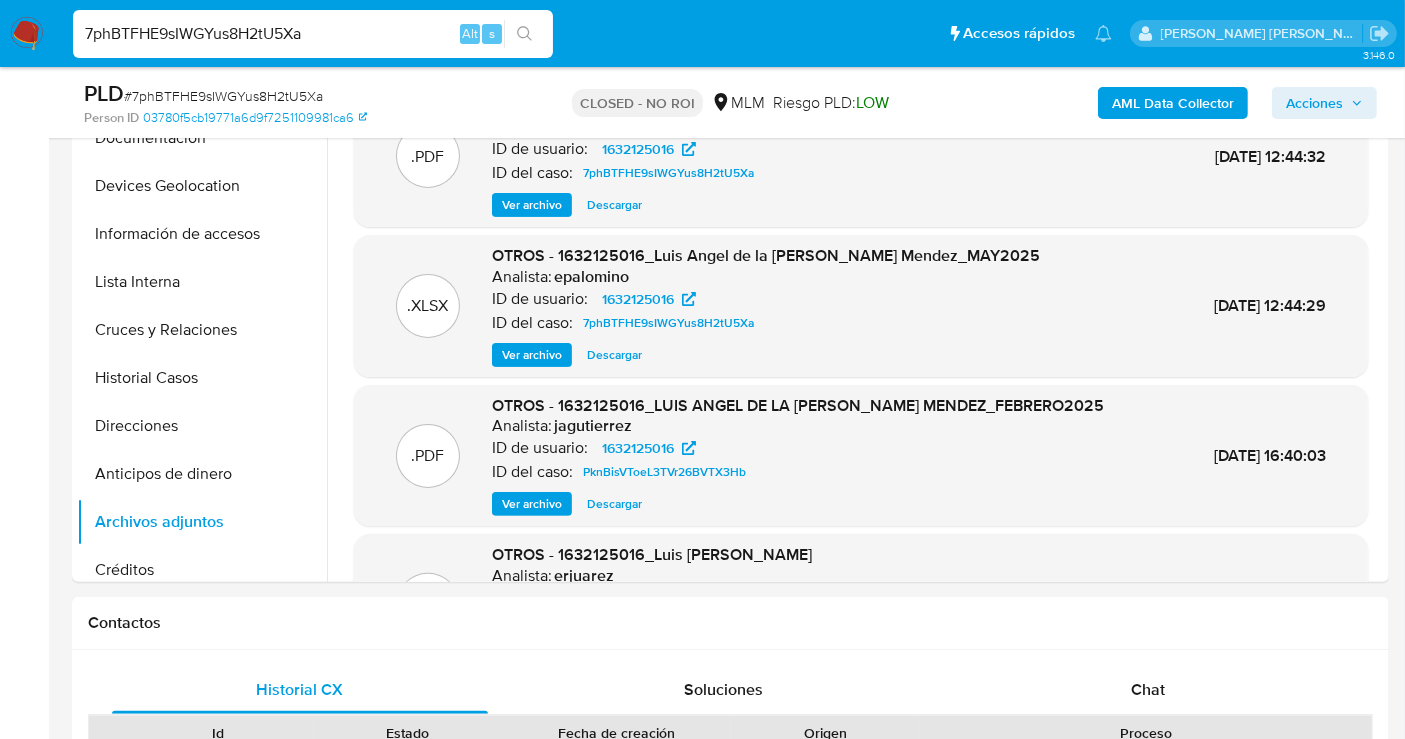 click on "7phBTFHE9sIWGYus8H2tU5Xa" at bounding box center [313, 34] 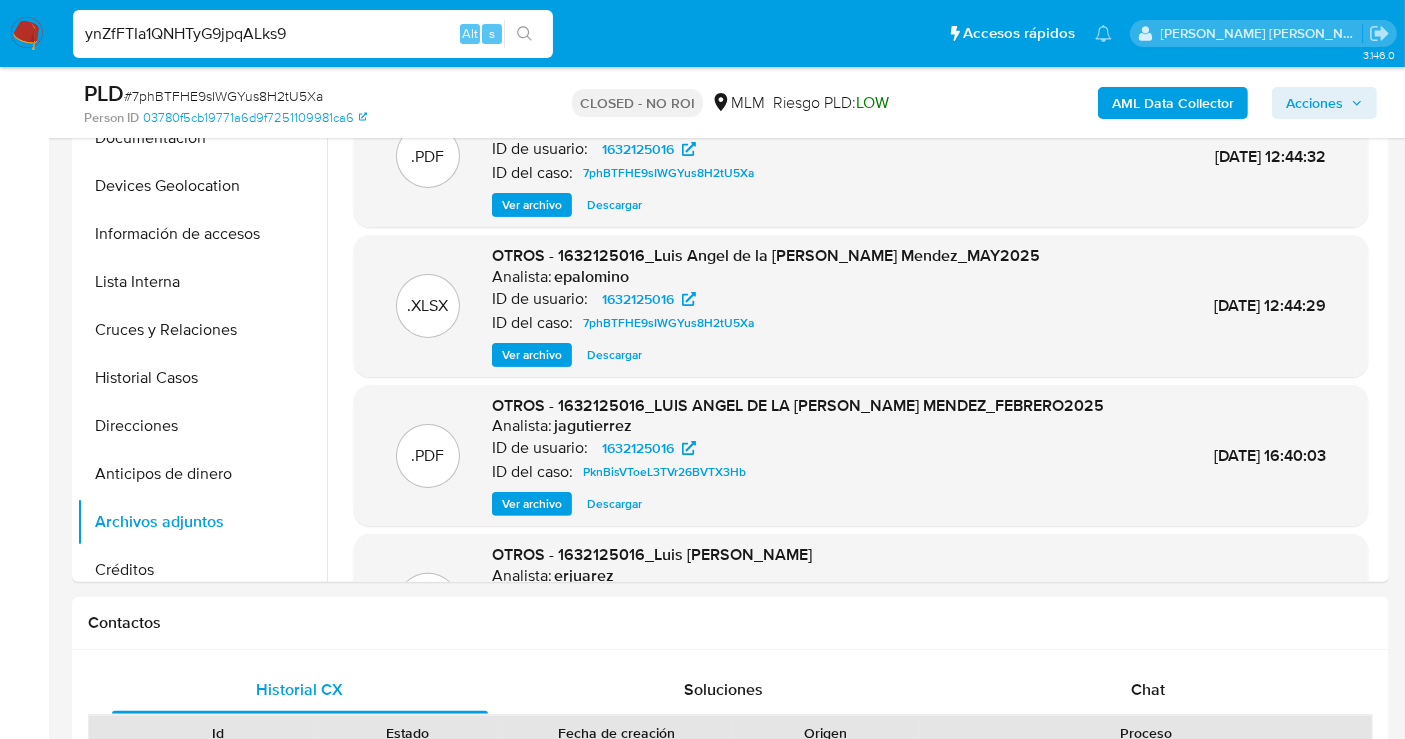 type on "ynZfFTIa1QNHTyG9jpqALks9" 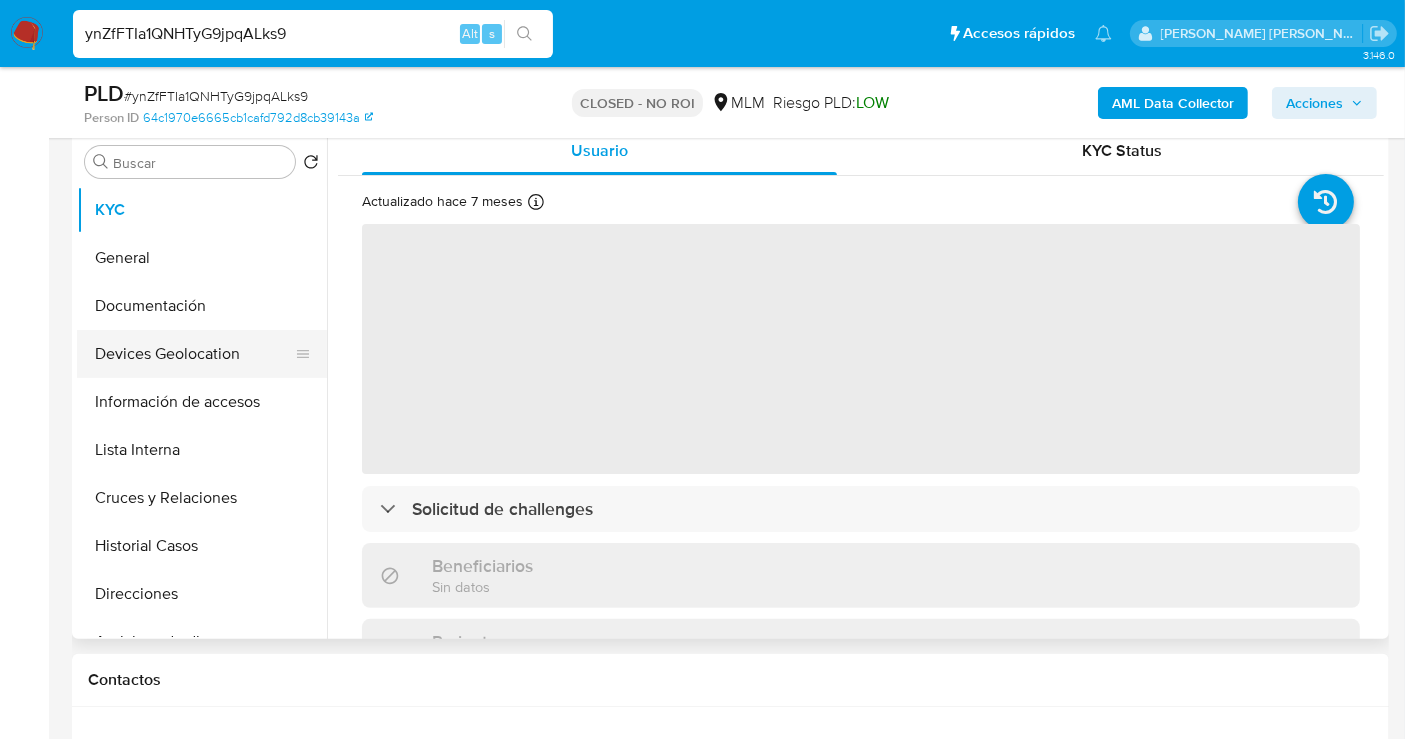 scroll, scrollTop: 444, scrollLeft: 0, axis: vertical 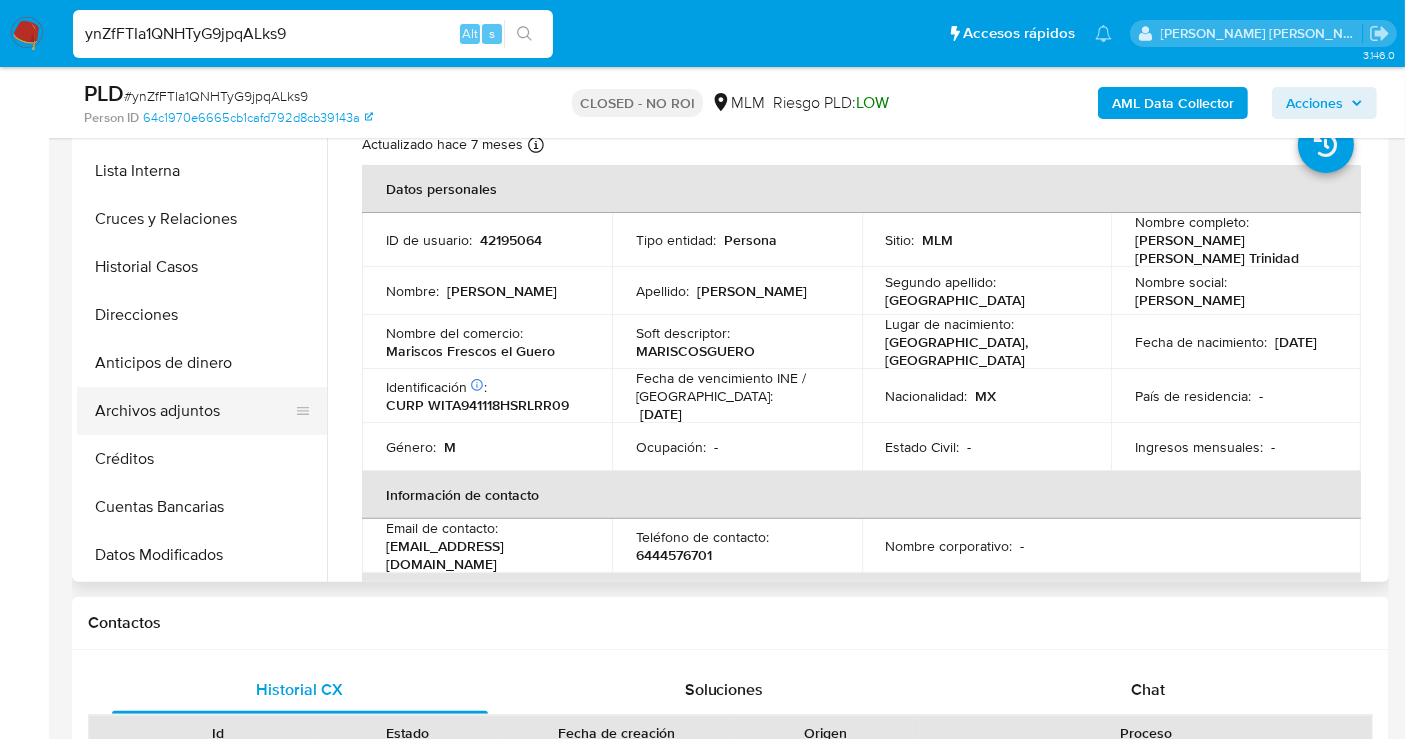 select on "10" 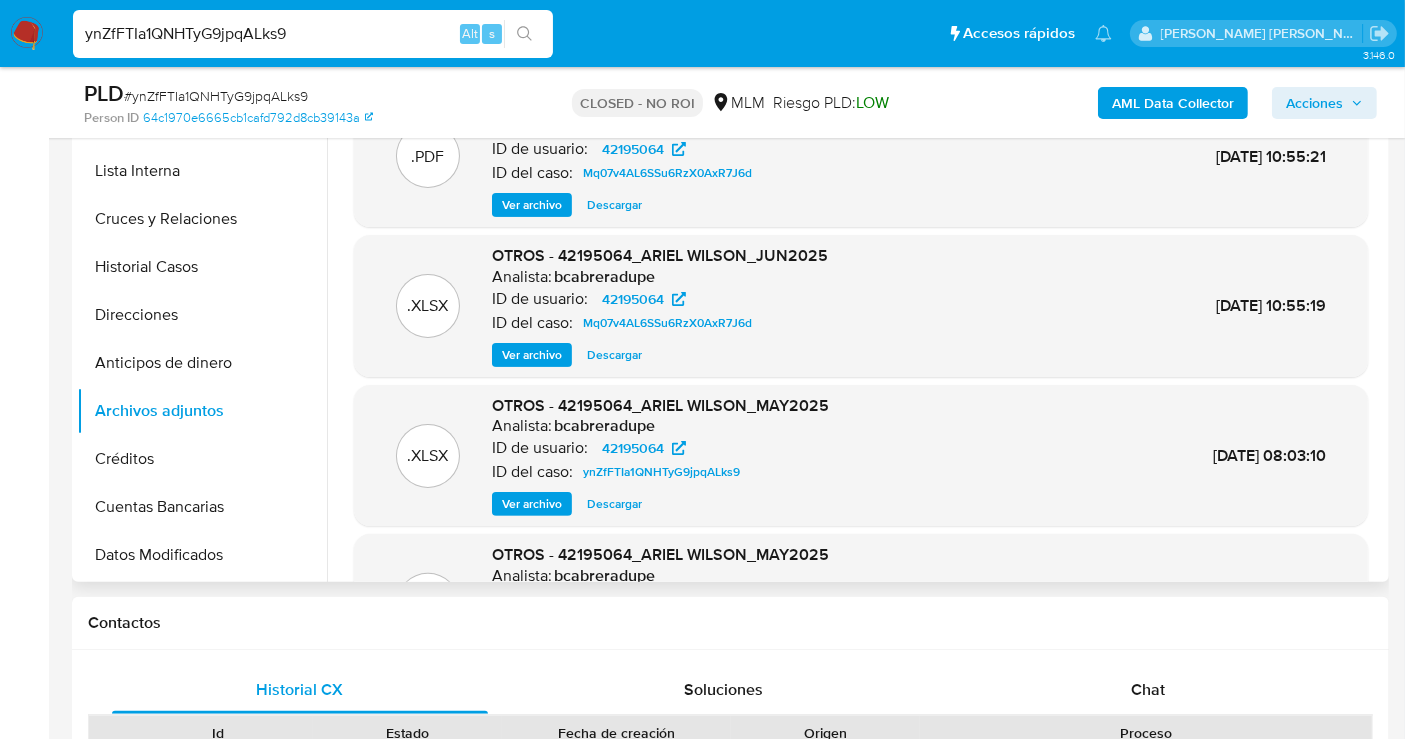 click on "Descargar" at bounding box center (614, 205) 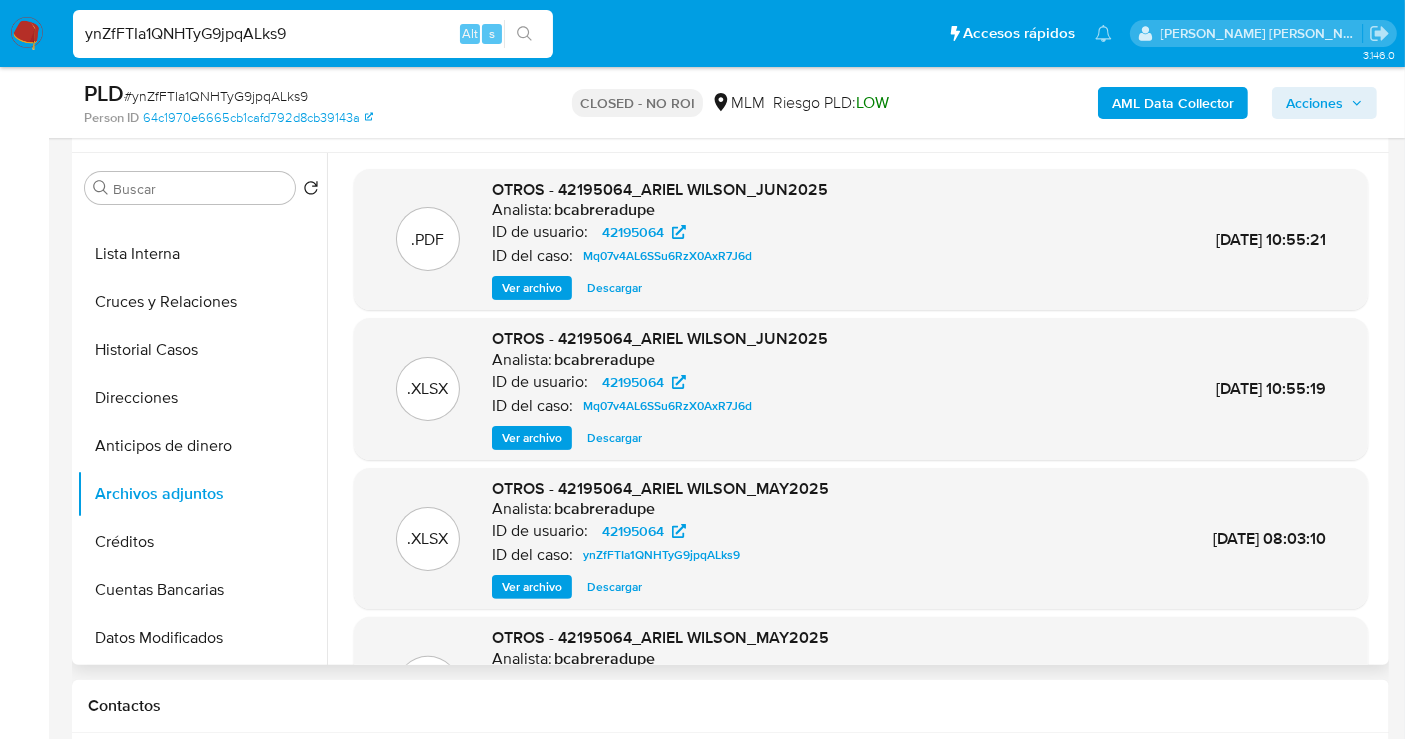 scroll, scrollTop: 555, scrollLeft: 0, axis: vertical 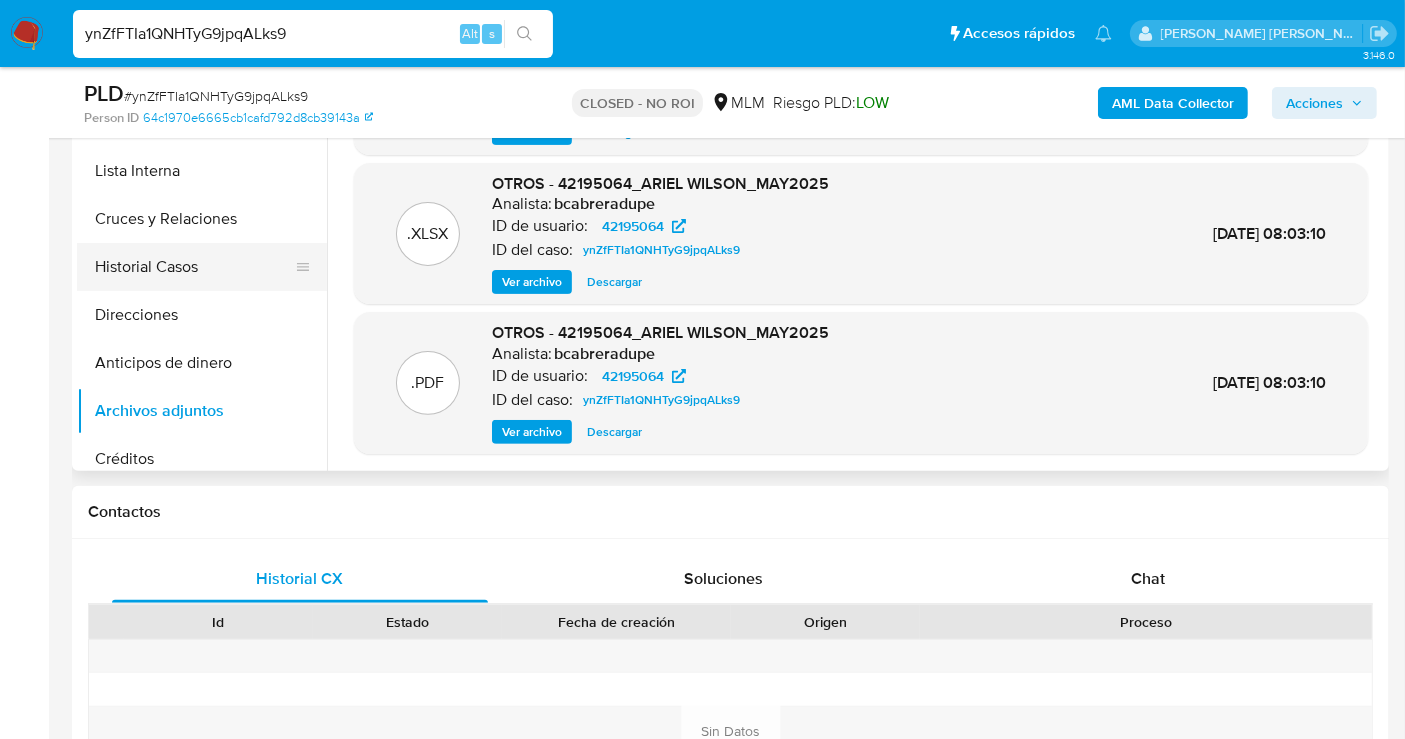 click on "Historial Casos" at bounding box center [194, 267] 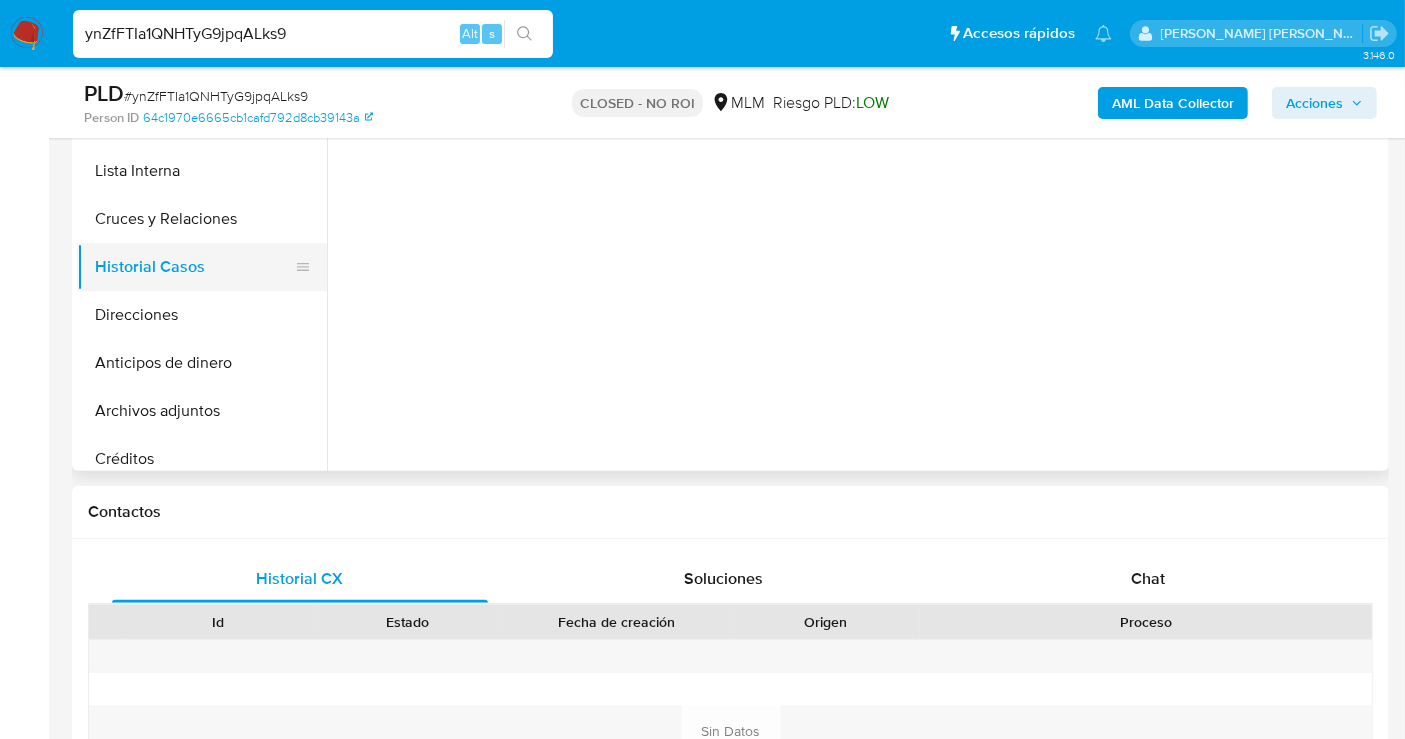 scroll, scrollTop: 0, scrollLeft: 0, axis: both 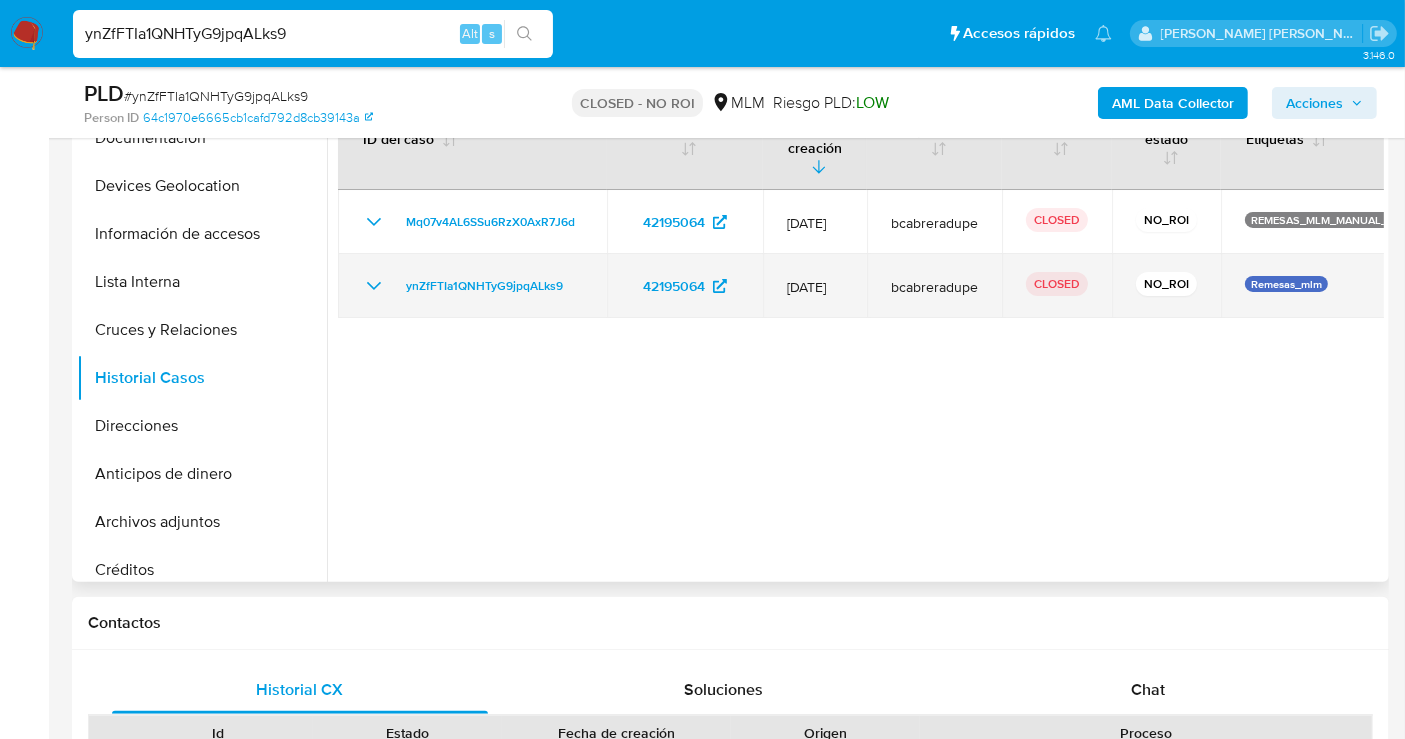 type 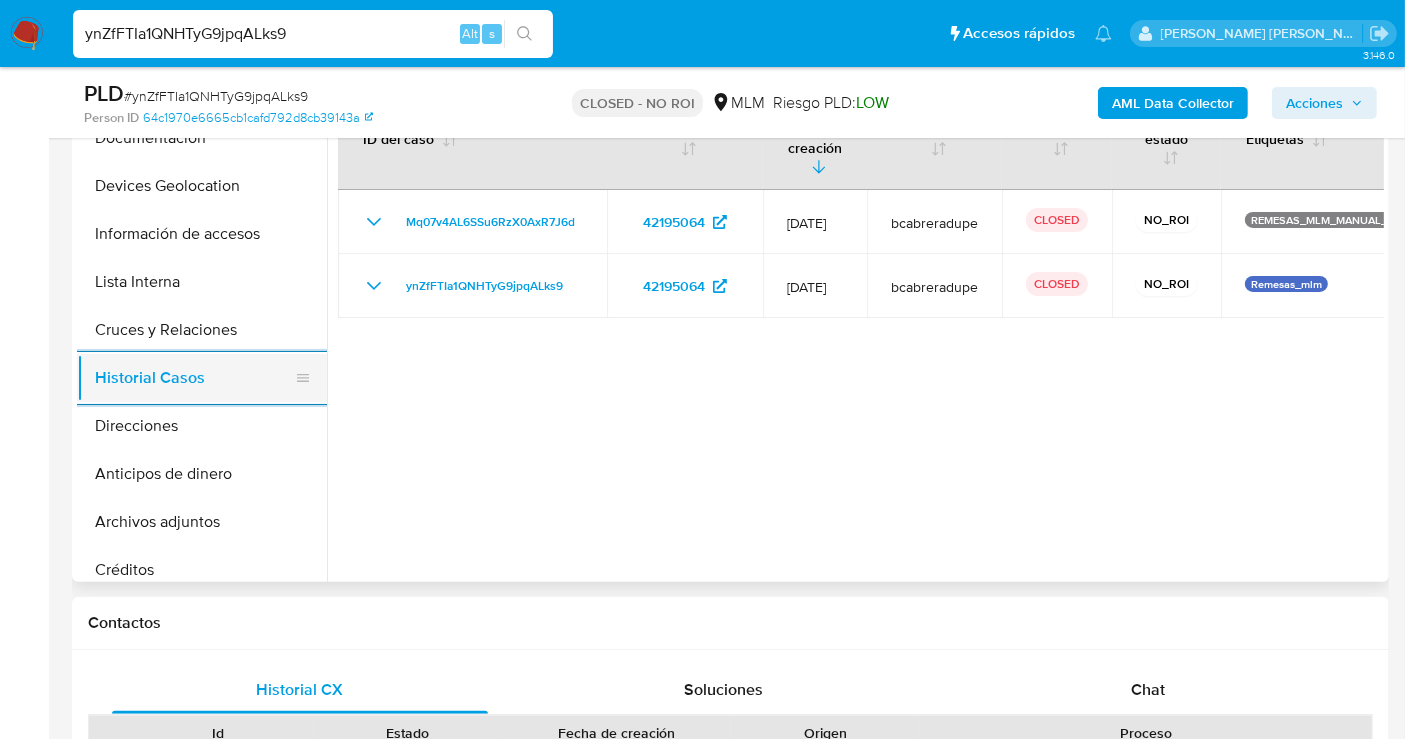 click on "Historial Casos" at bounding box center (194, 378) 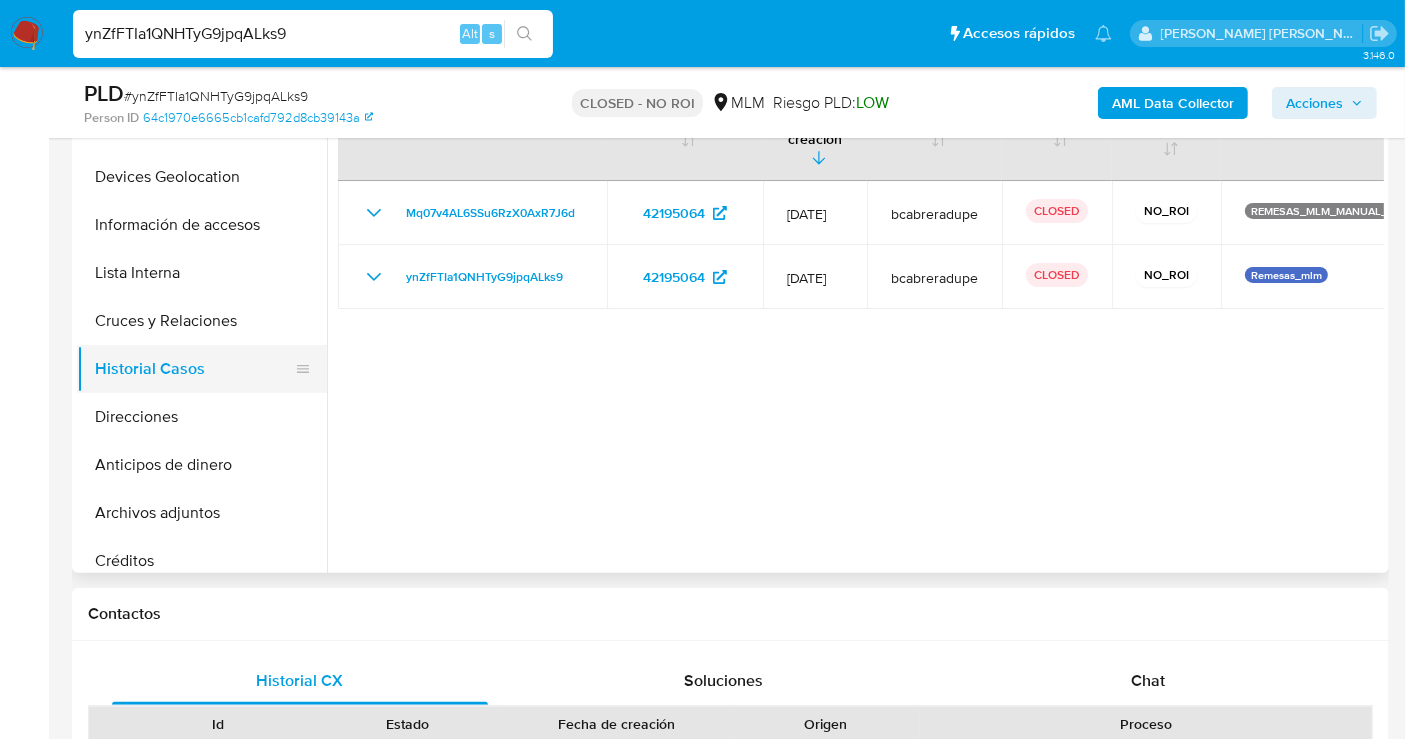 scroll, scrollTop: 444, scrollLeft: 0, axis: vertical 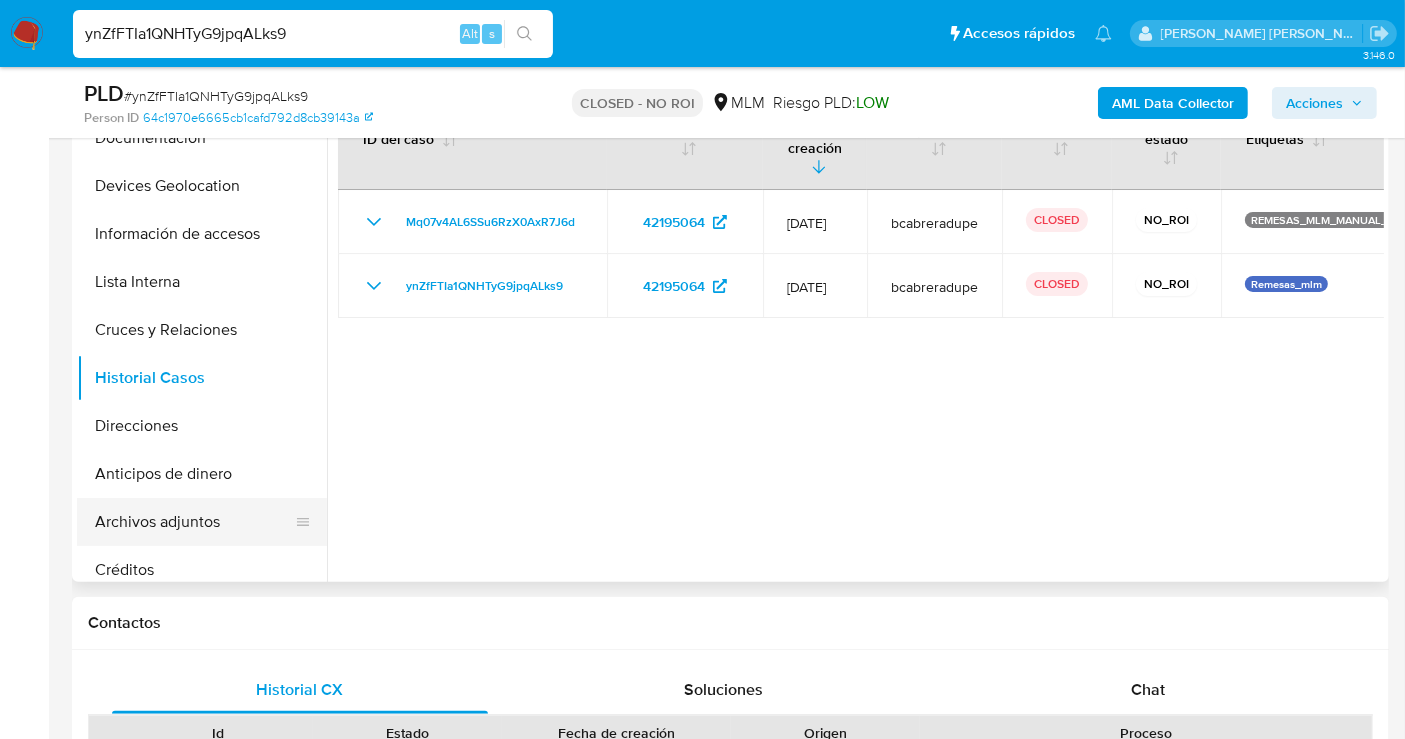 click on "Archivos adjuntos" at bounding box center [194, 522] 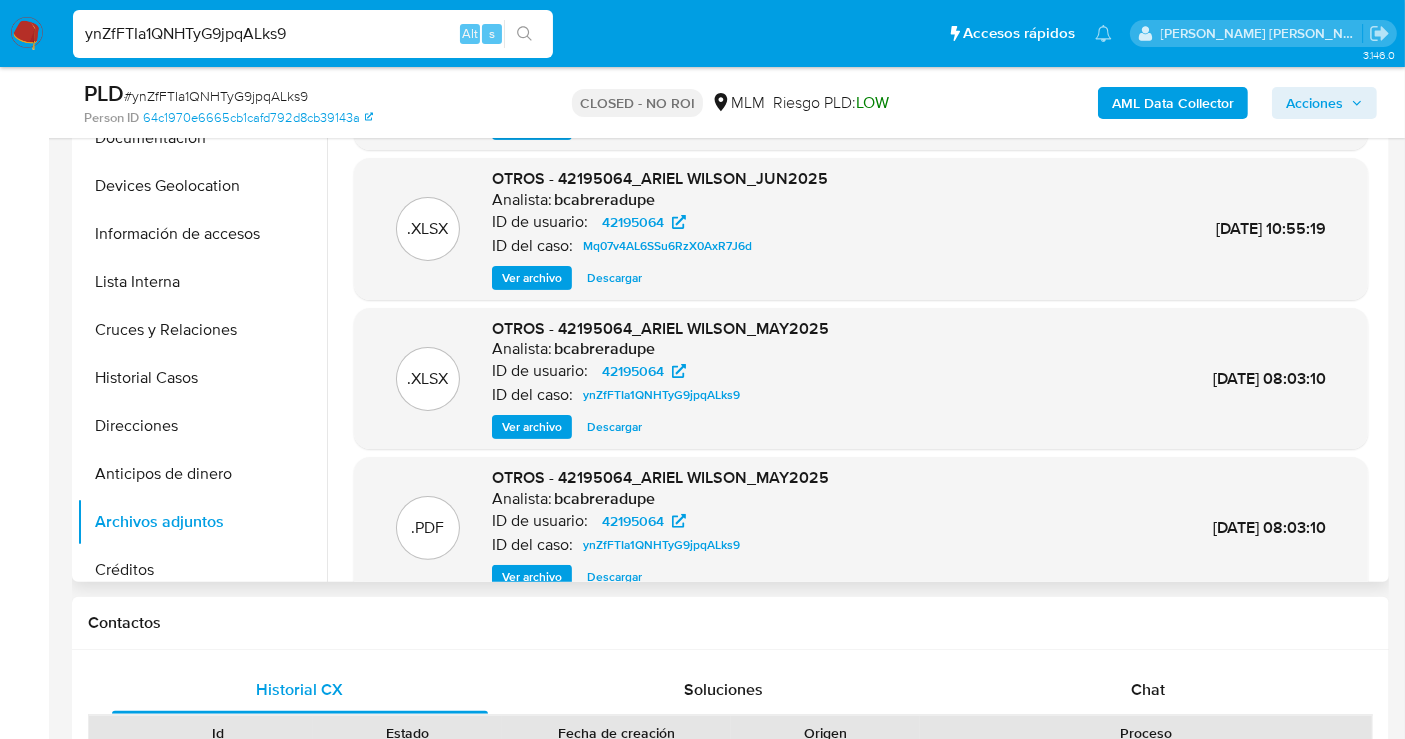 scroll, scrollTop: 111, scrollLeft: 0, axis: vertical 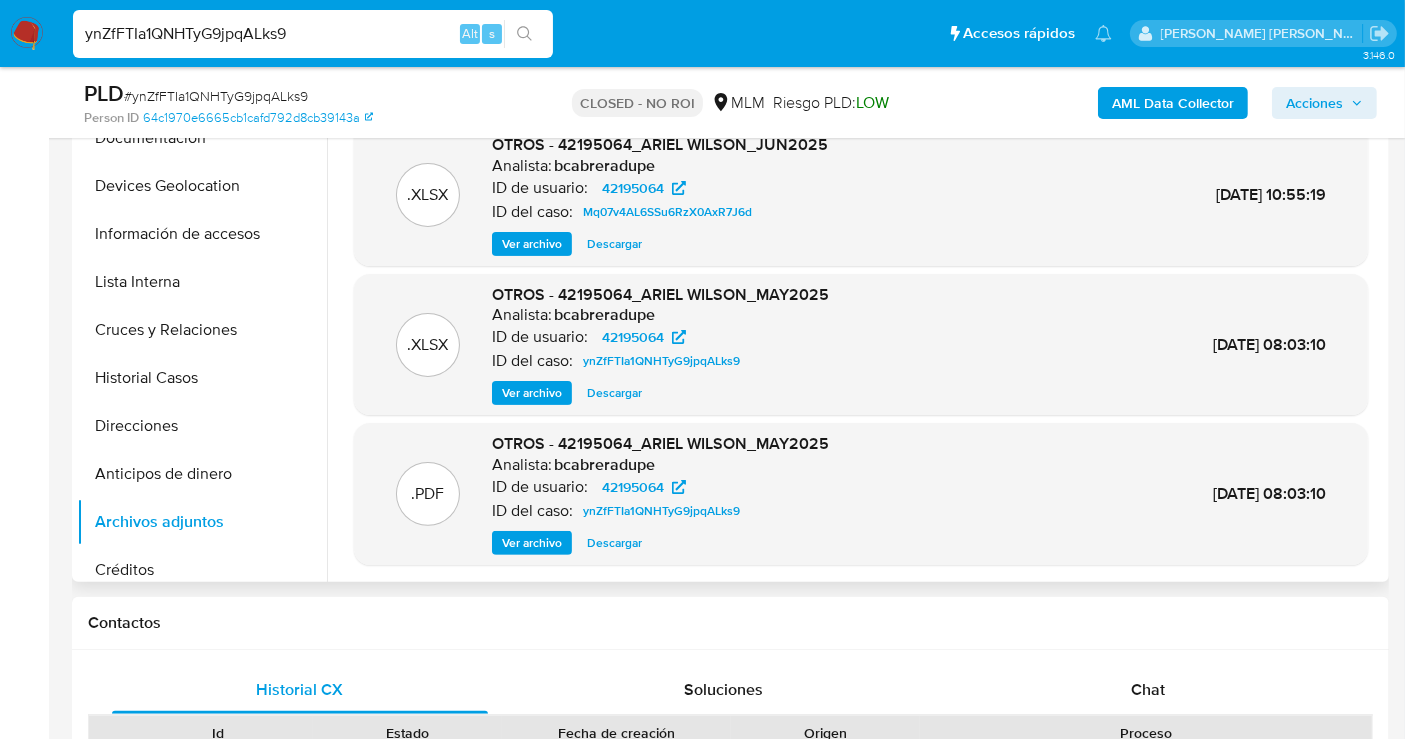 click on "Descargar" at bounding box center (614, 543) 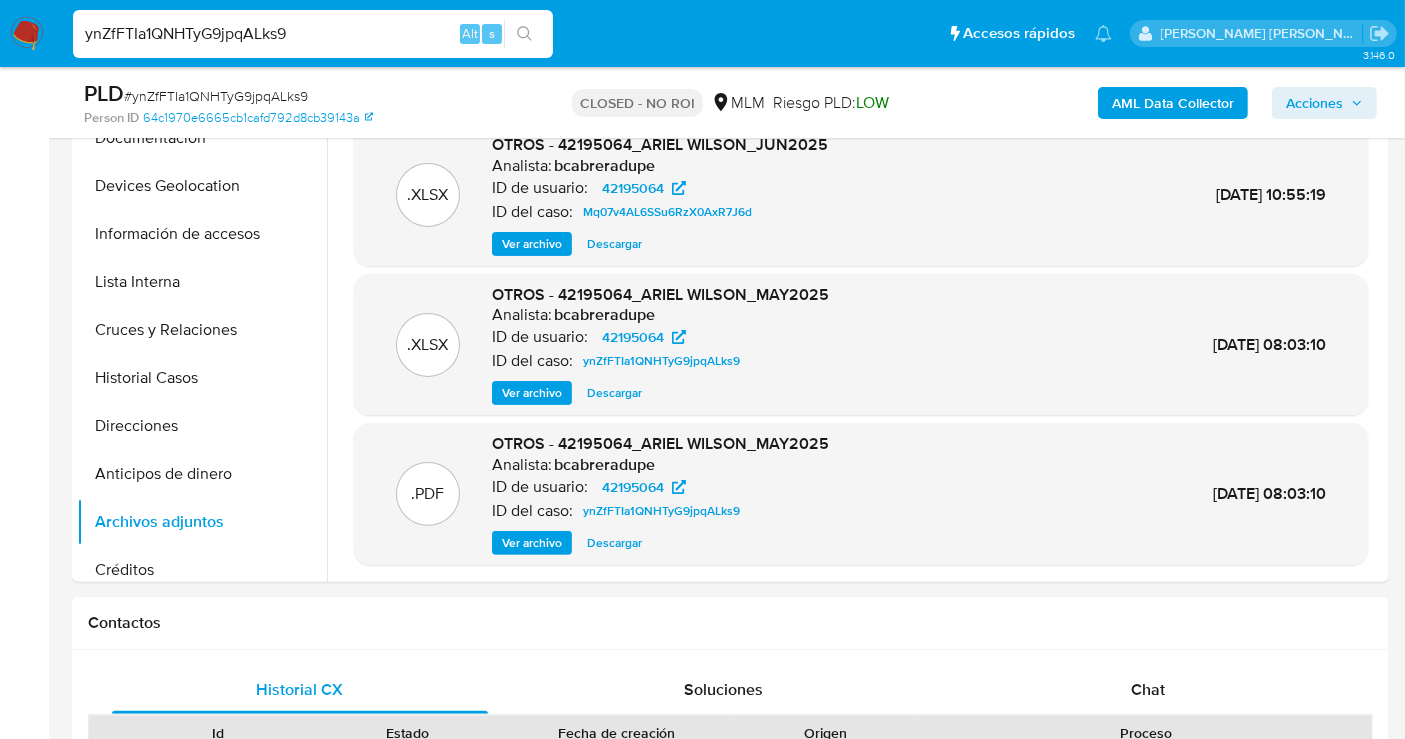 click on "ynZfFTIa1QNHTyG9jpqALks9" at bounding box center [313, 34] 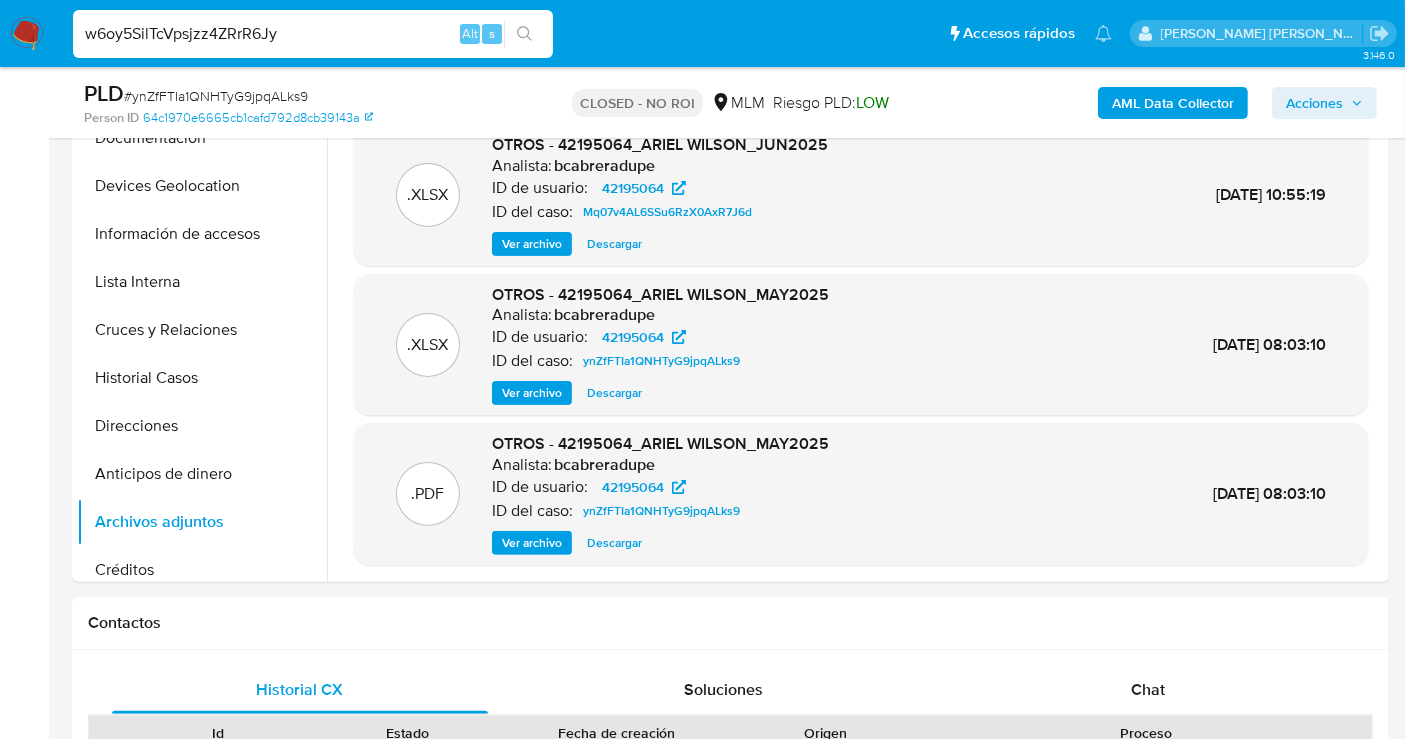 type on "w6oy5SilTcVpsjzz4ZRrR6Jy" 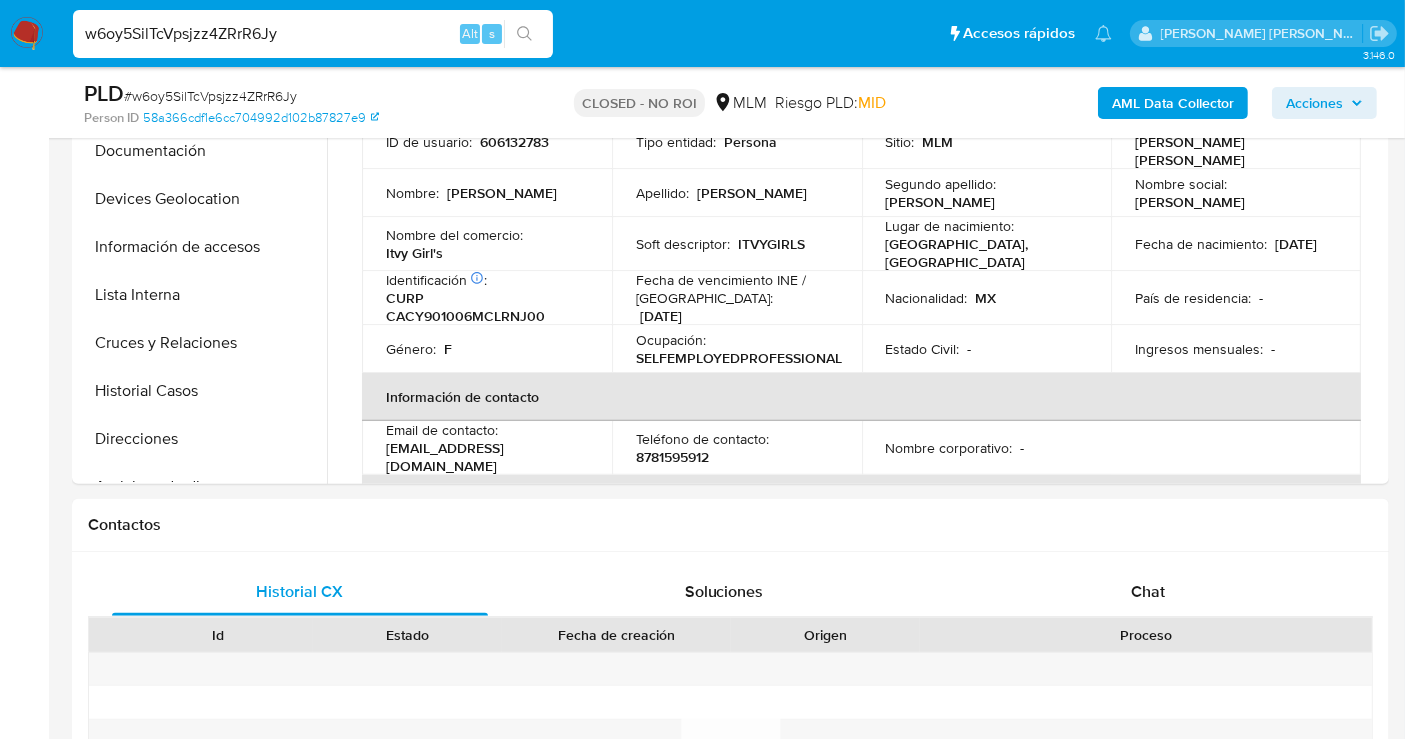 scroll, scrollTop: 555, scrollLeft: 0, axis: vertical 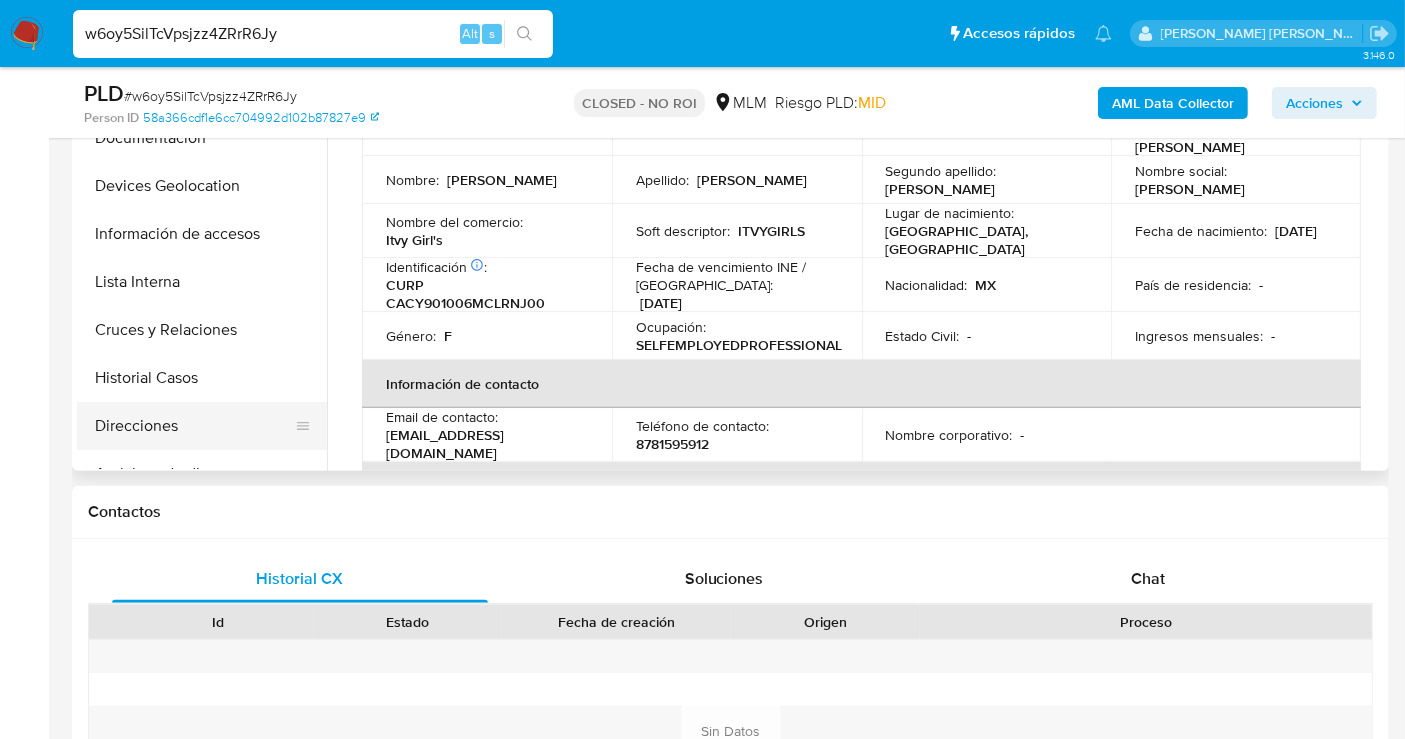 select on "10" 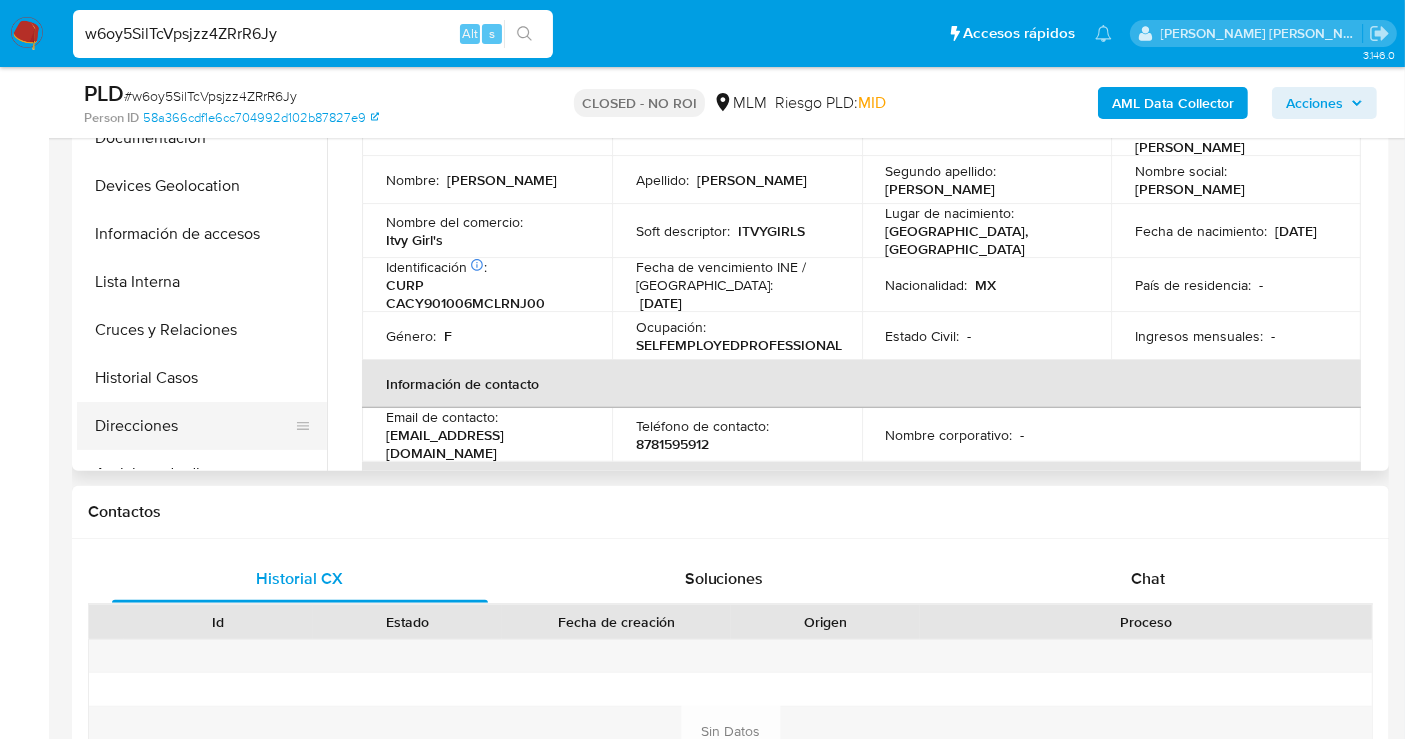 scroll, scrollTop: 111, scrollLeft: 0, axis: vertical 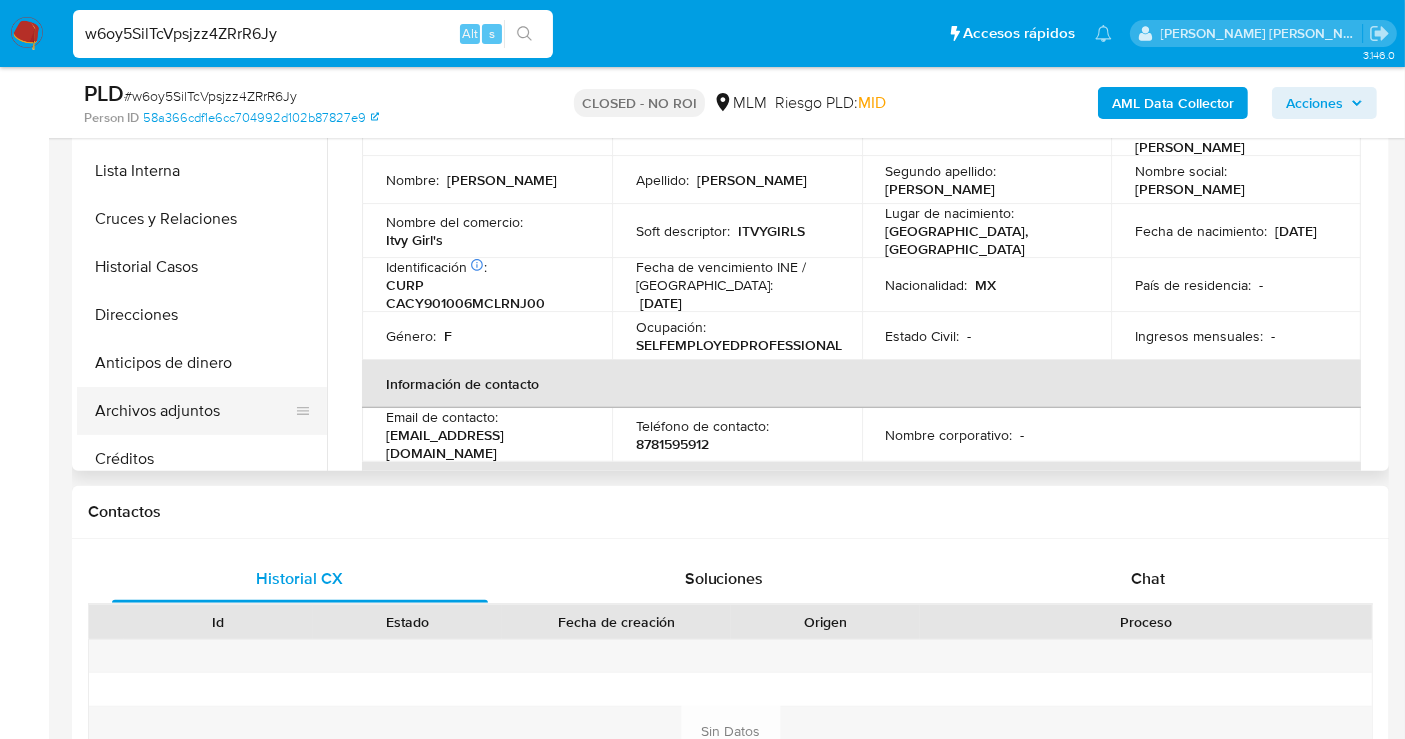 click on "Archivos adjuntos" at bounding box center [194, 411] 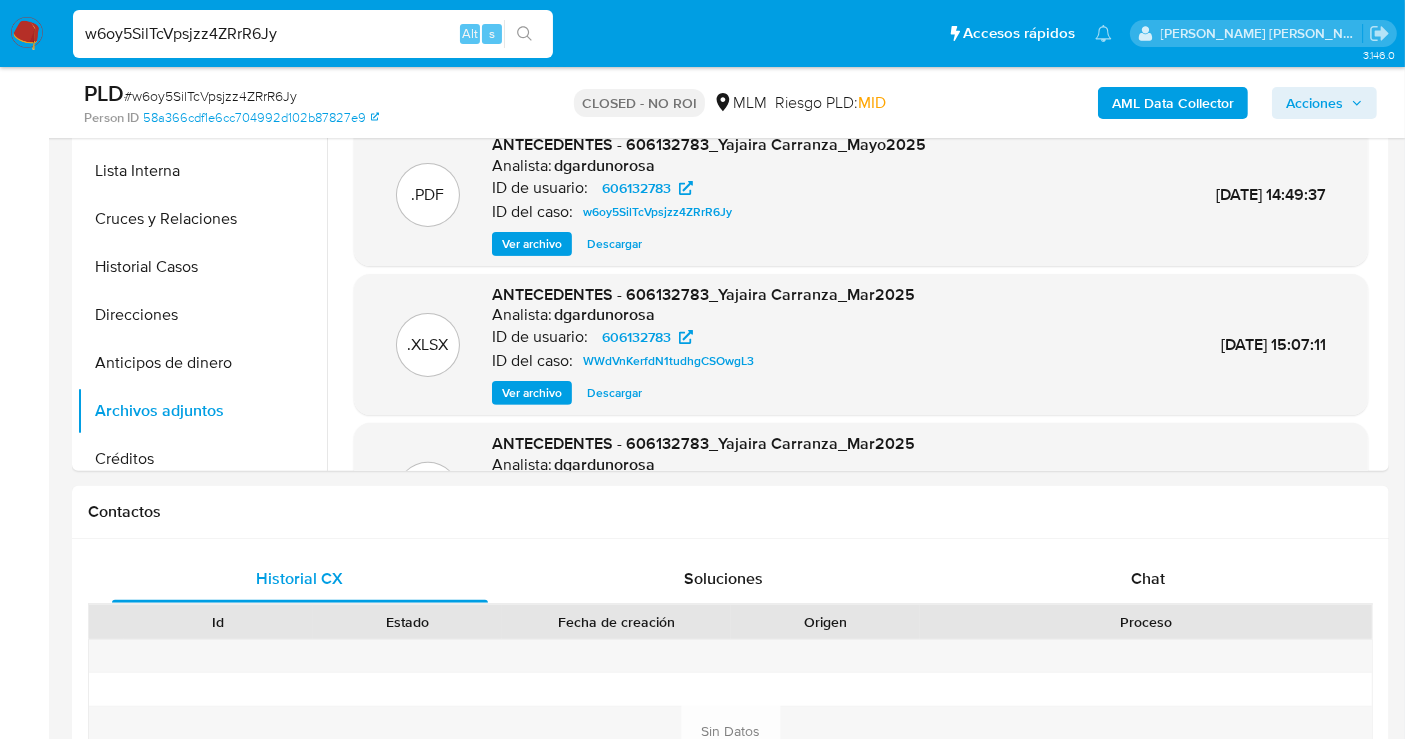 scroll, scrollTop: 444, scrollLeft: 0, axis: vertical 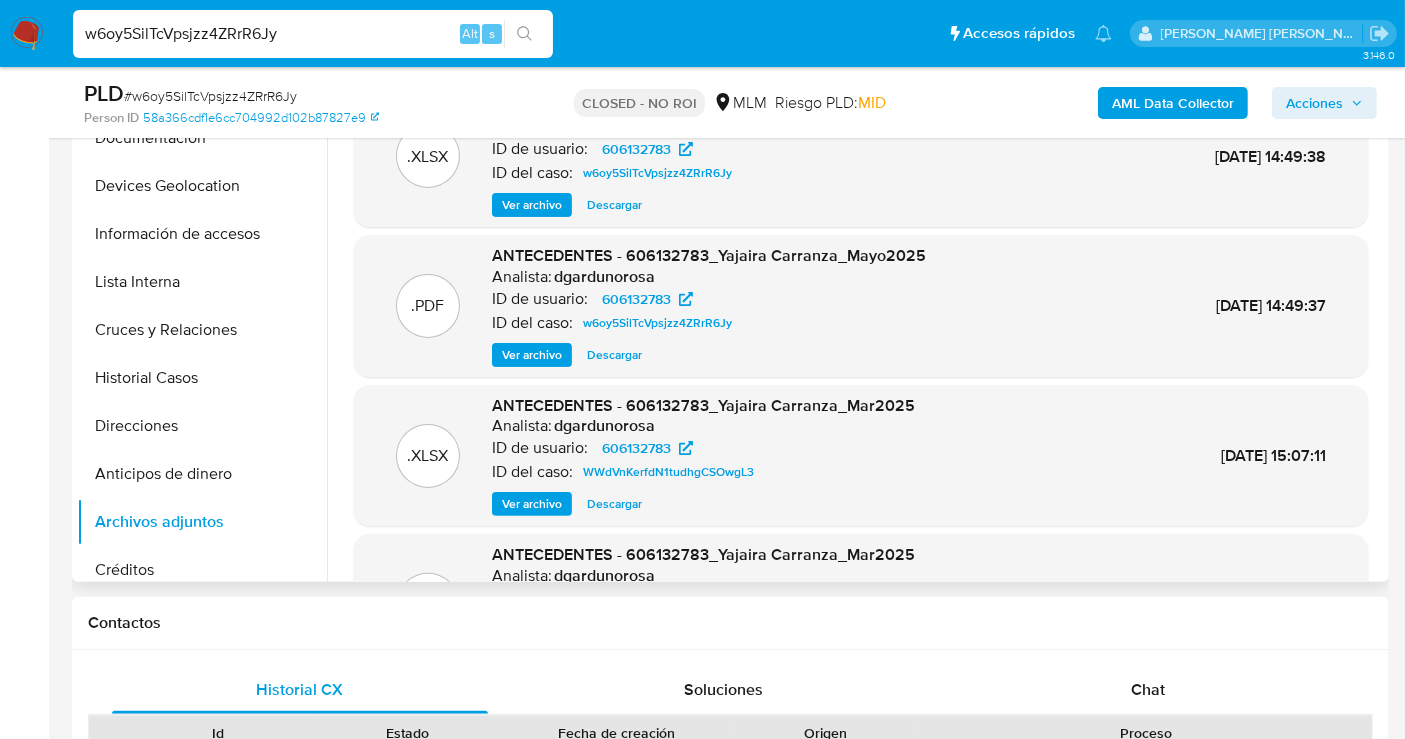 click on "Descargar" at bounding box center (614, 355) 